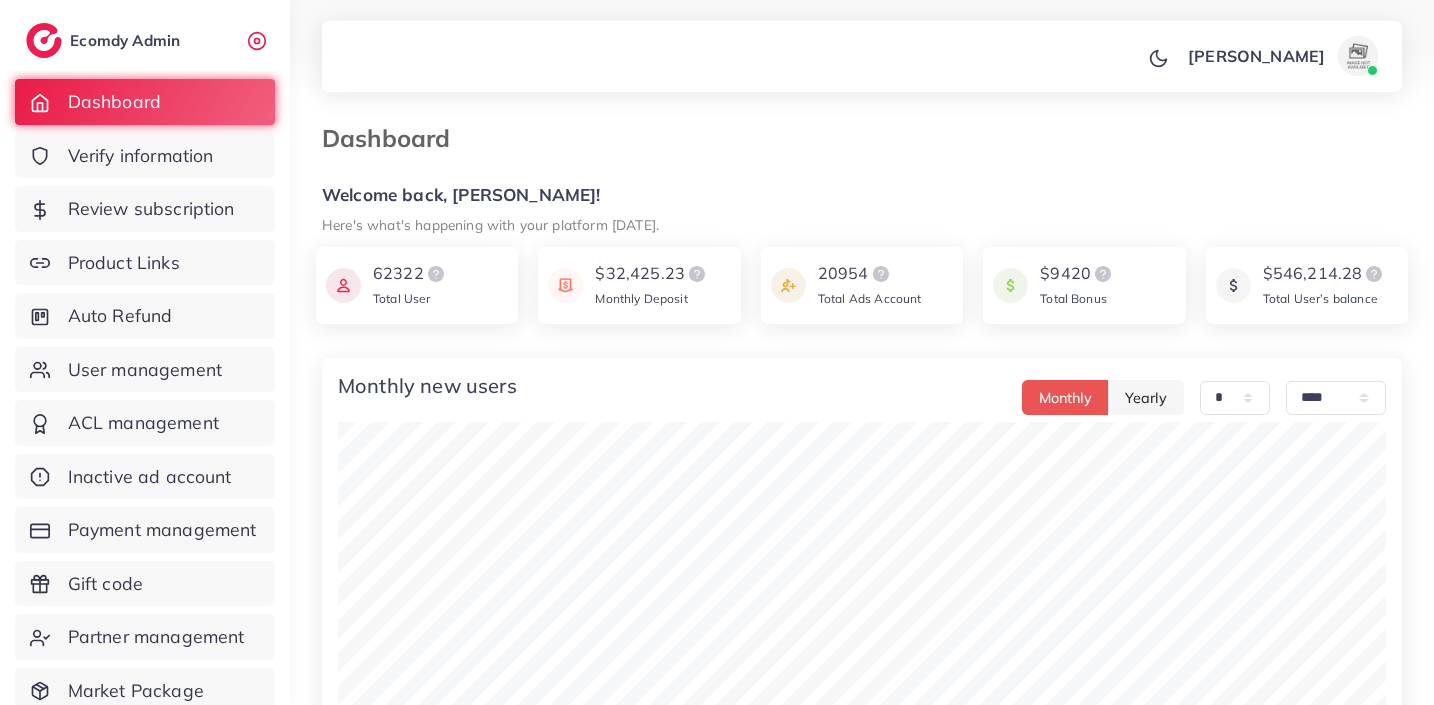 select on "*" 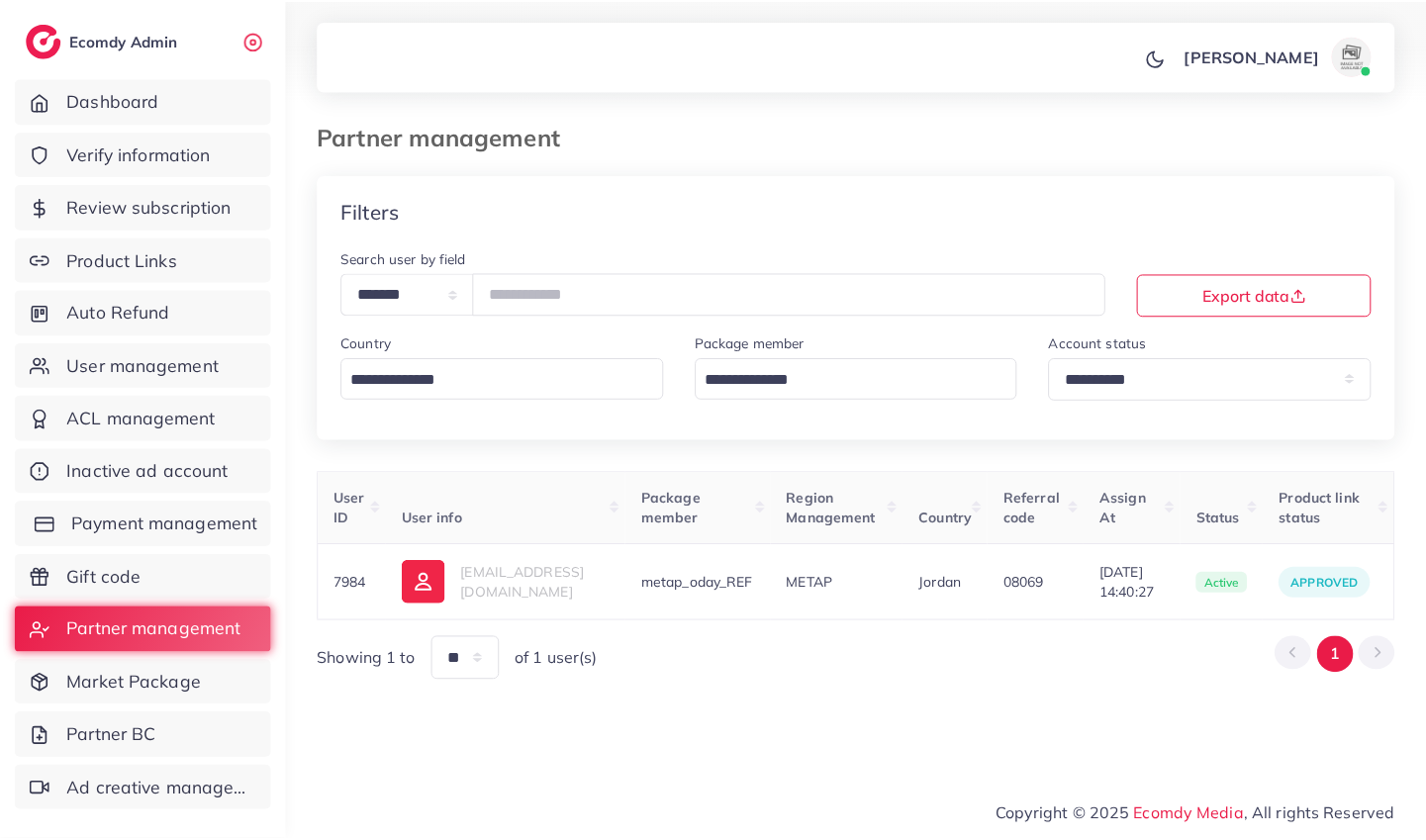 scroll, scrollTop: 0, scrollLeft: 0, axis: both 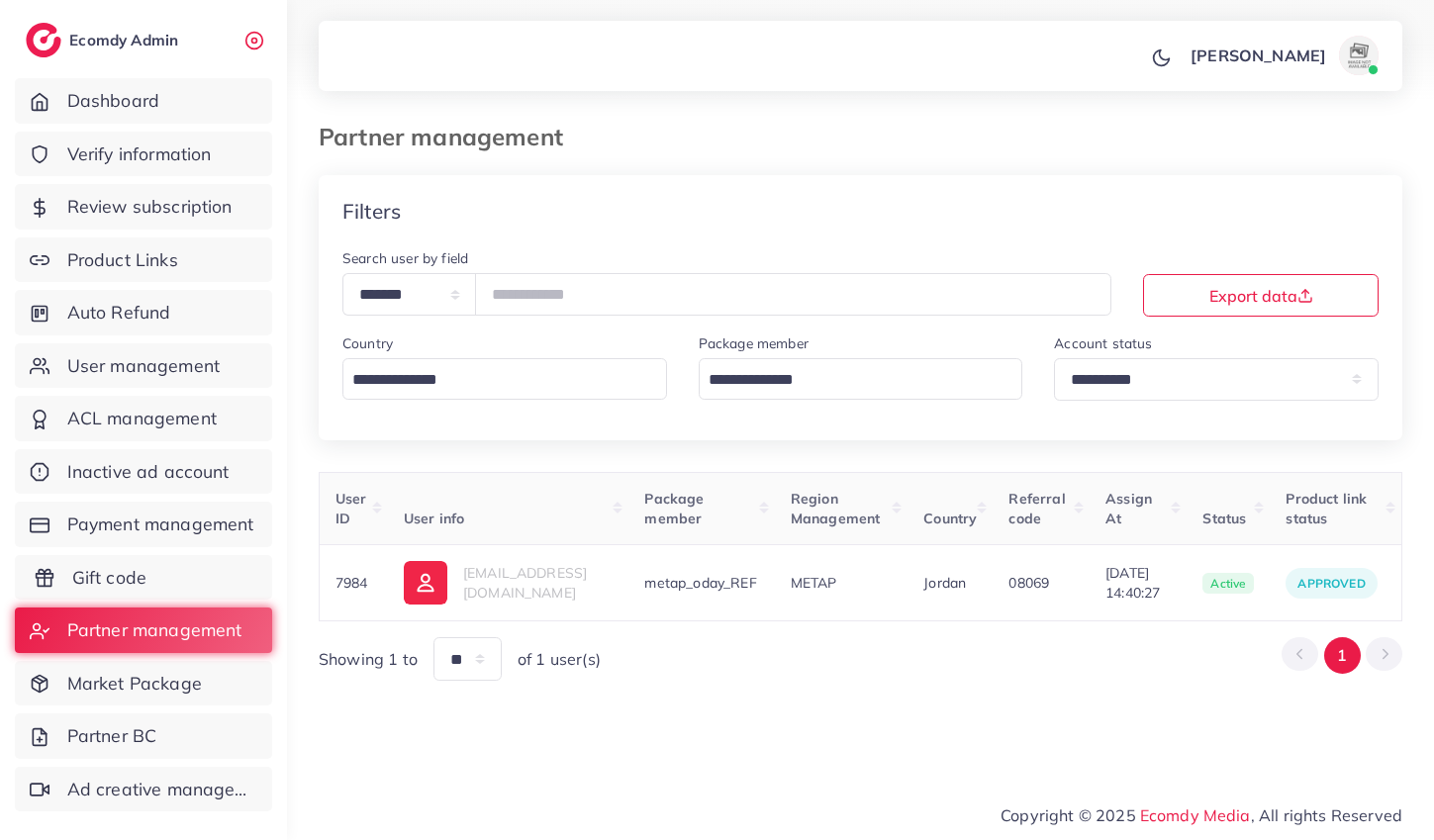 click on "Gift code" at bounding box center (109, 578) 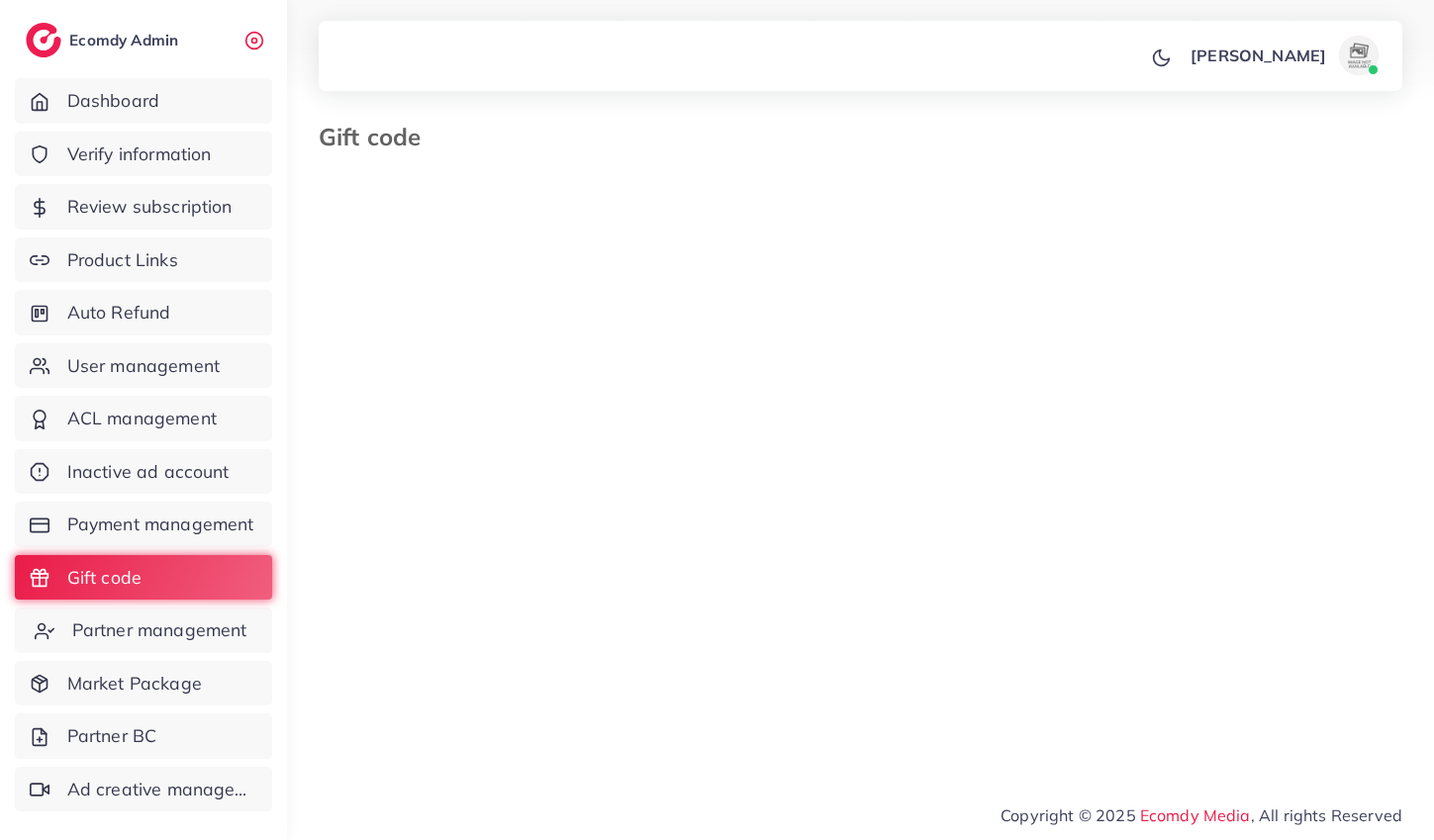 click on "Partner management" at bounding box center [159, 630] 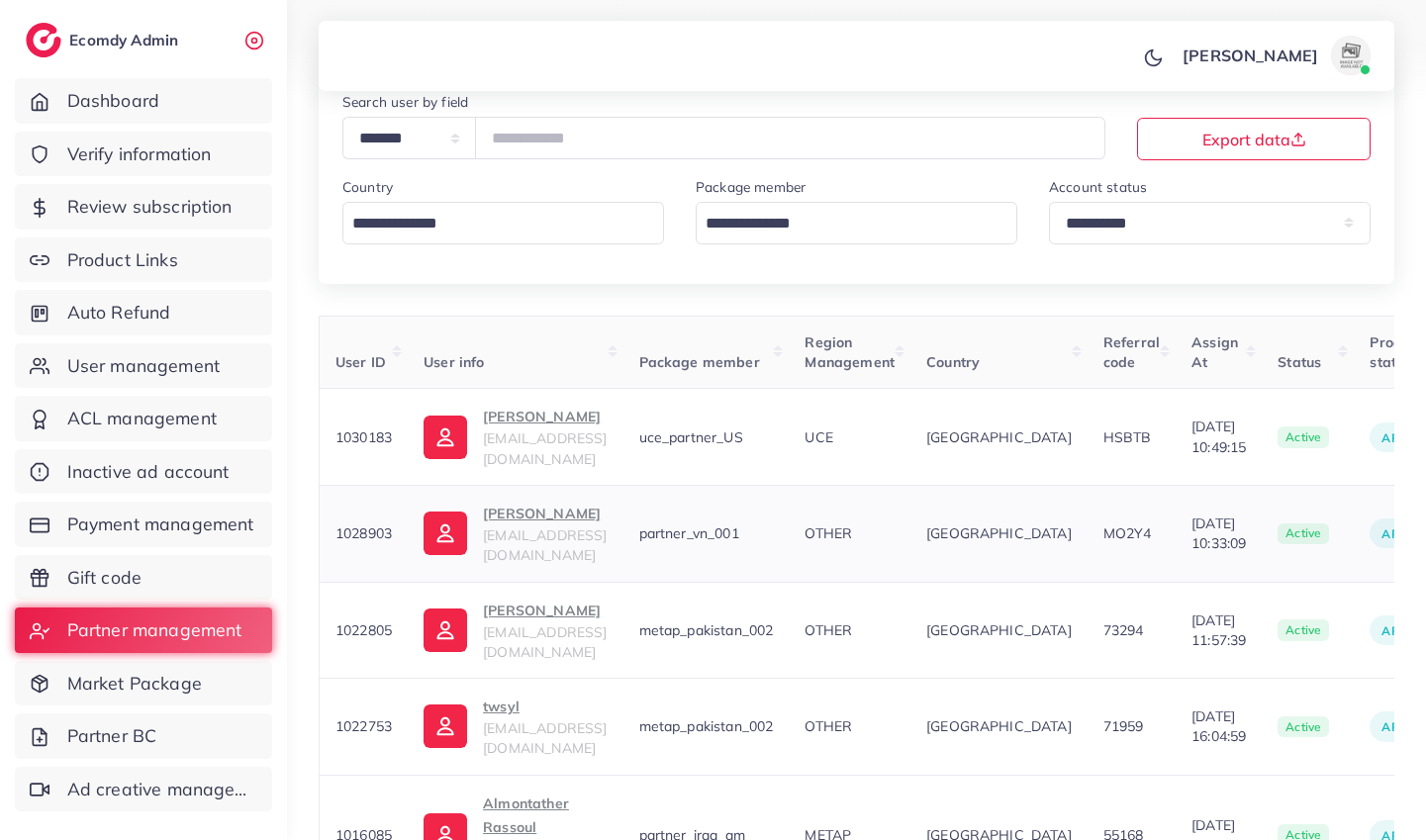 scroll, scrollTop: 179, scrollLeft: 0, axis: vertical 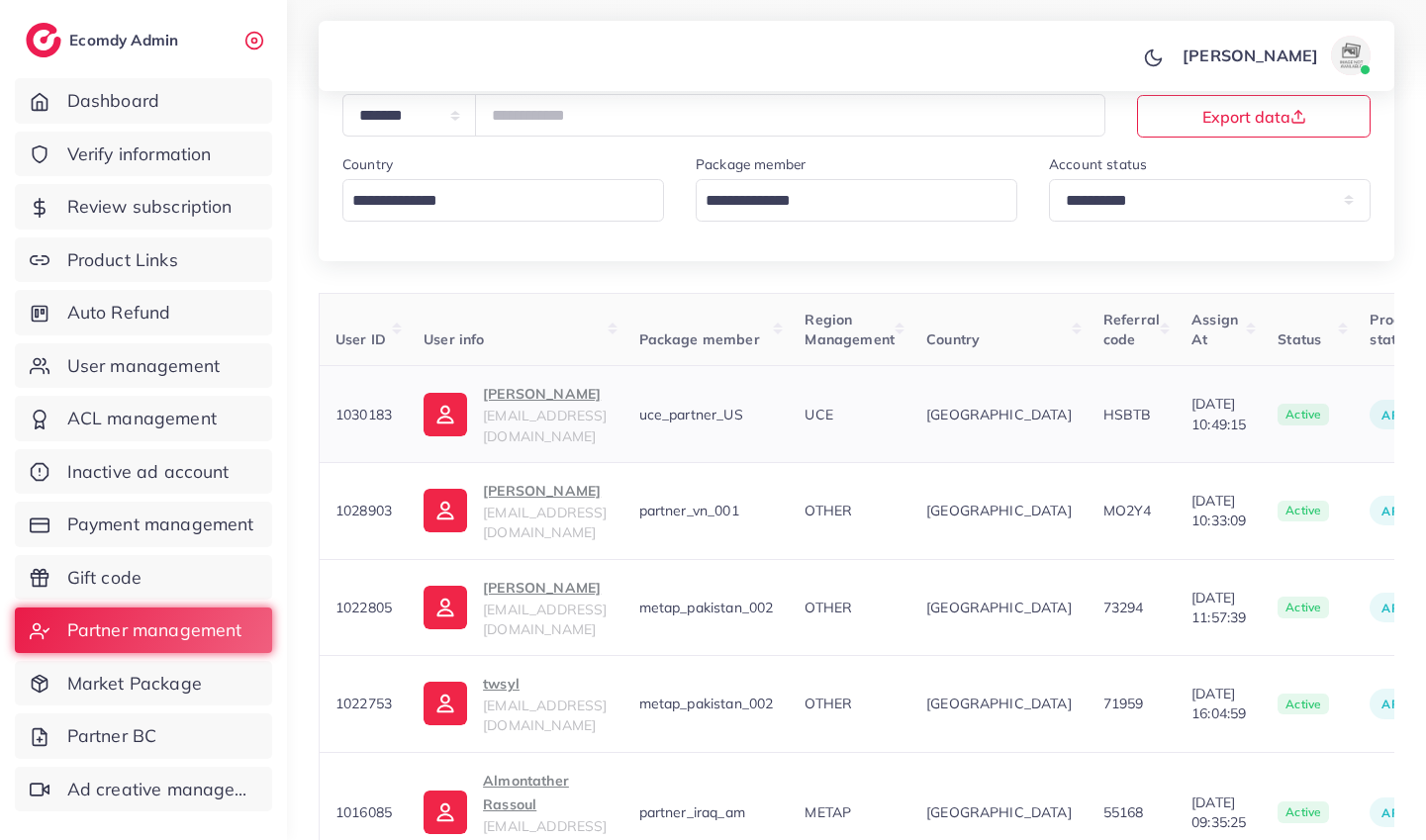 click on "DOUIB MOHAMED" at bounding box center (544, 394) 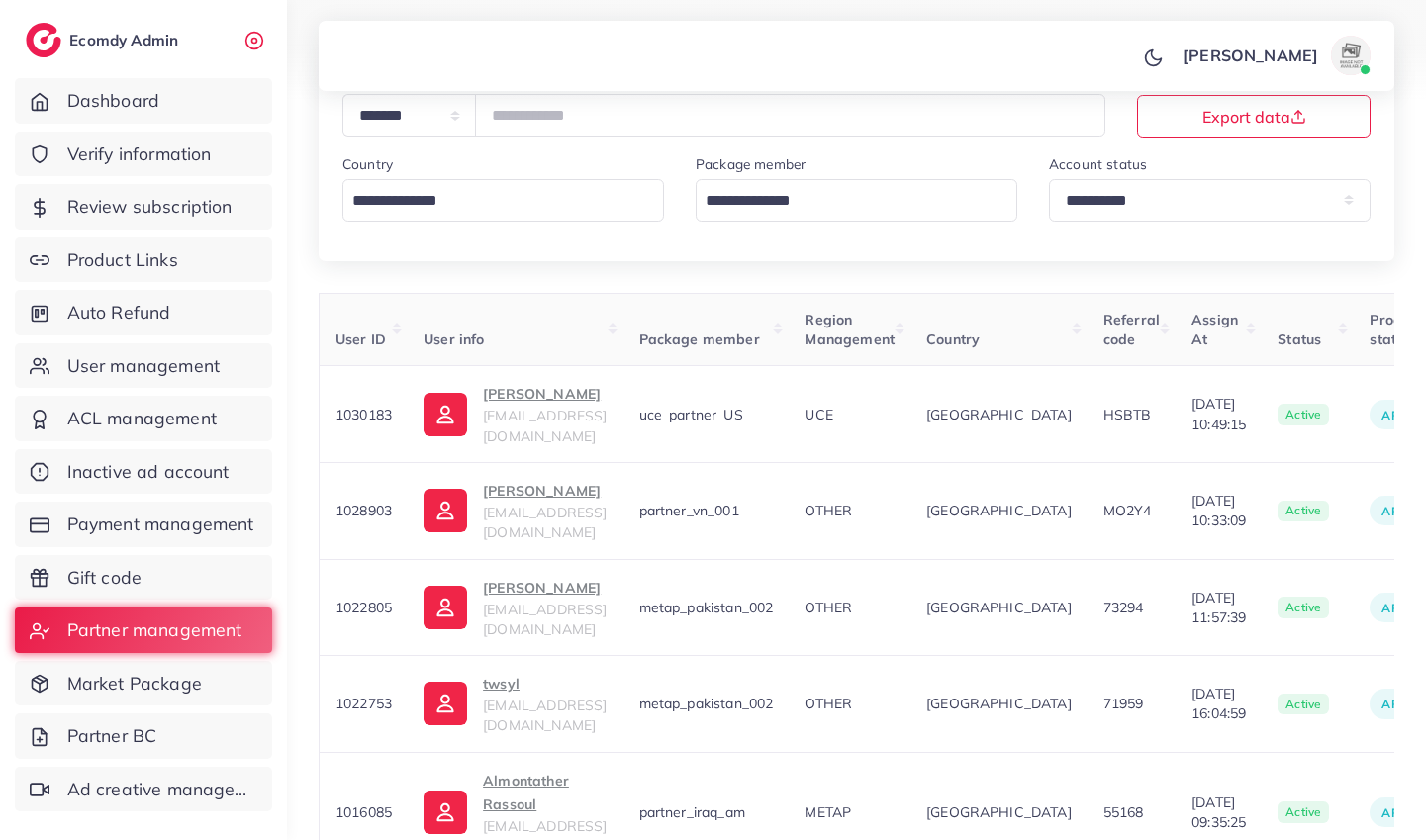 scroll, scrollTop: 9, scrollLeft: 0, axis: vertical 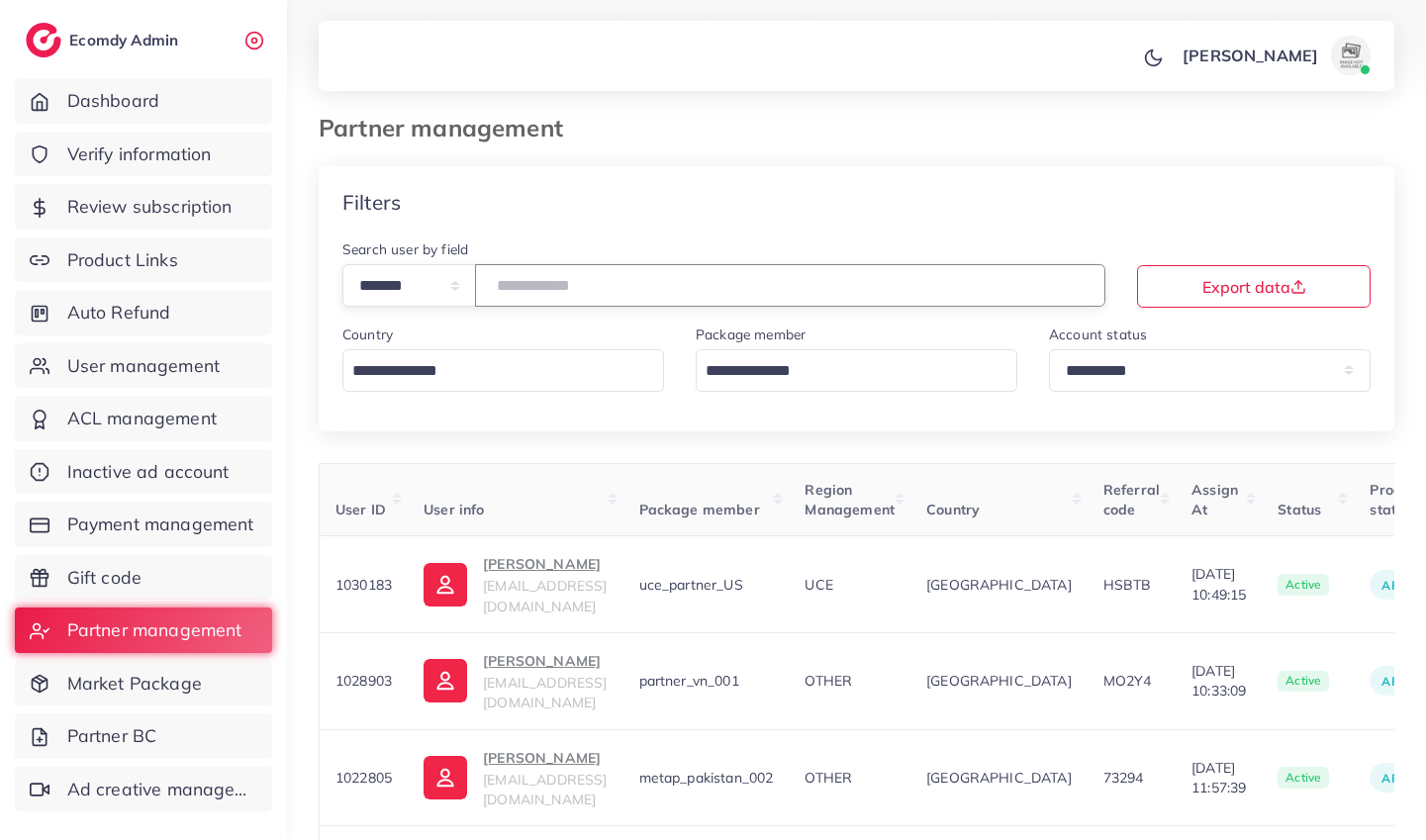 click at bounding box center (790, 285) 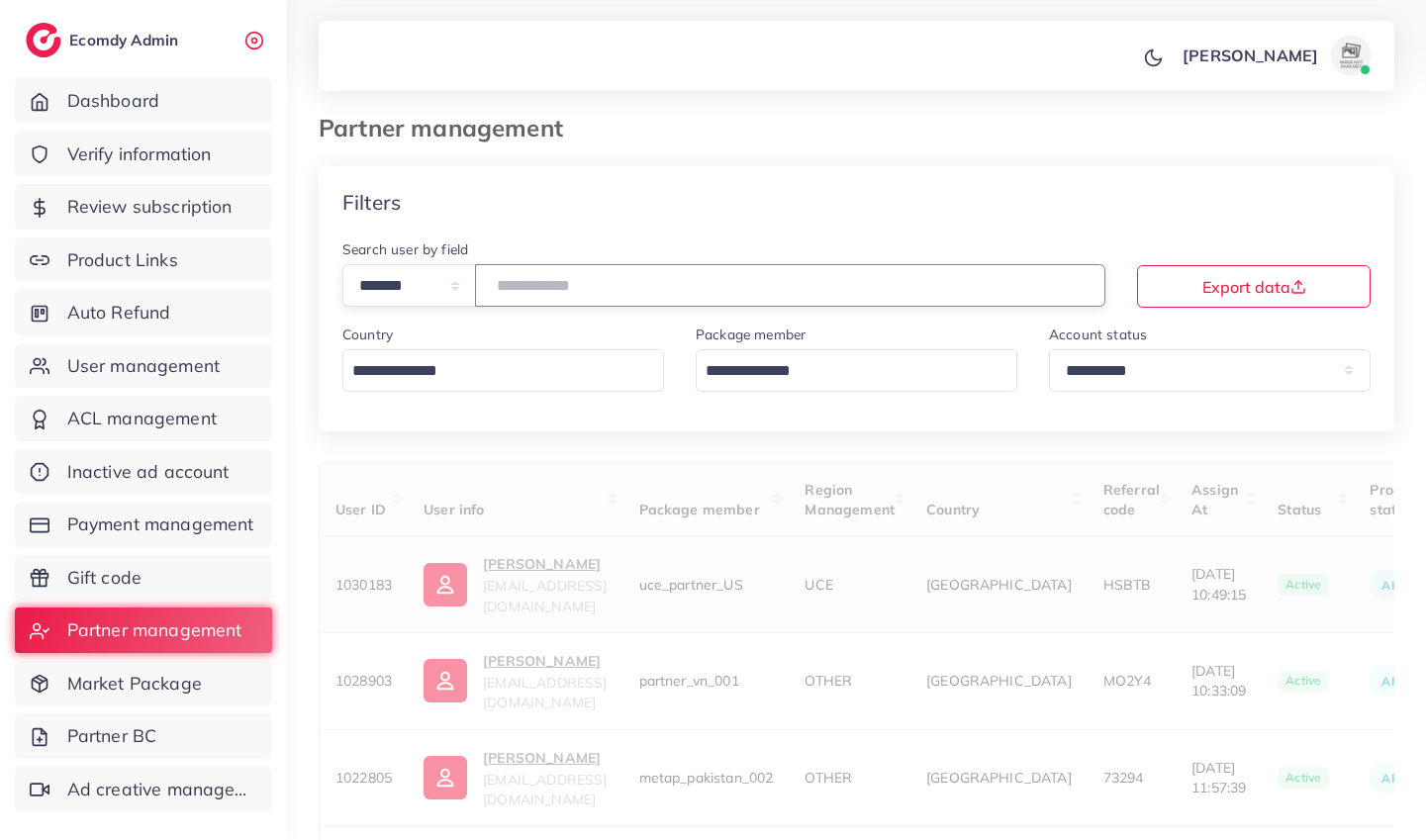 scroll, scrollTop: 0, scrollLeft: 0, axis: both 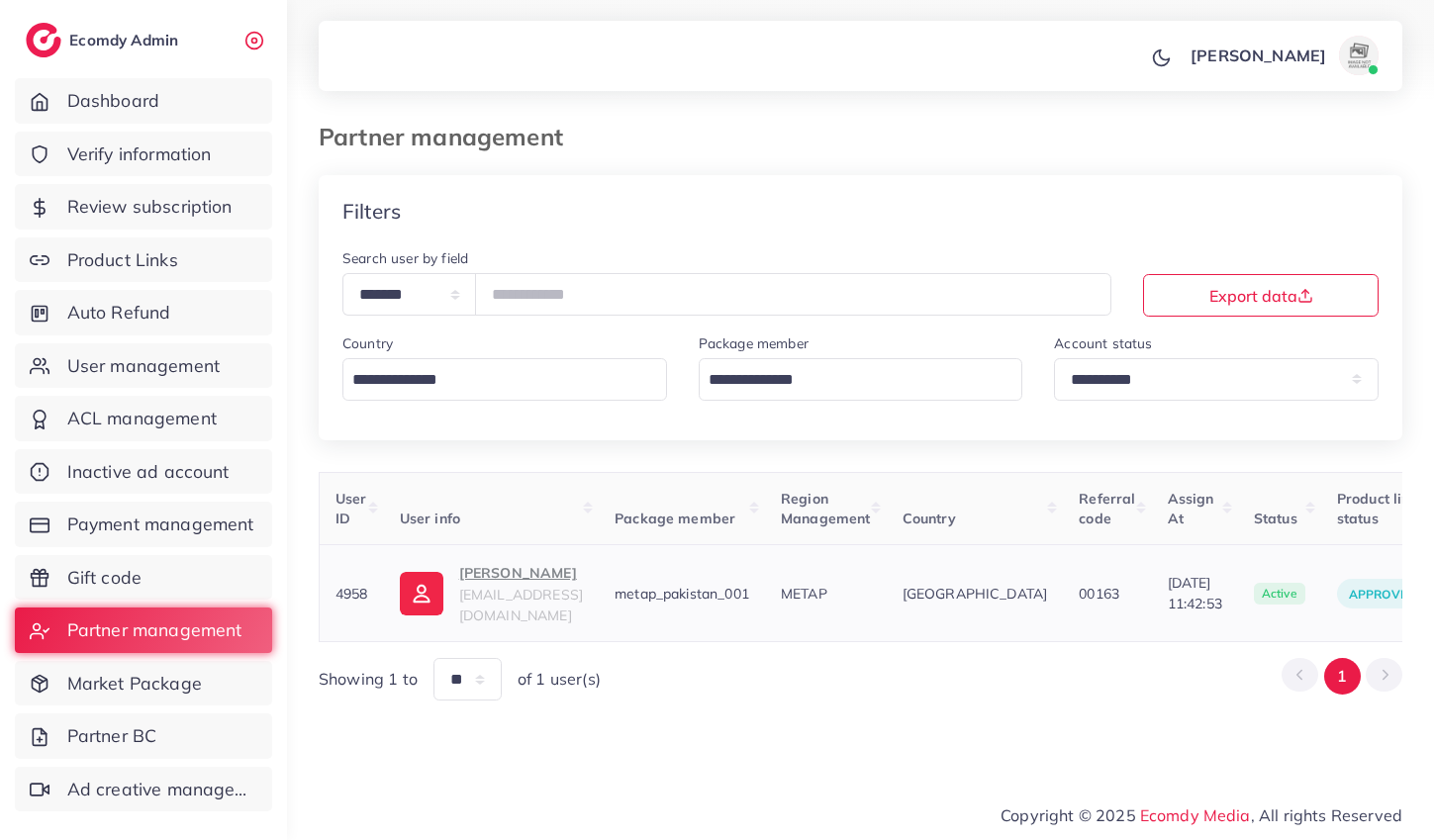 click on "Muhammad Masood" at bounding box center [521, 573] 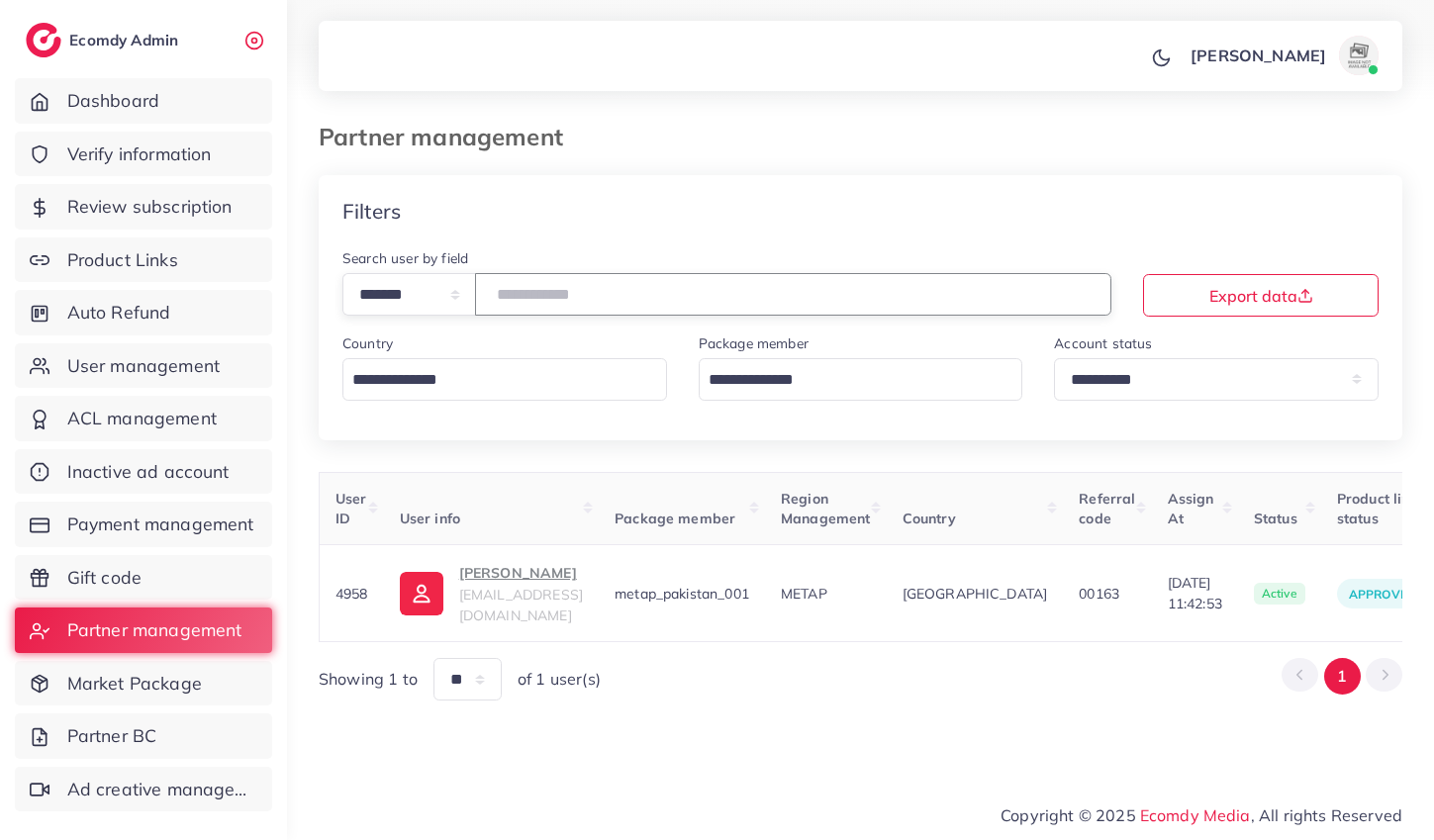 click on "****" at bounding box center (793, 294) 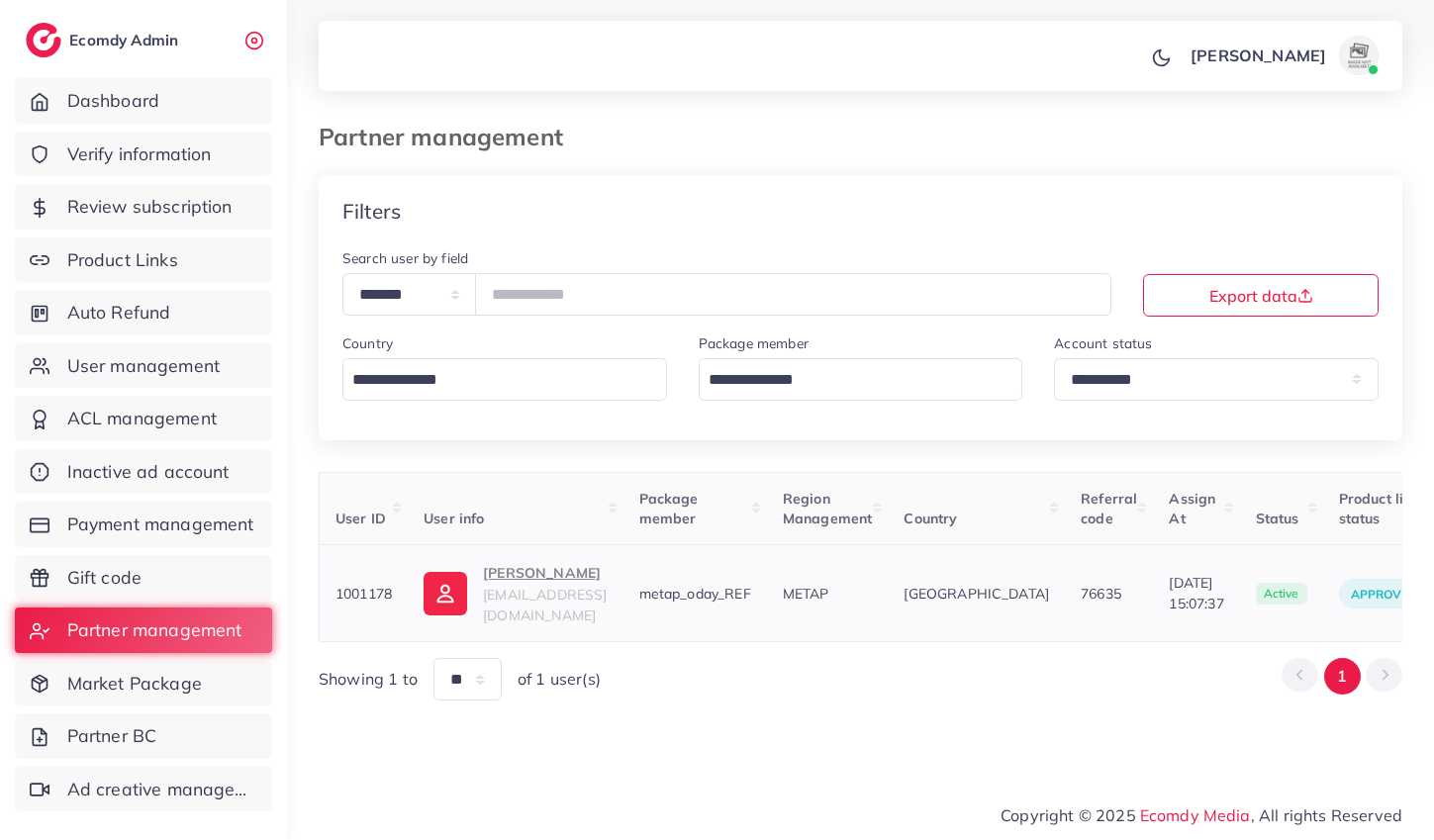 click on "Ayman" at bounding box center [544, 573] 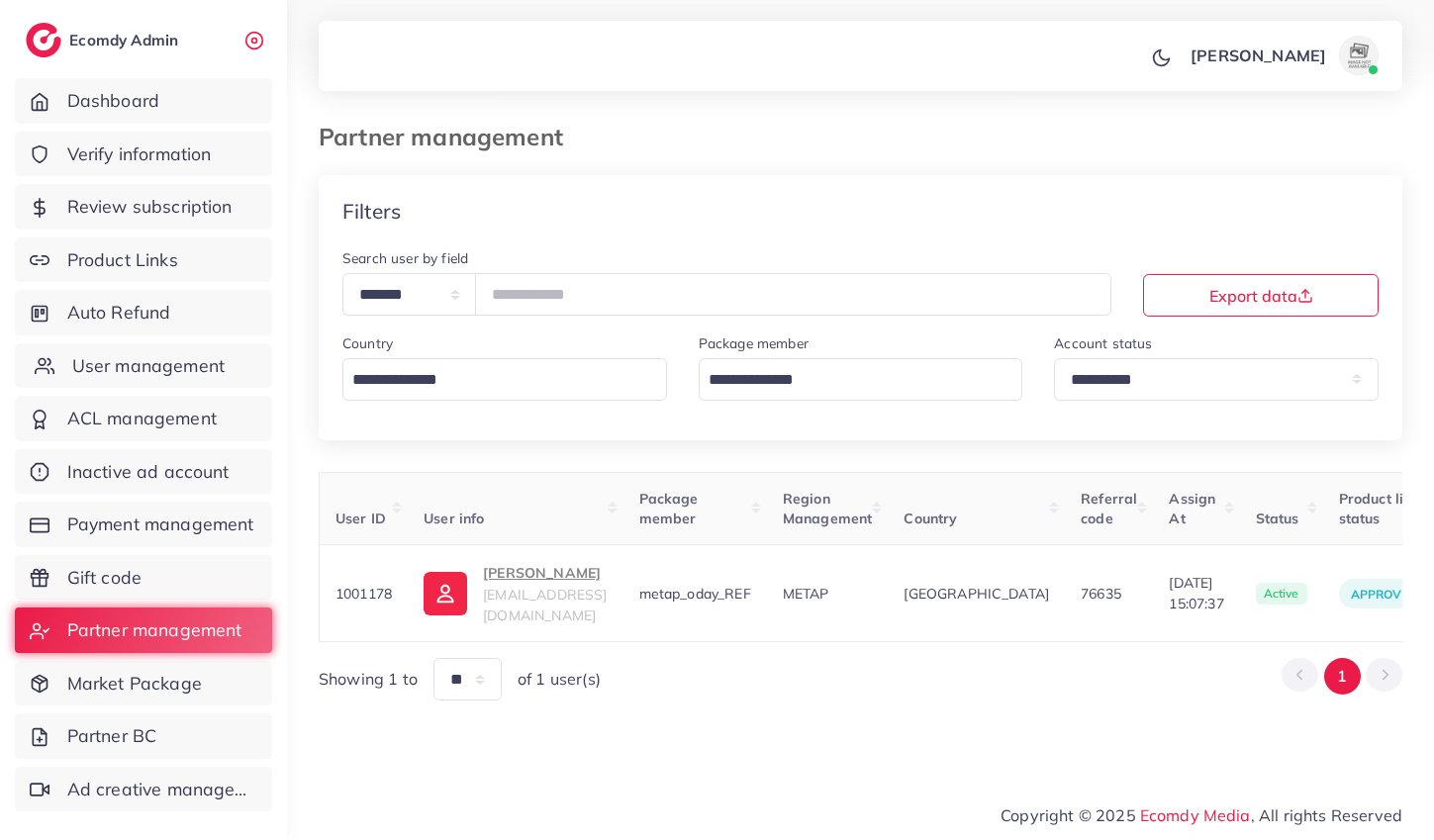 click on "User management" at bounding box center [148, 366] 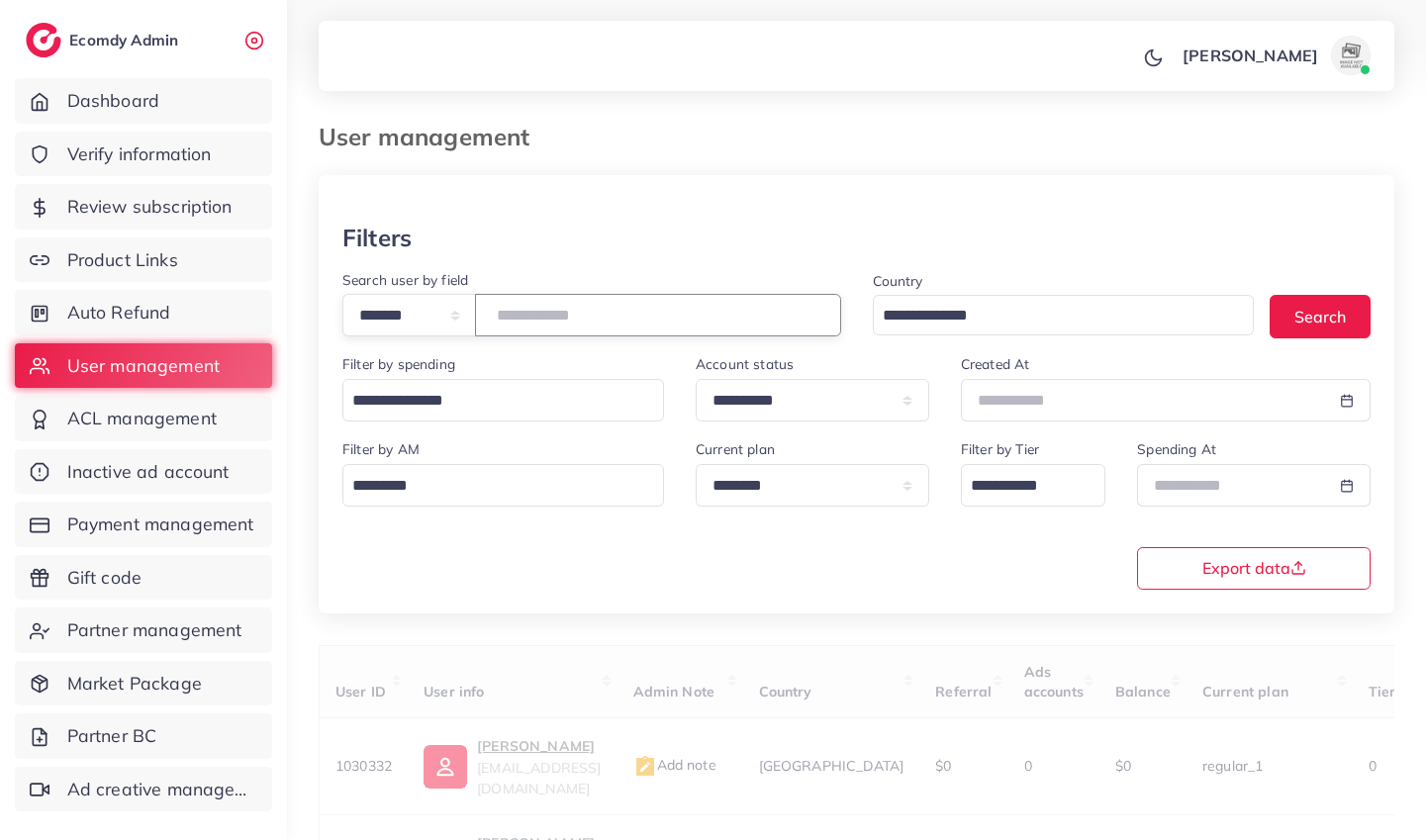click at bounding box center [658, 315] 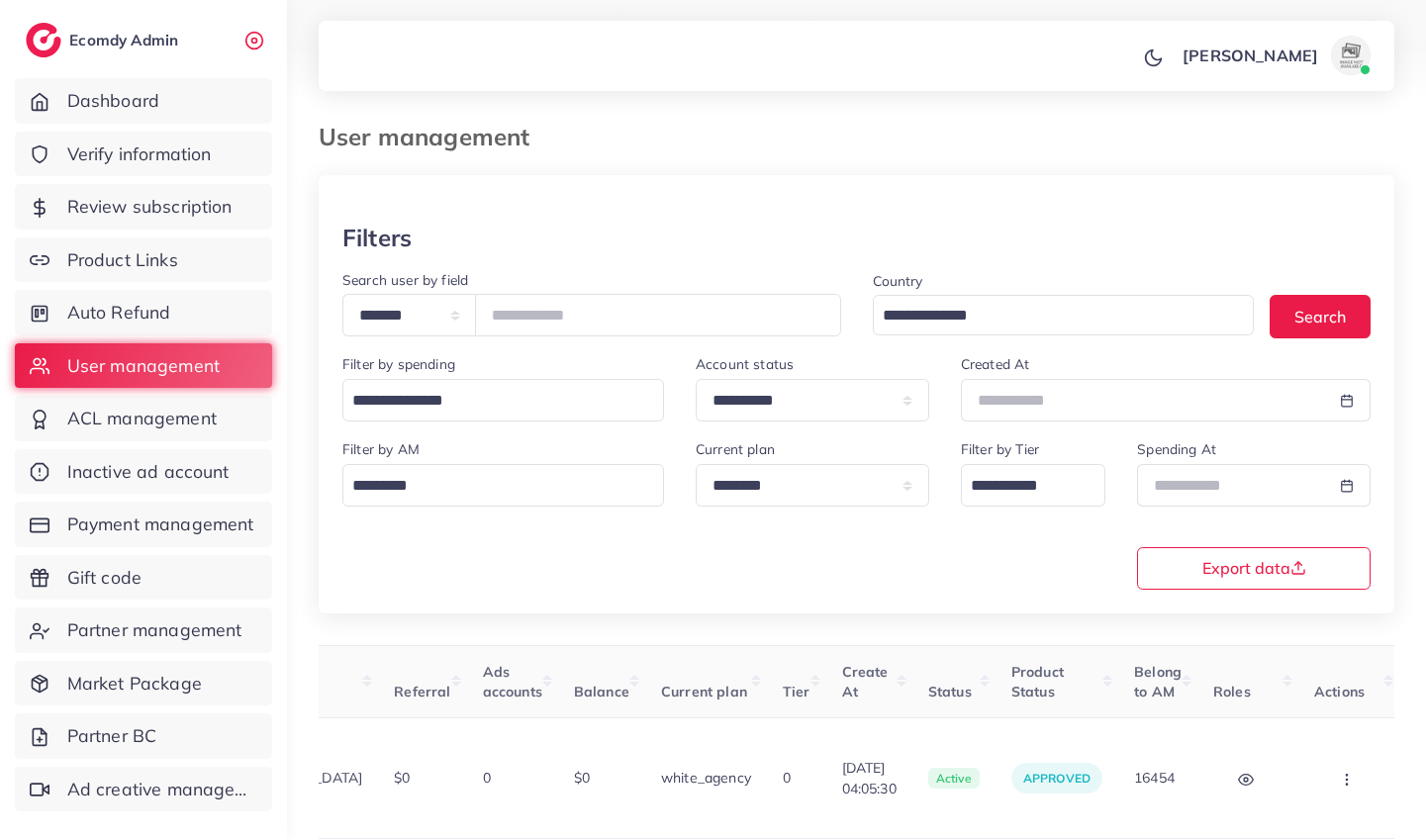 scroll, scrollTop: 0, scrollLeft: 559, axis: horizontal 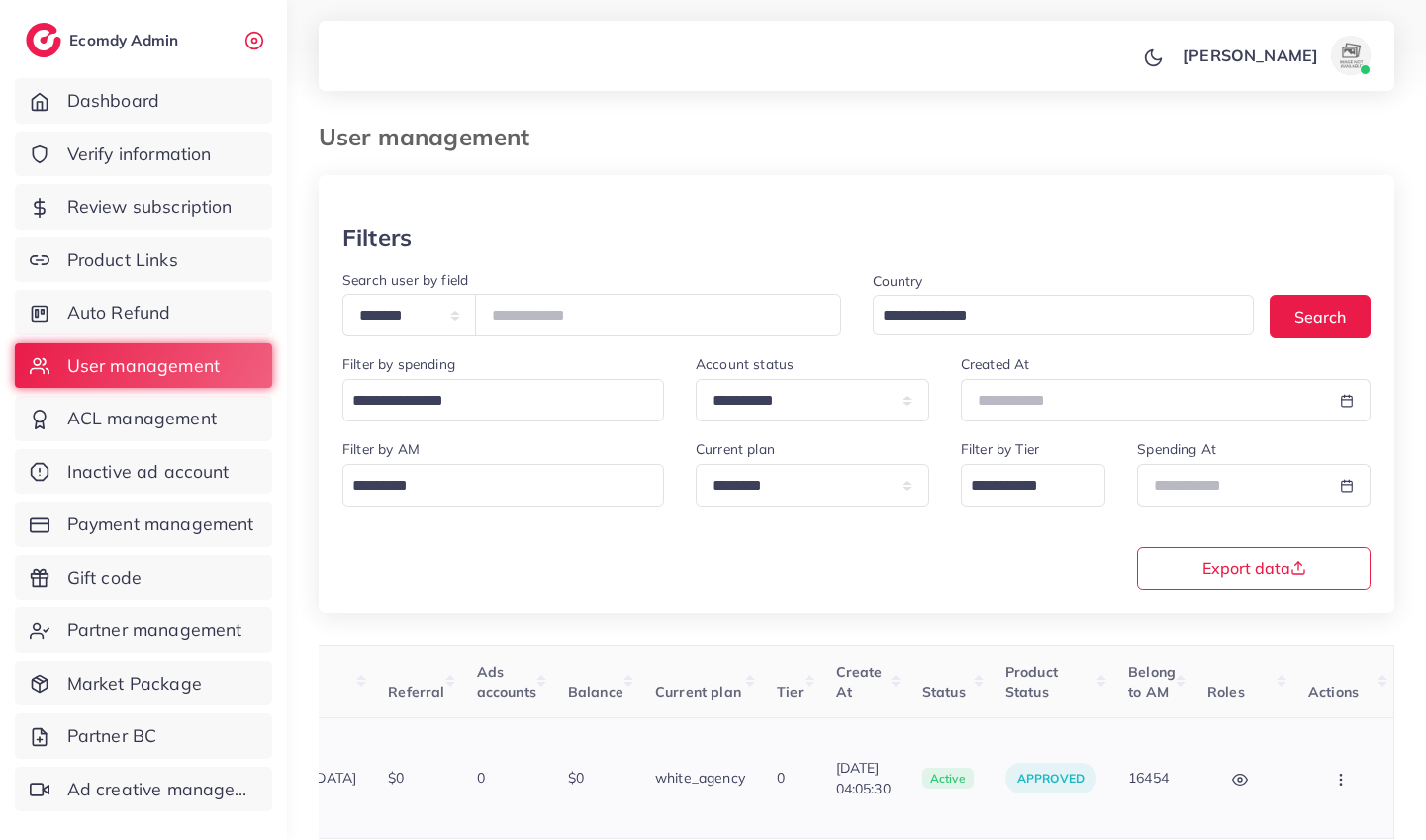 click on "16454" at bounding box center (1148, 778) 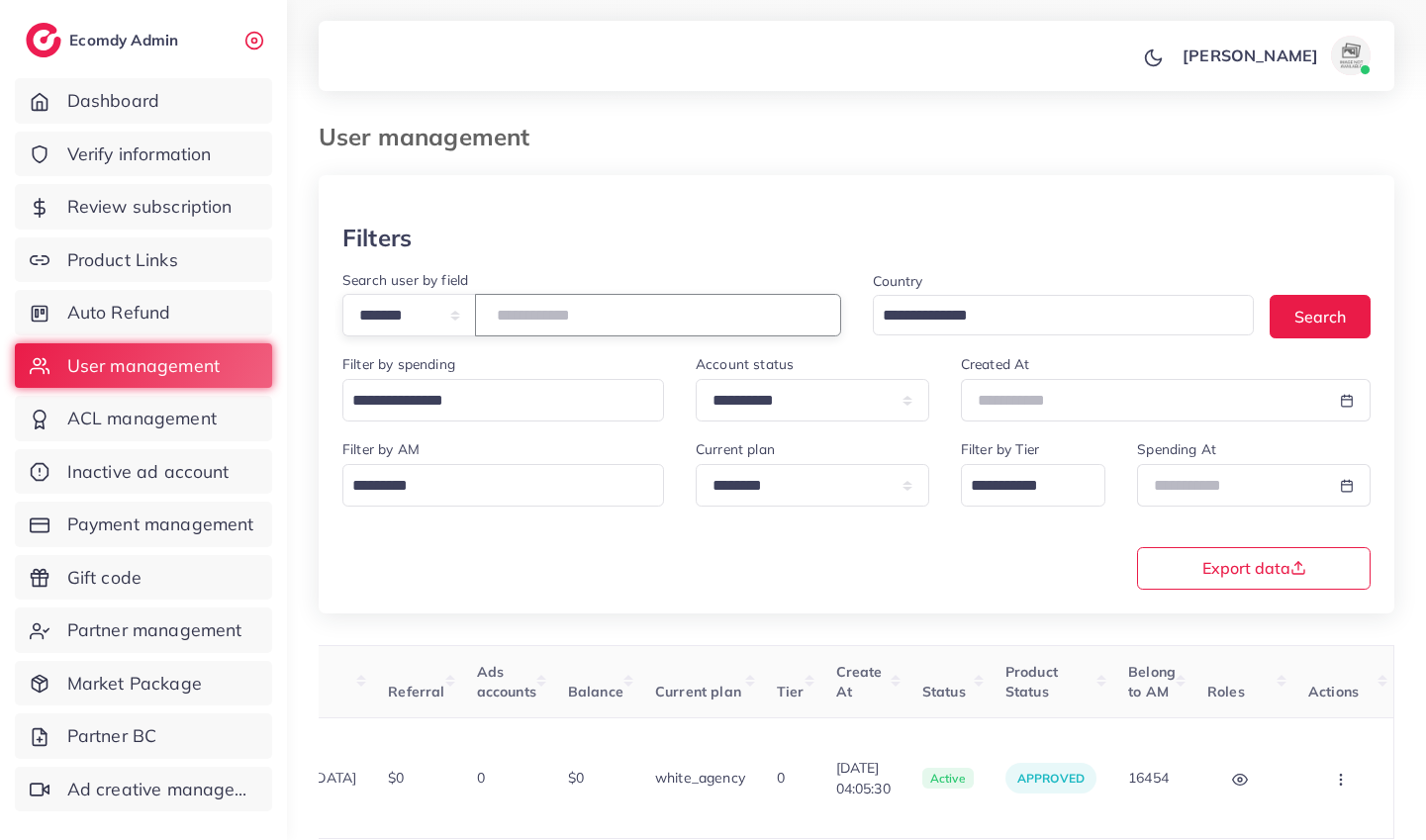 click on "*******" at bounding box center [658, 315] 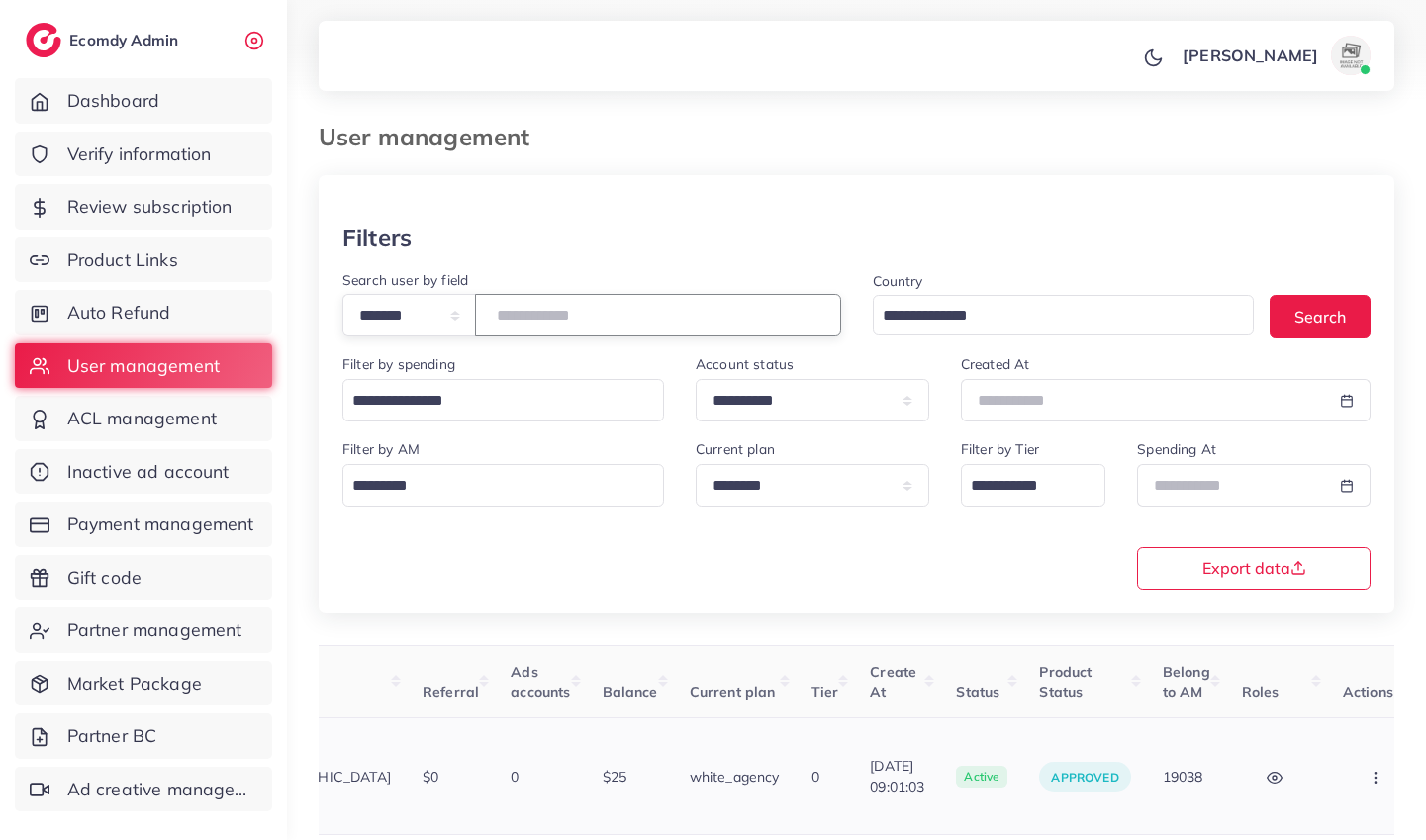 scroll, scrollTop: 0, scrollLeft: 0, axis: both 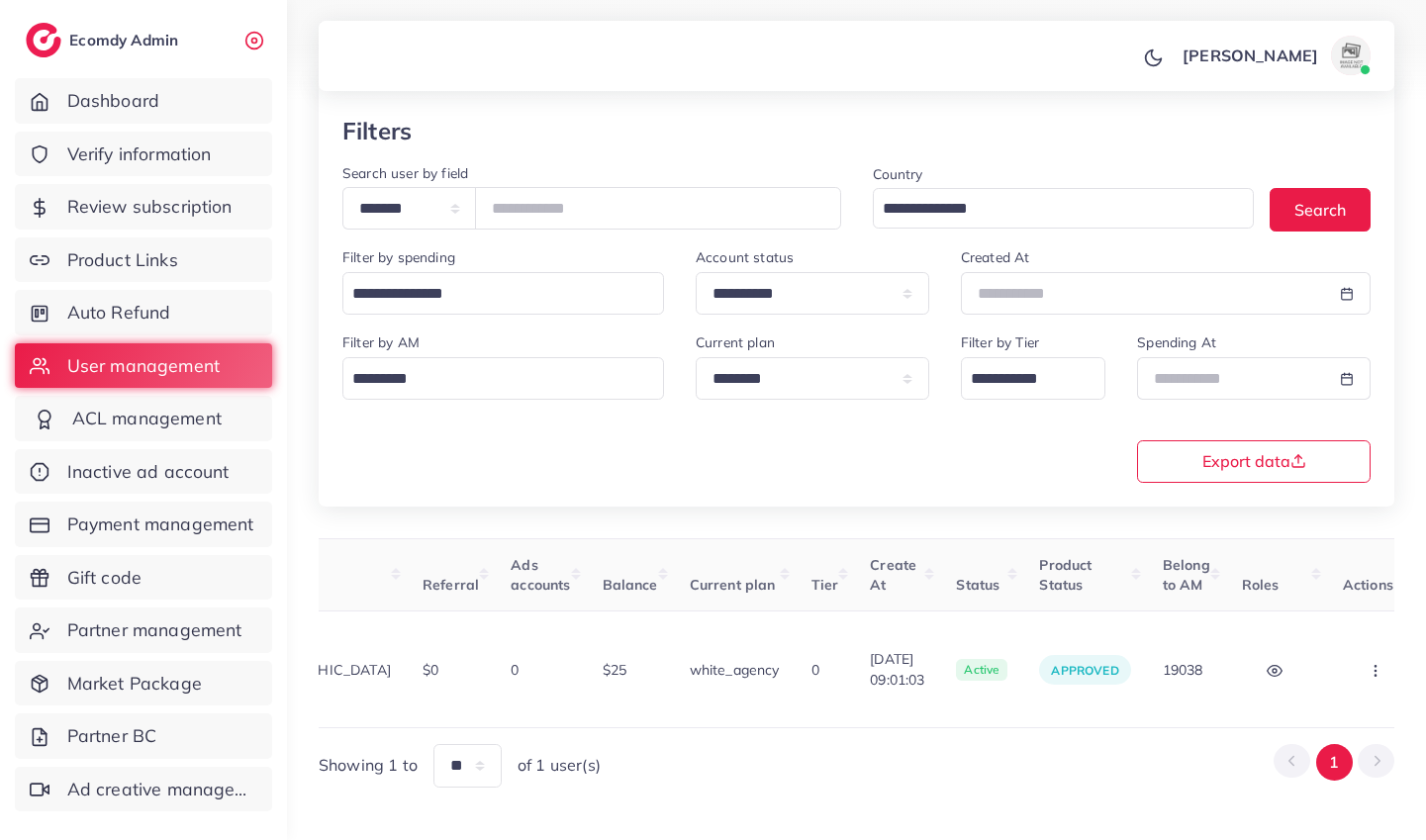 click on "ACL management" at bounding box center (146, 419) 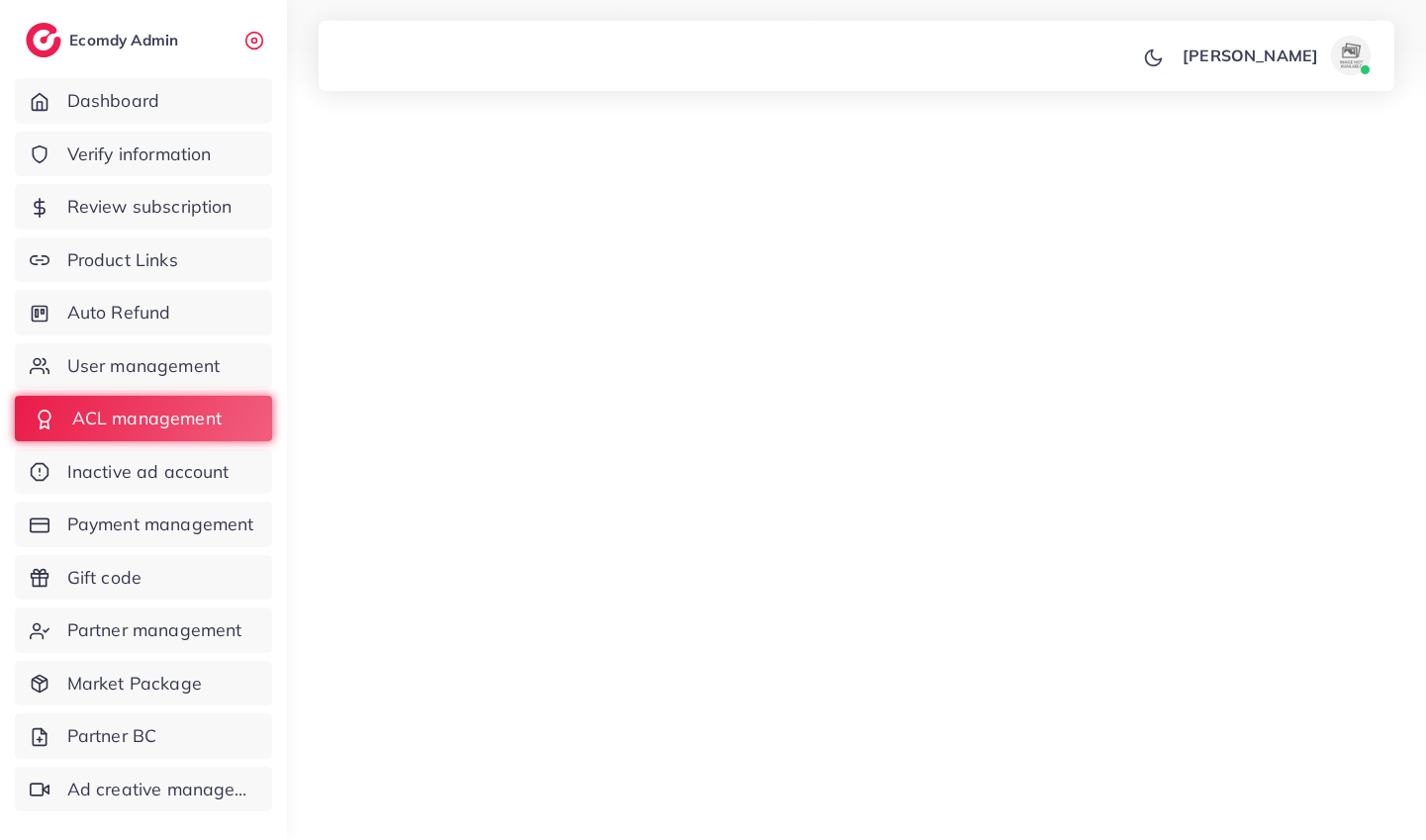 scroll, scrollTop: 0, scrollLeft: 0, axis: both 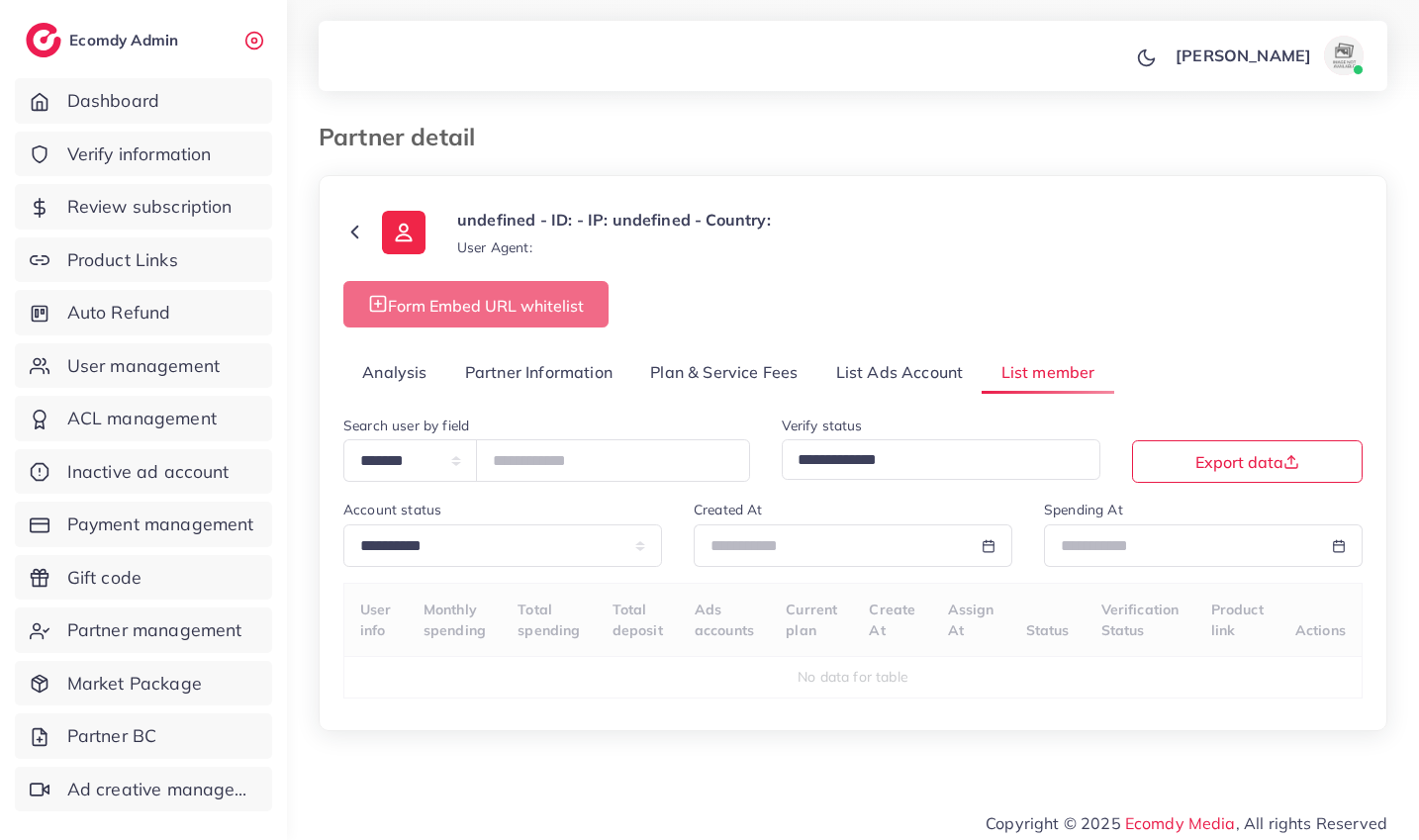 type on "*******" 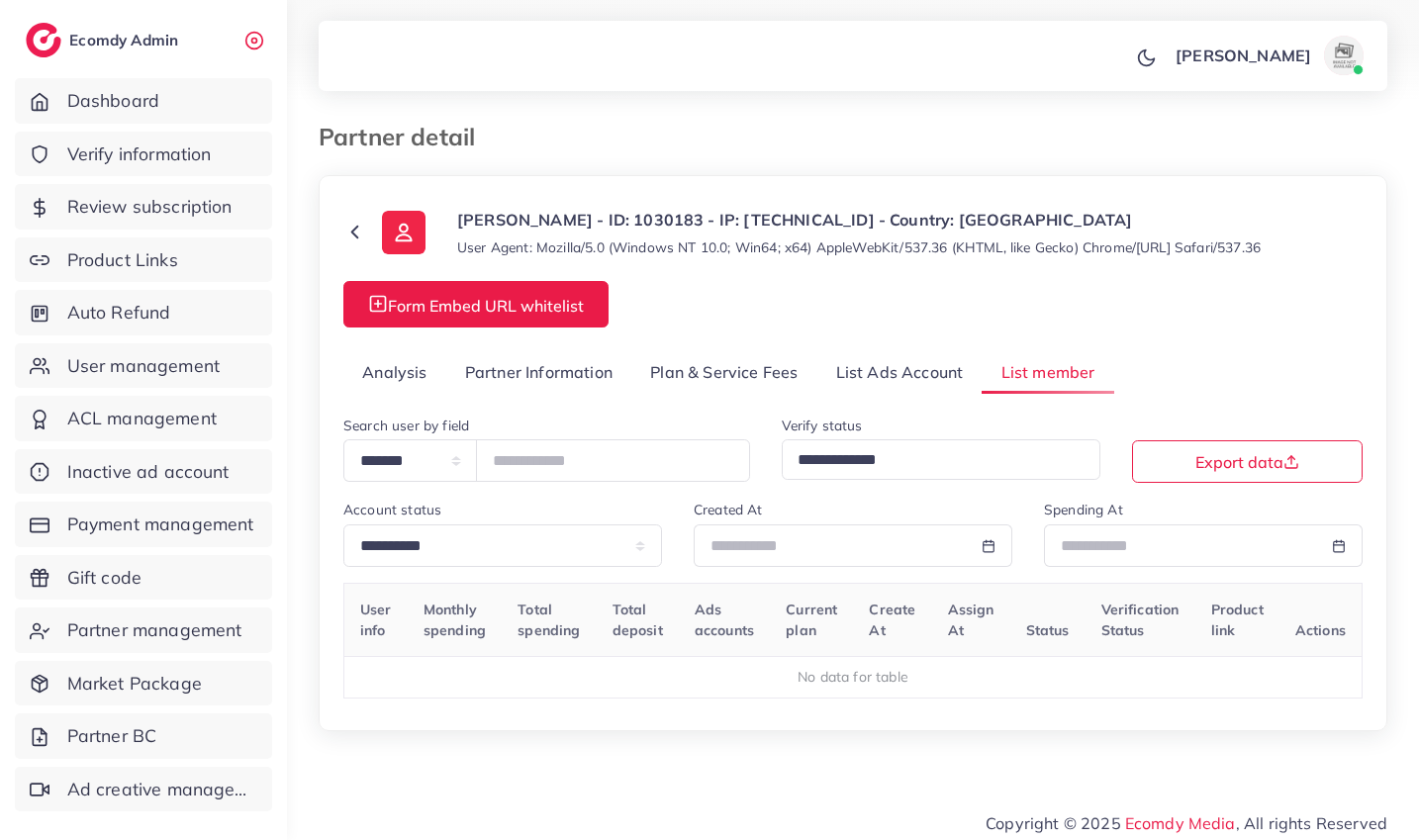 click on "Partner Information" at bounding box center [538, 372] 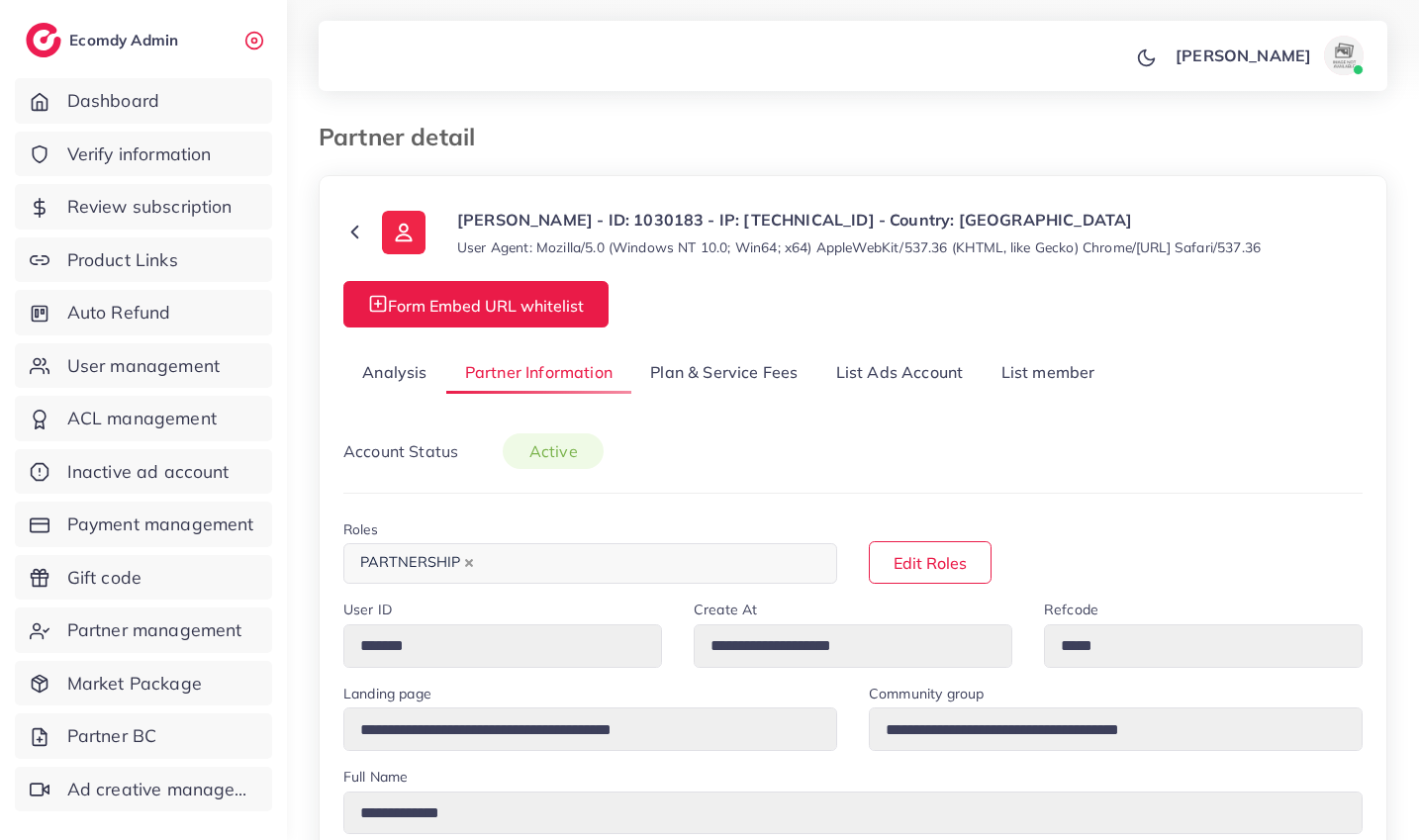 click on "Plan & Service Fees" at bounding box center (723, 372) 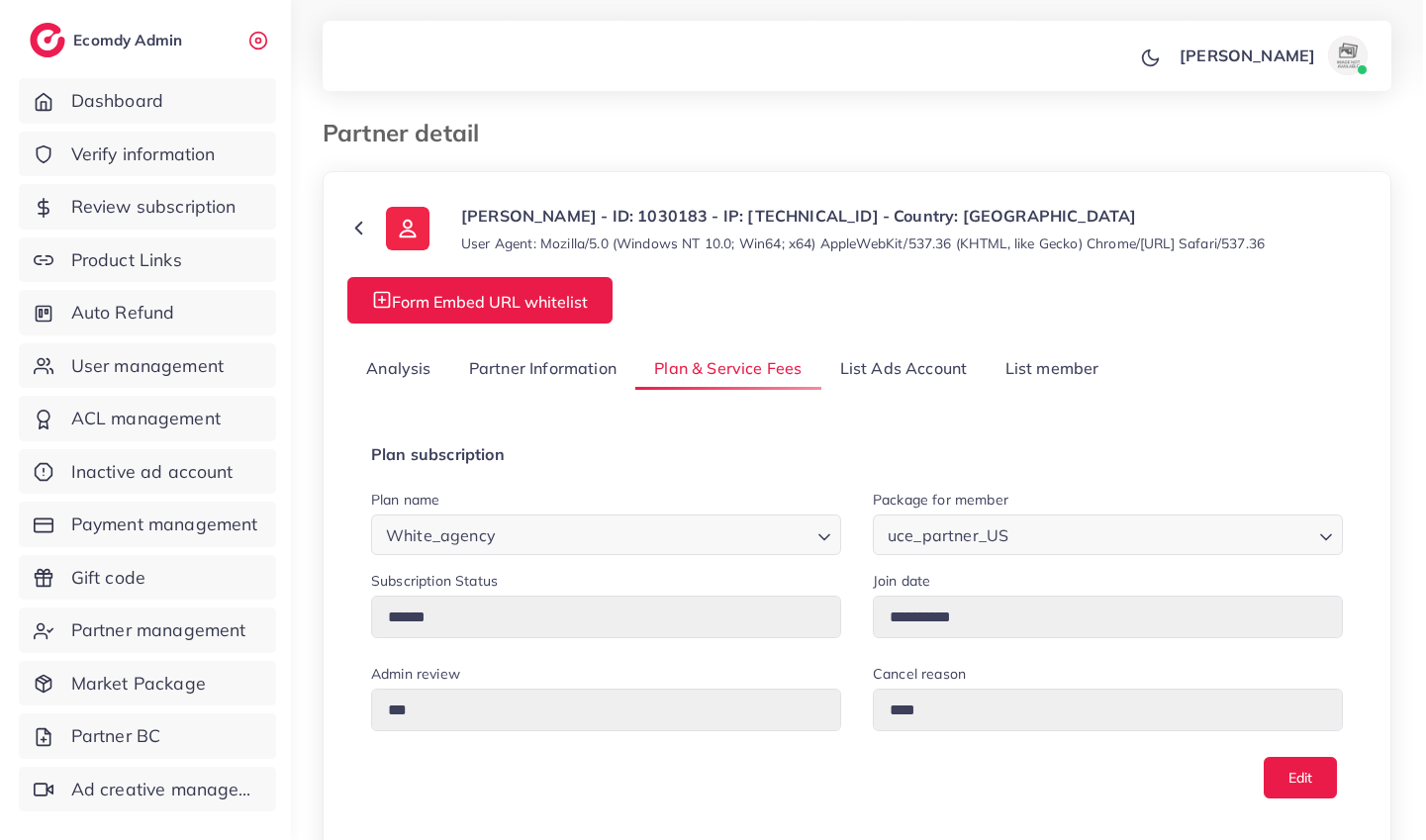 scroll, scrollTop: 0, scrollLeft: 0, axis: both 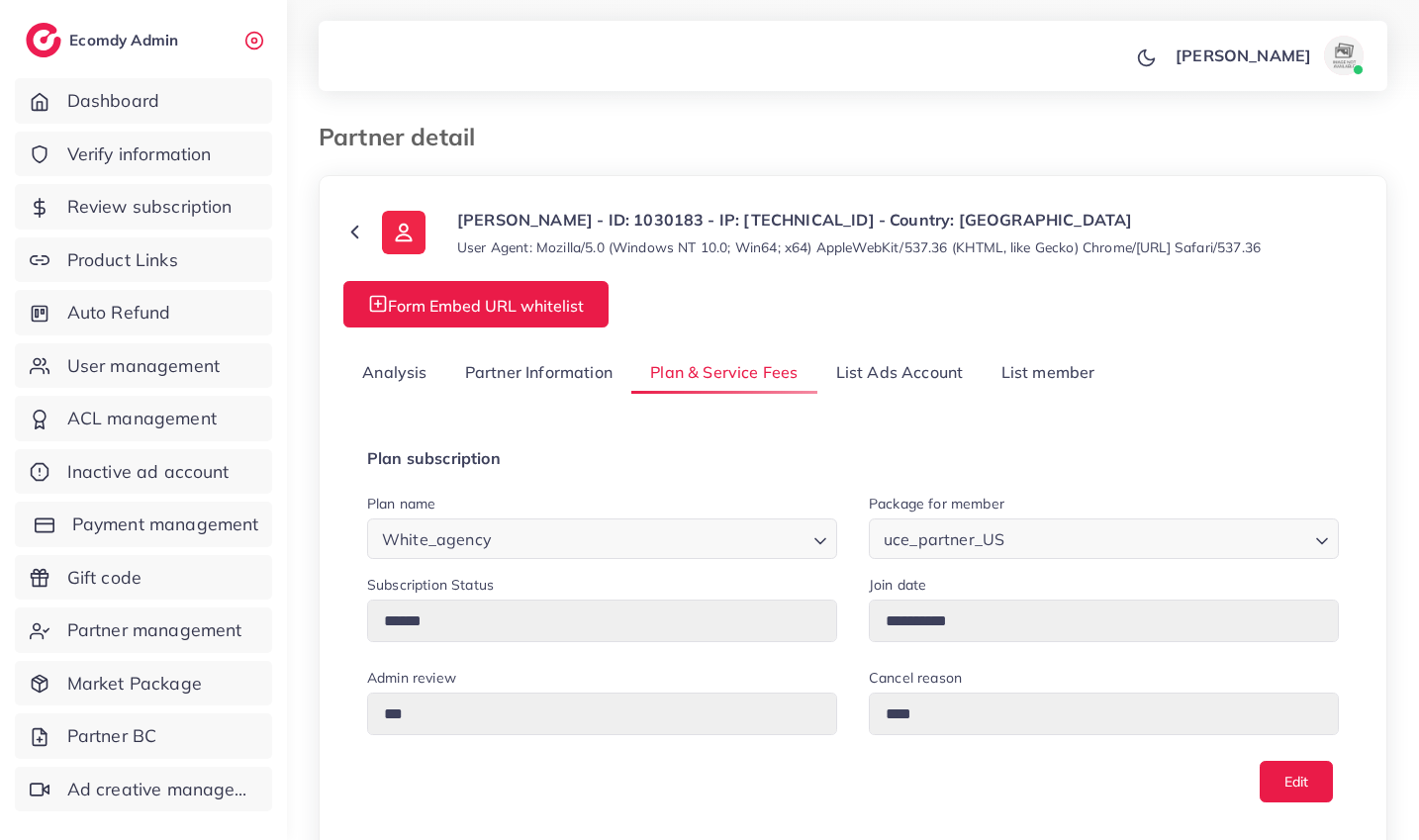 click on "Payment management" at bounding box center (165, 524) 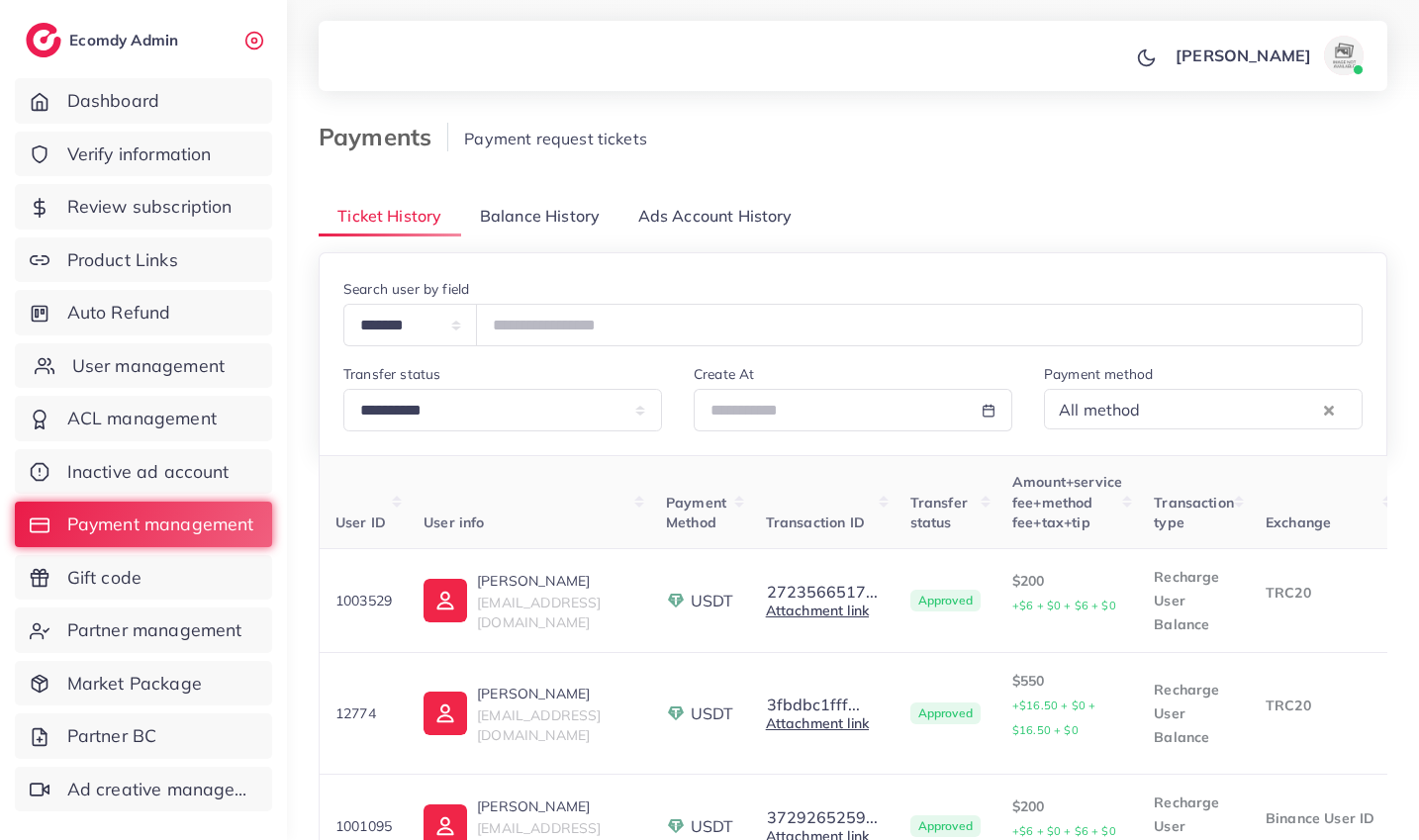 click on "User management" at bounding box center (143, 366) 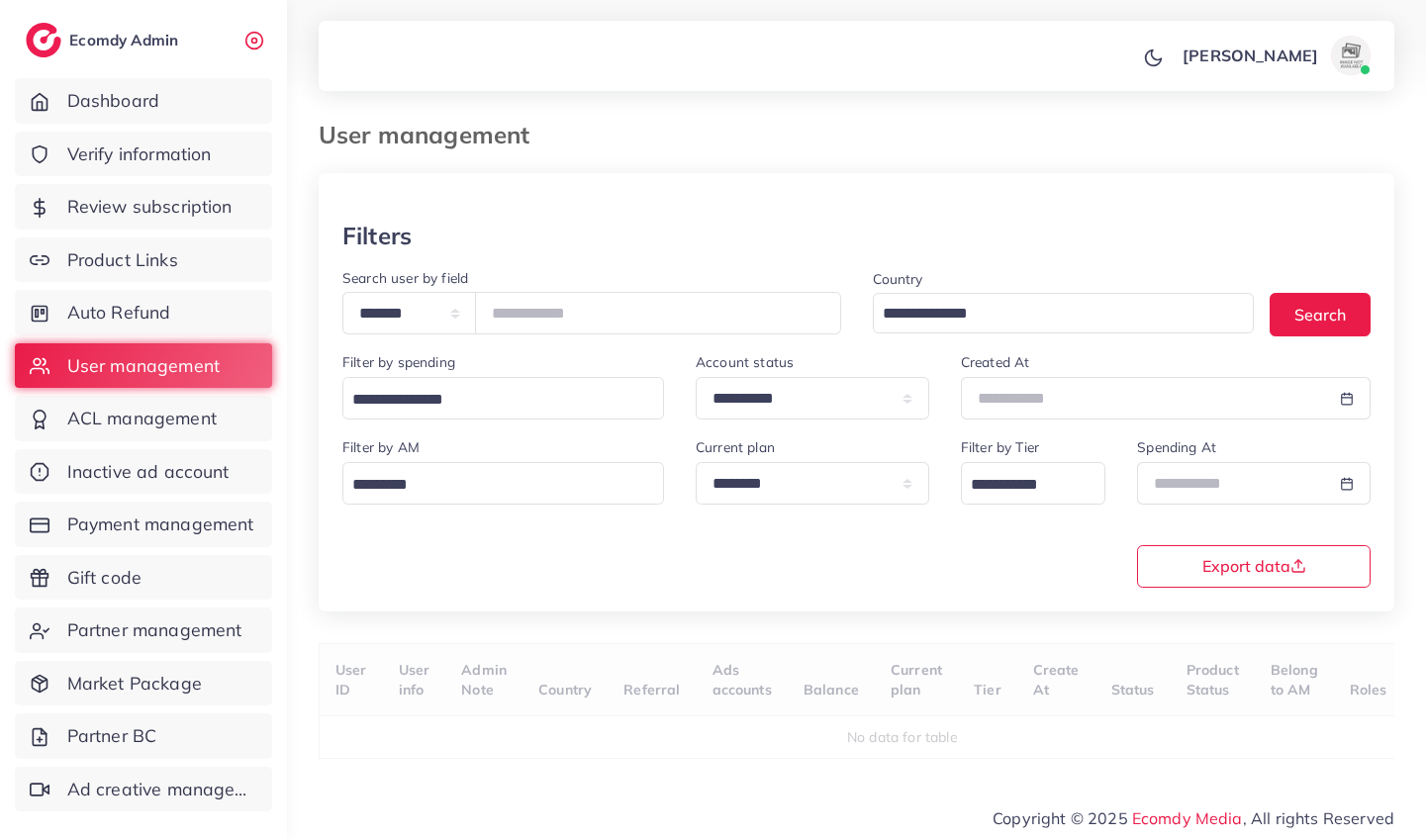scroll, scrollTop: 13, scrollLeft: 0, axis: vertical 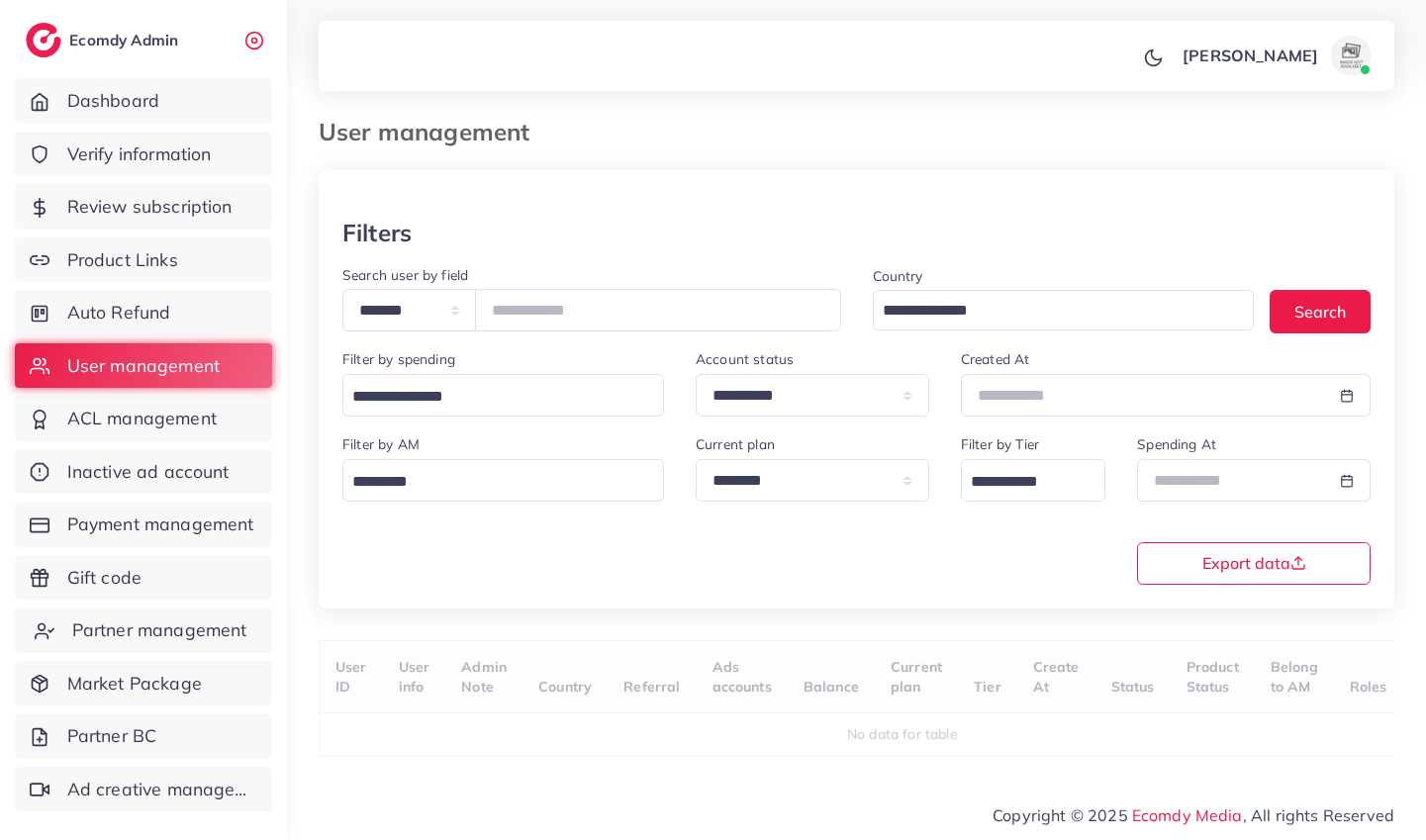 click on "Partner management" at bounding box center [159, 630] 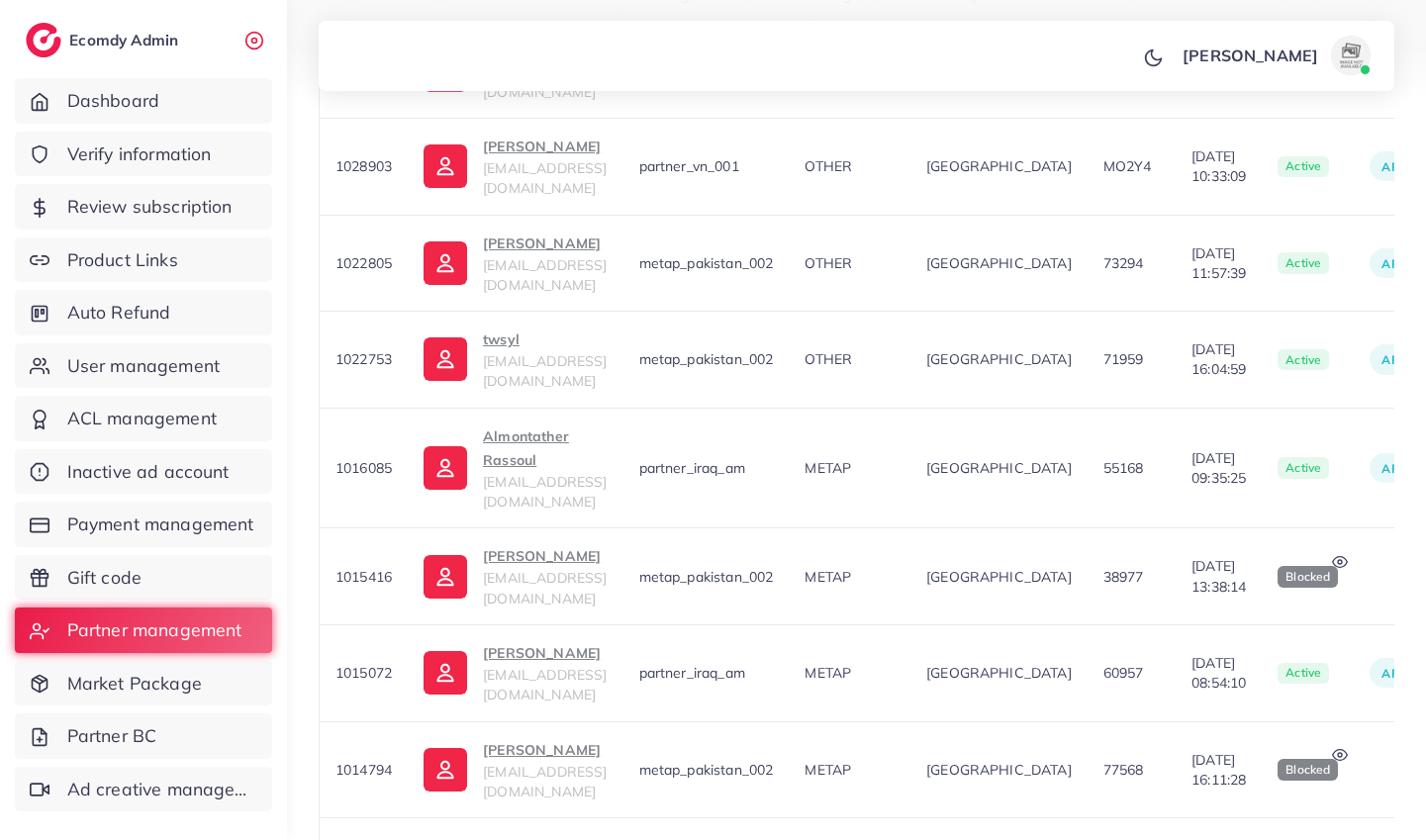 scroll, scrollTop: 621, scrollLeft: 0, axis: vertical 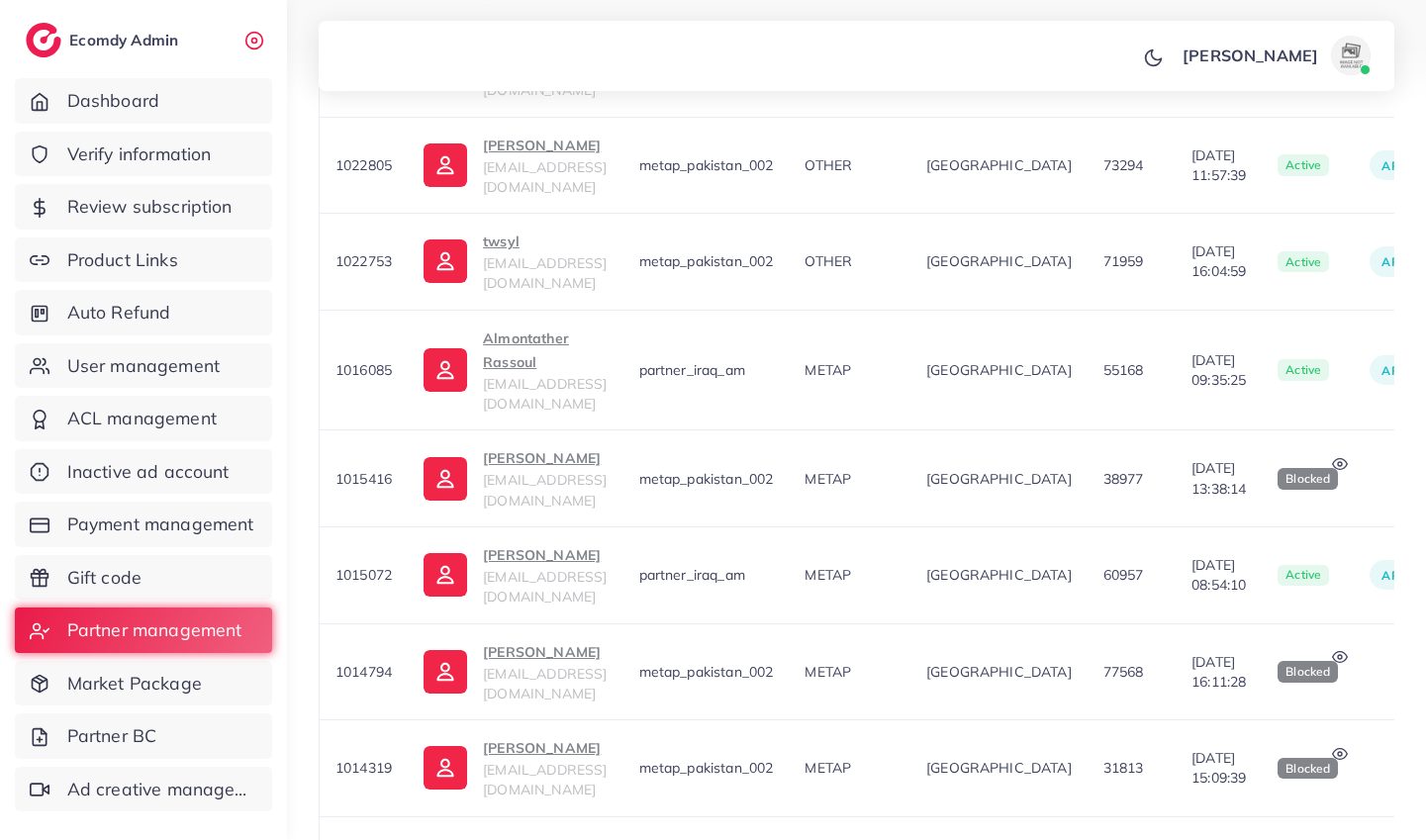 click on "2" at bounding box center (1138, 947) 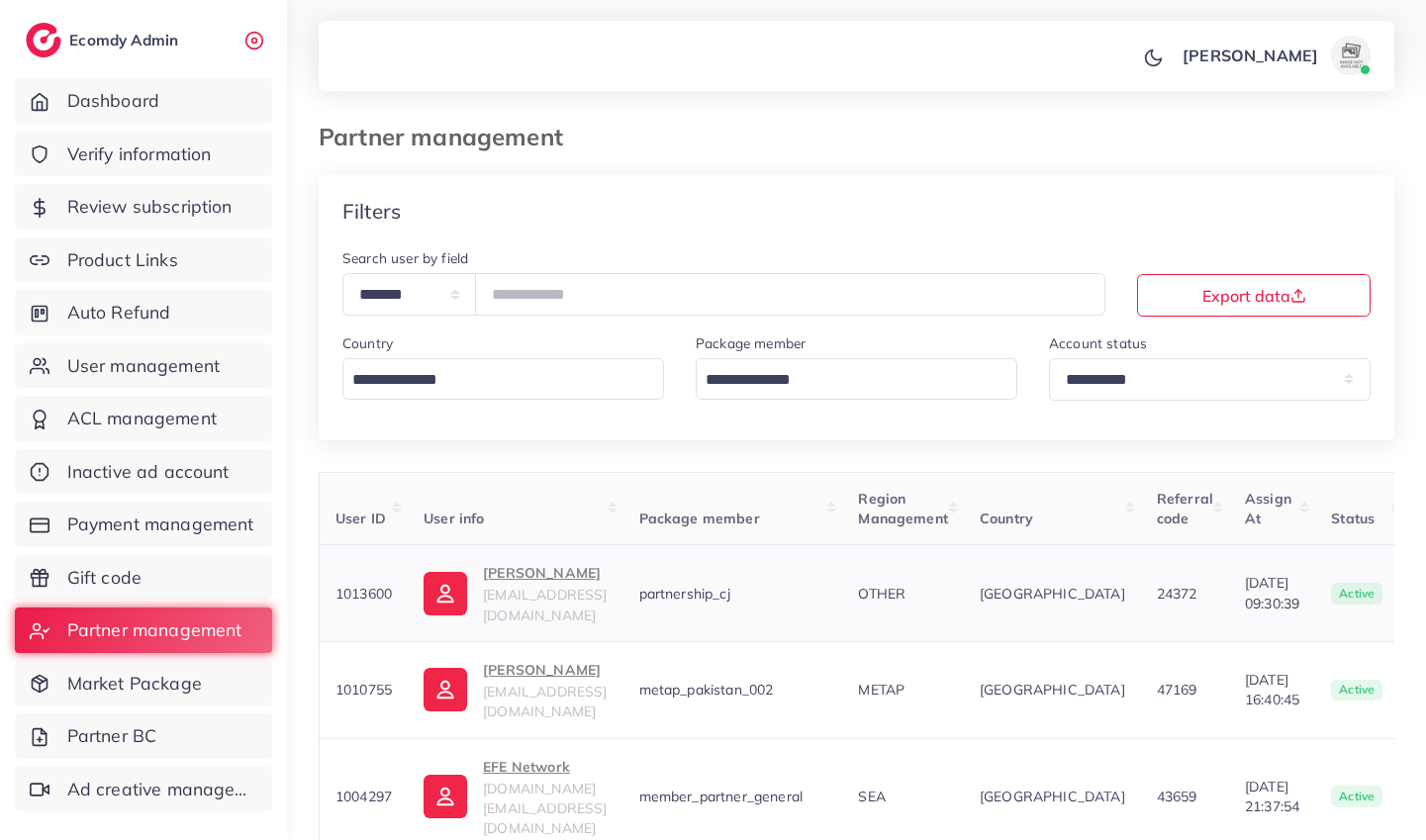 scroll, scrollTop: 175, scrollLeft: 0, axis: vertical 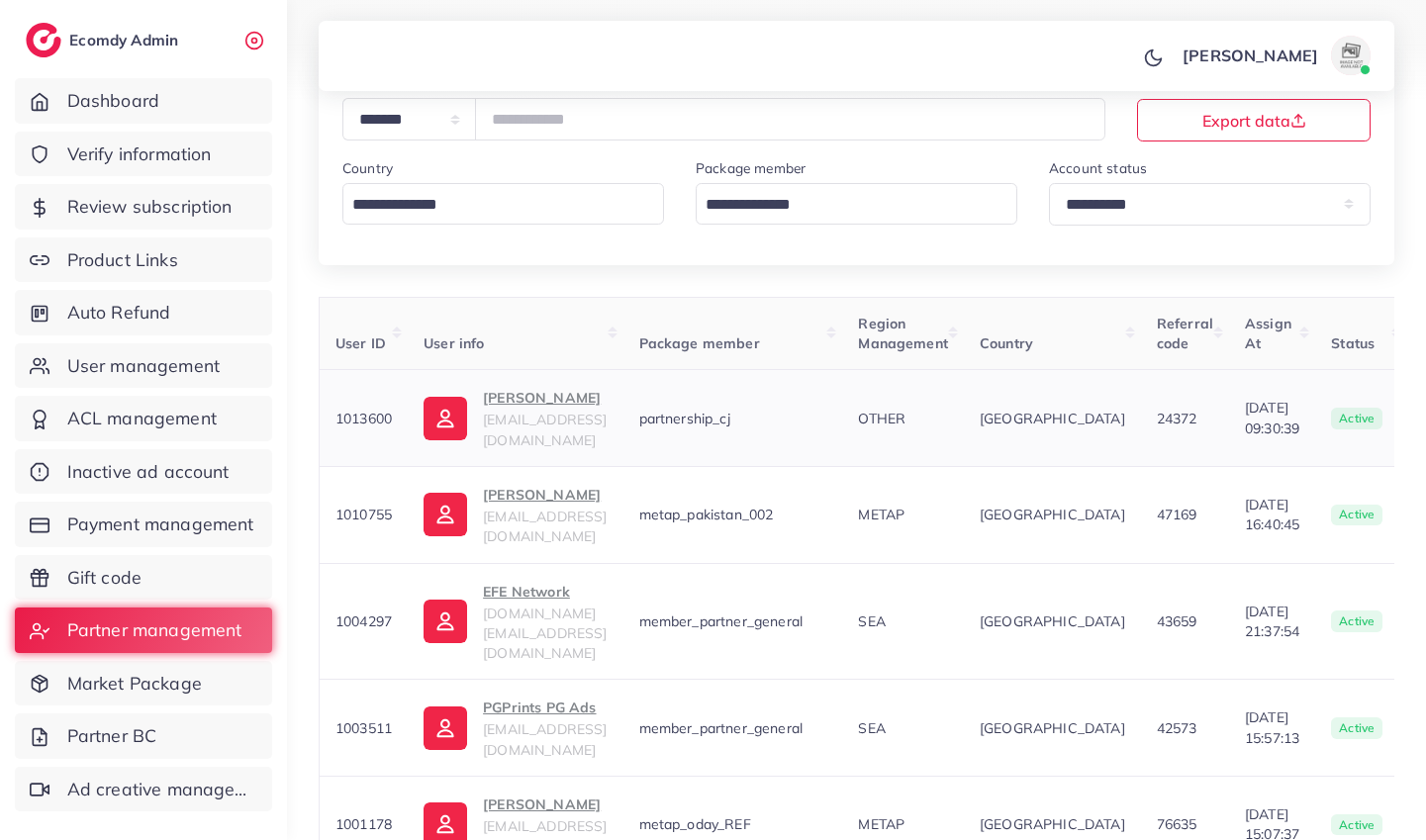 click on "Park Huang" at bounding box center (544, 398) 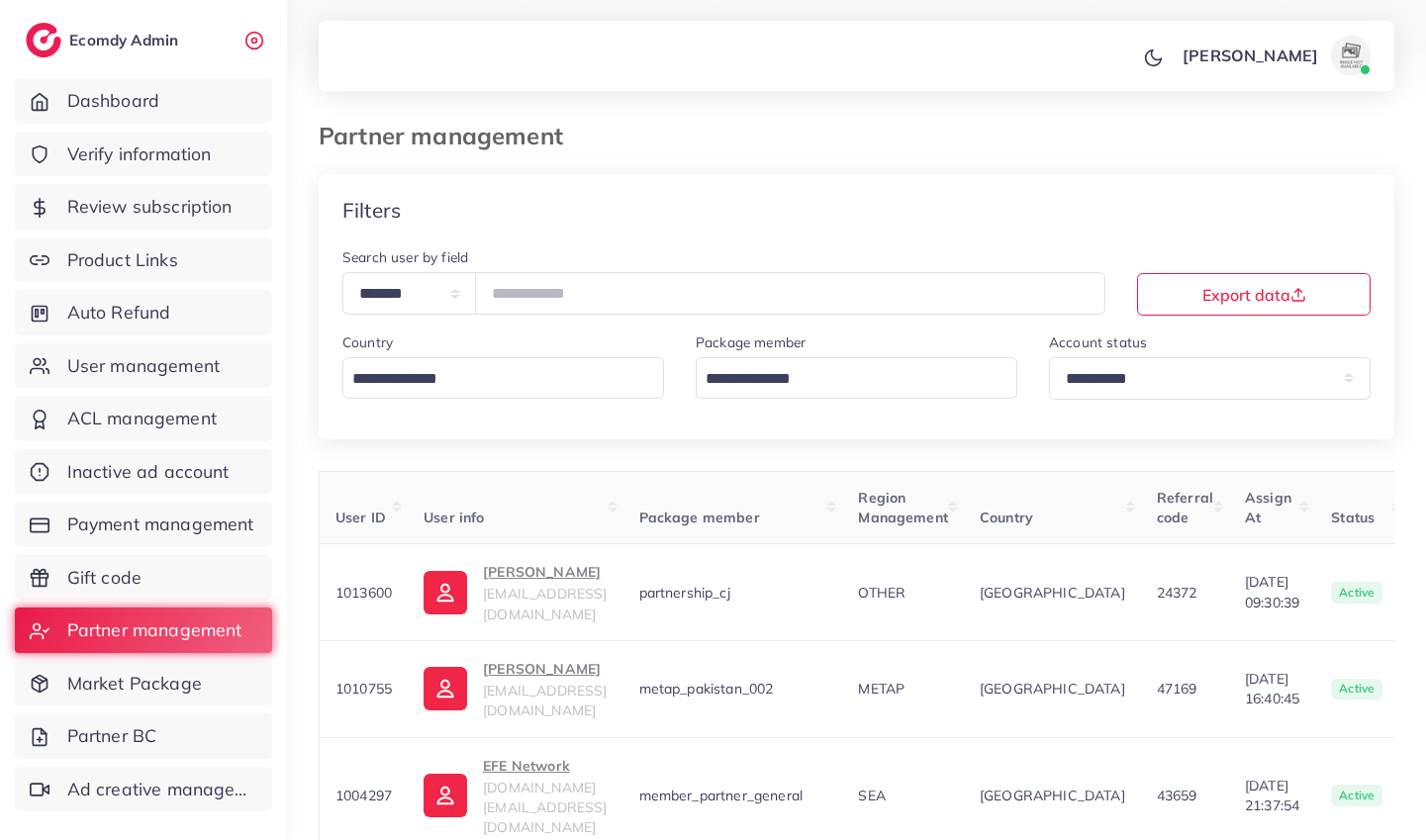 scroll, scrollTop: 0, scrollLeft: 0, axis: both 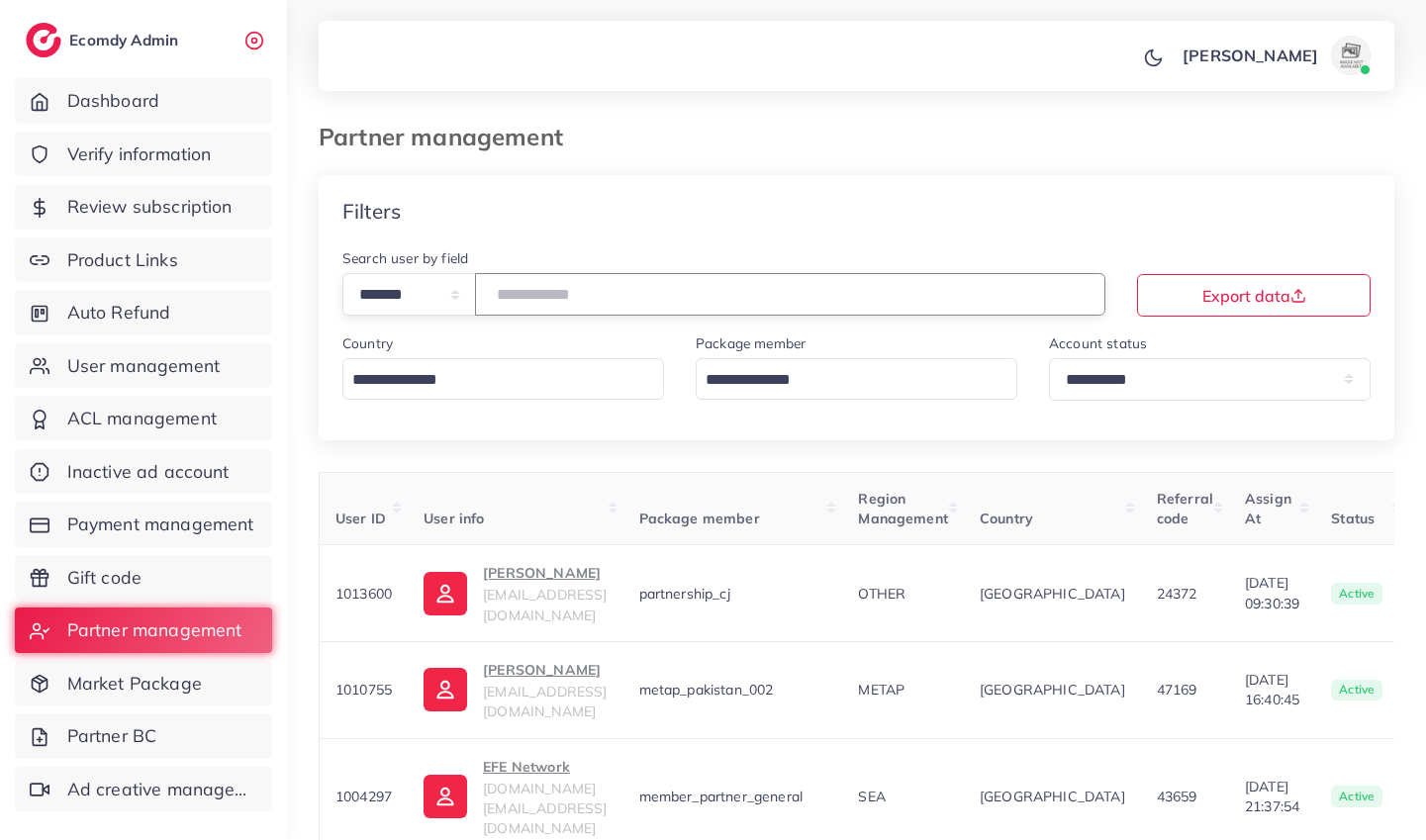 click at bounding box center [790, 294] 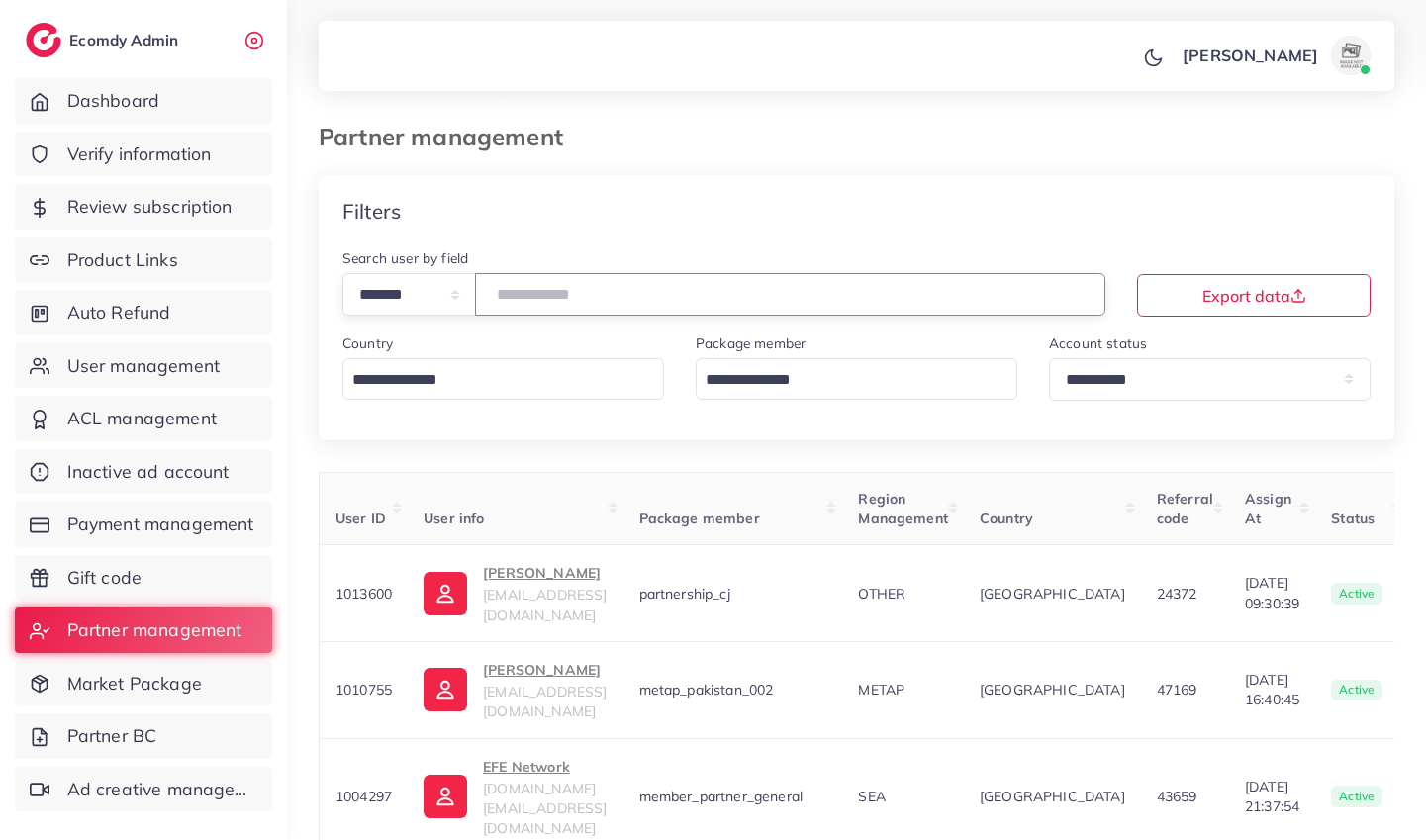 type on "*****" 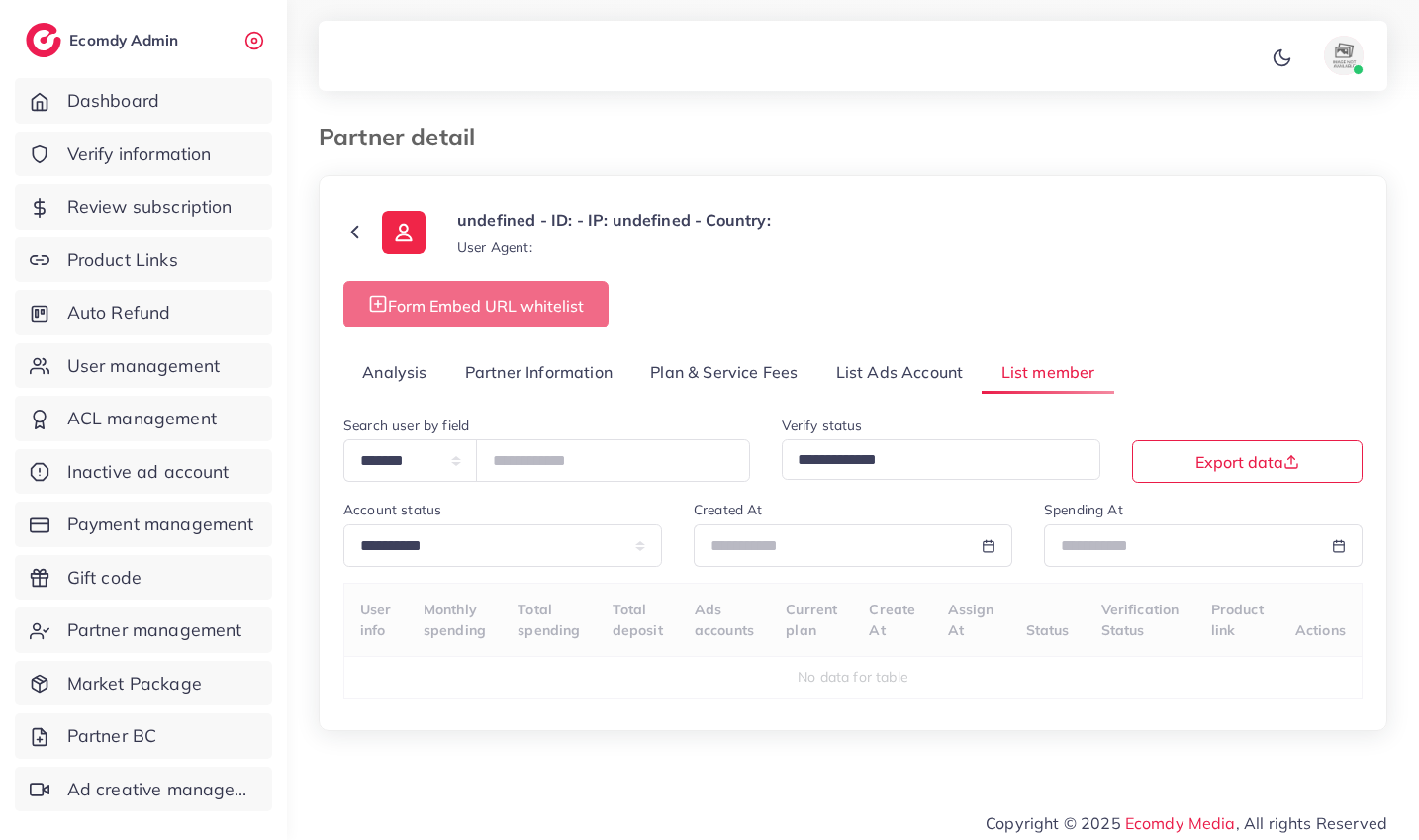 scroll, scrollTop: 0, scrollLeft: 0, axis: both 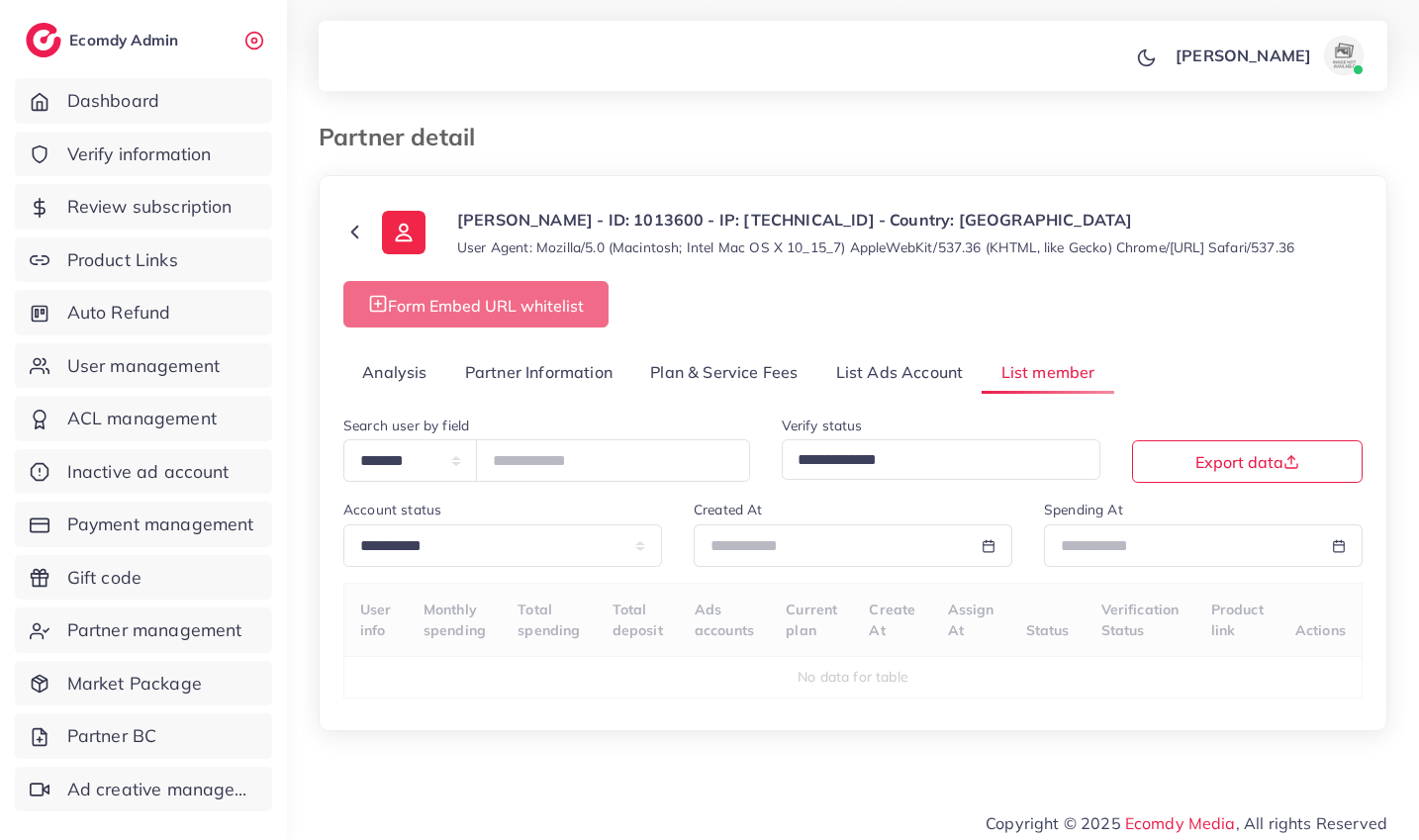 select on "**" 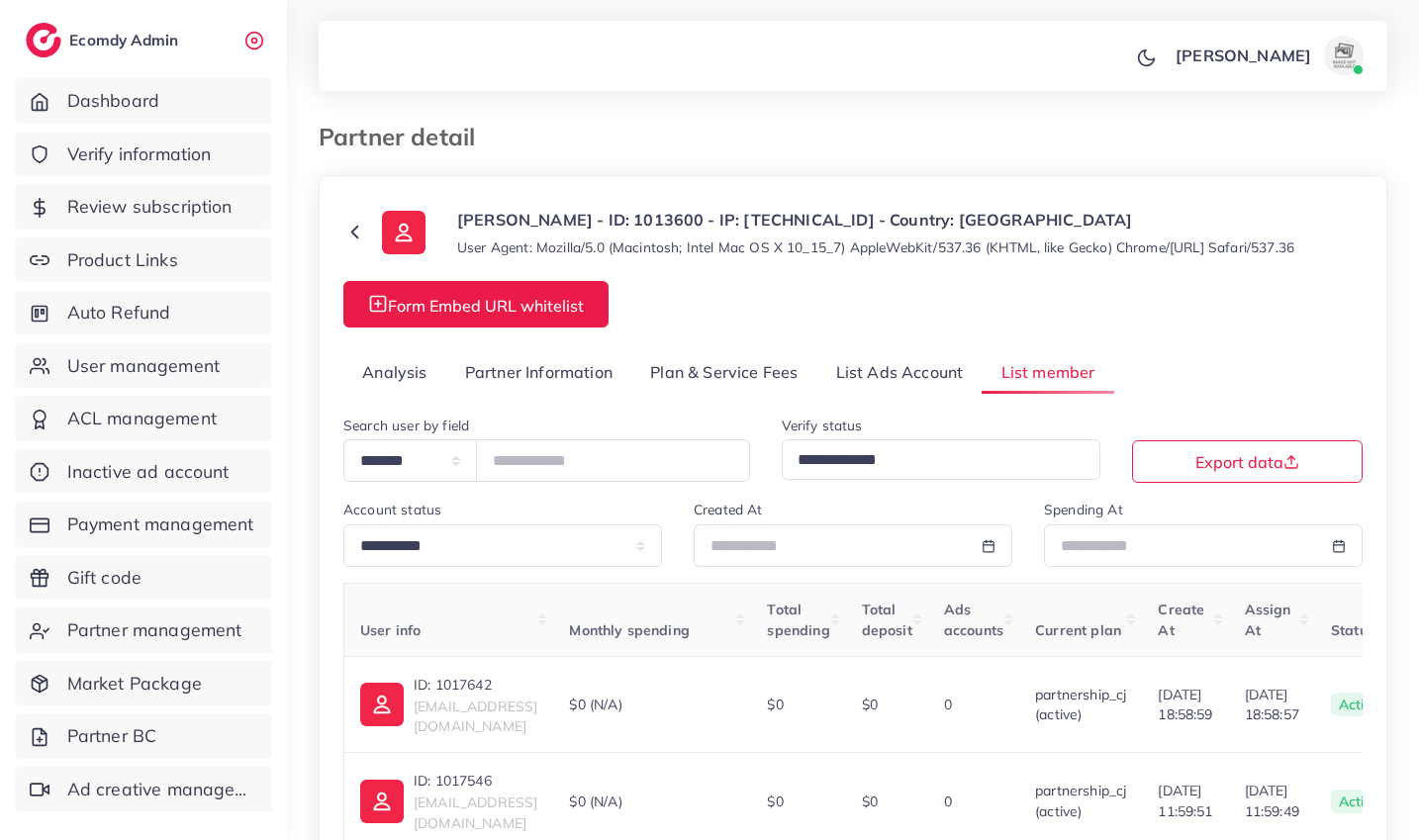 click on "Partner Information" at bounding box center (538, 372) 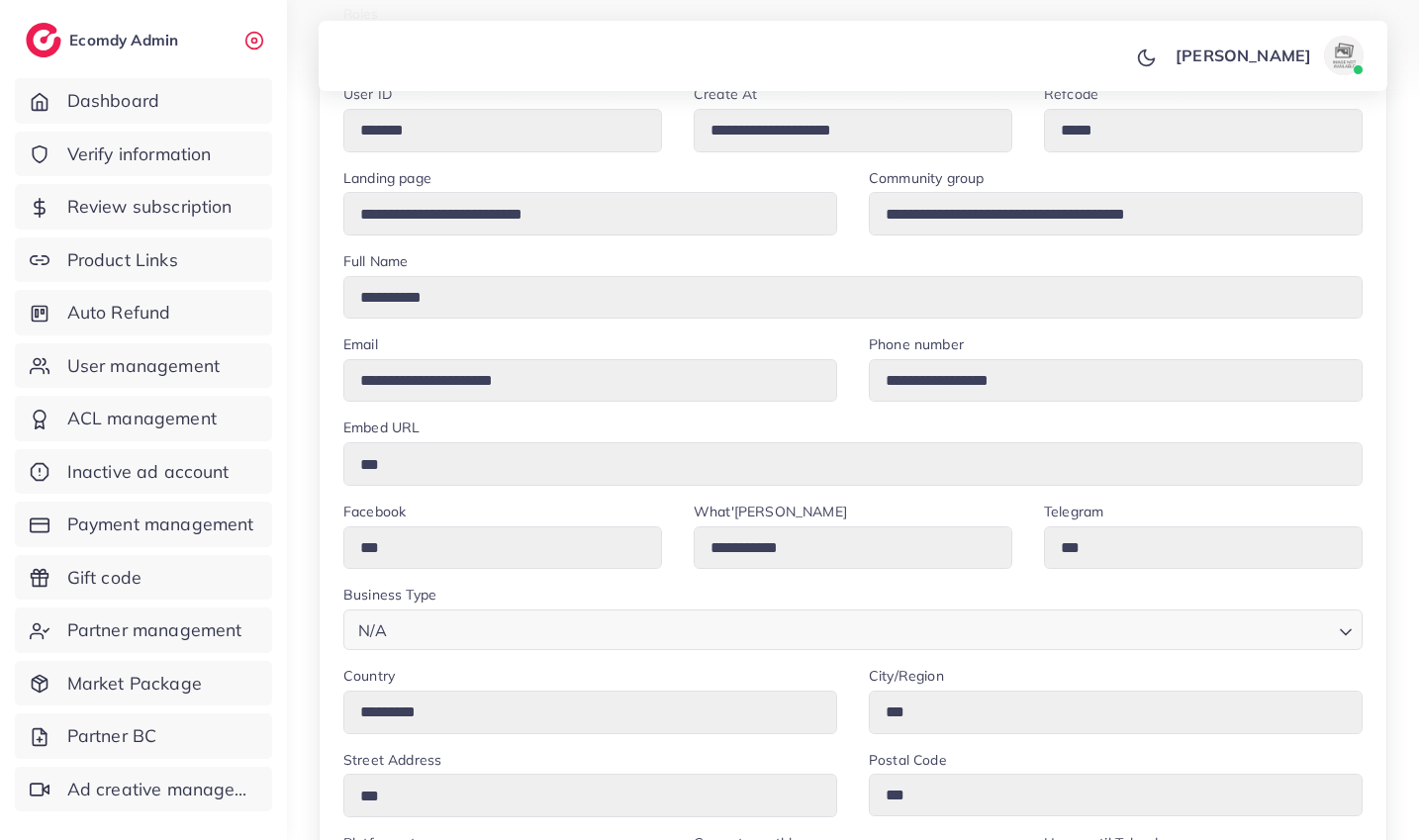 scroll, scrollTop: 425, scrollLeft: 0, axis: vertical 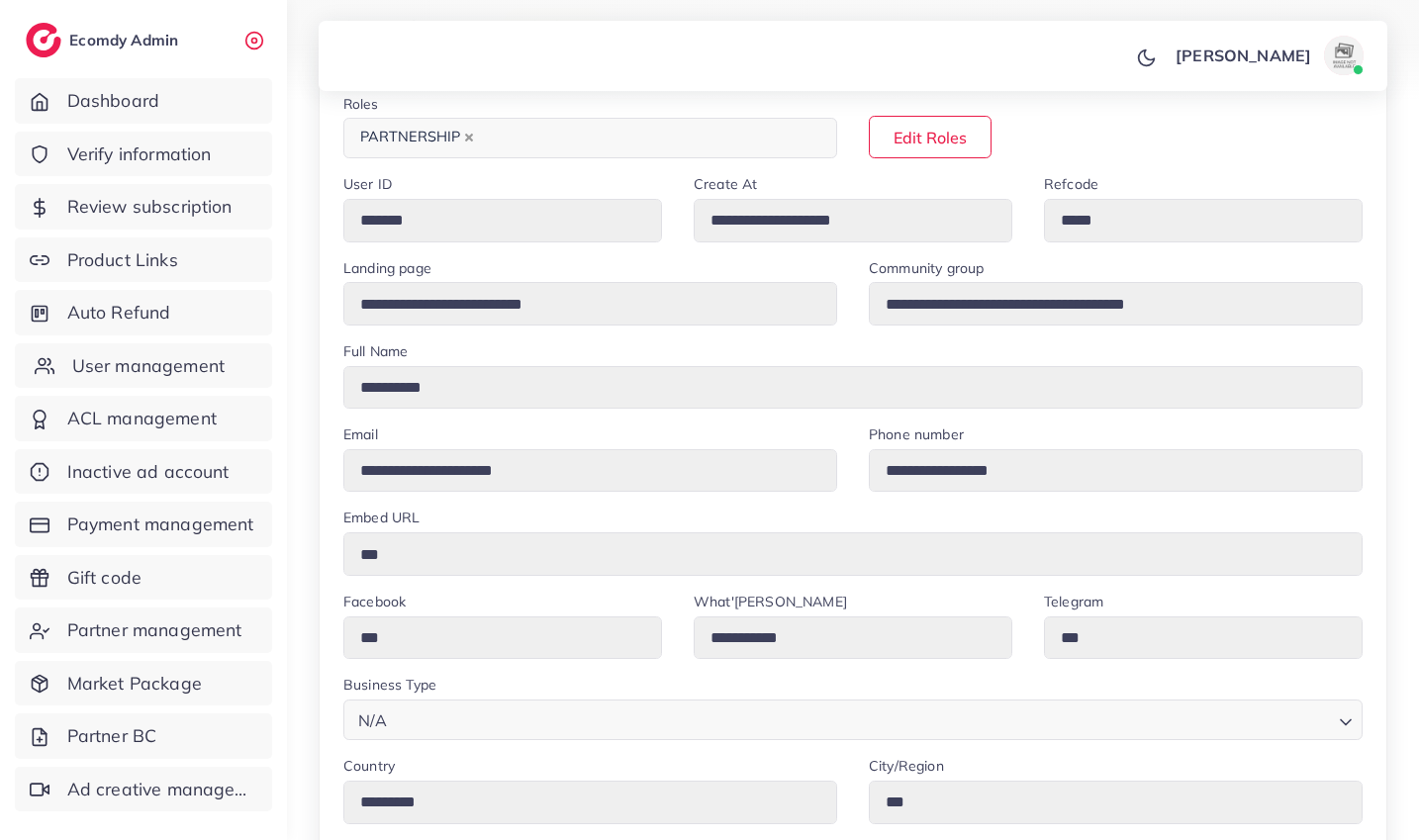 click on "User management" at bounding box center (148, 366) 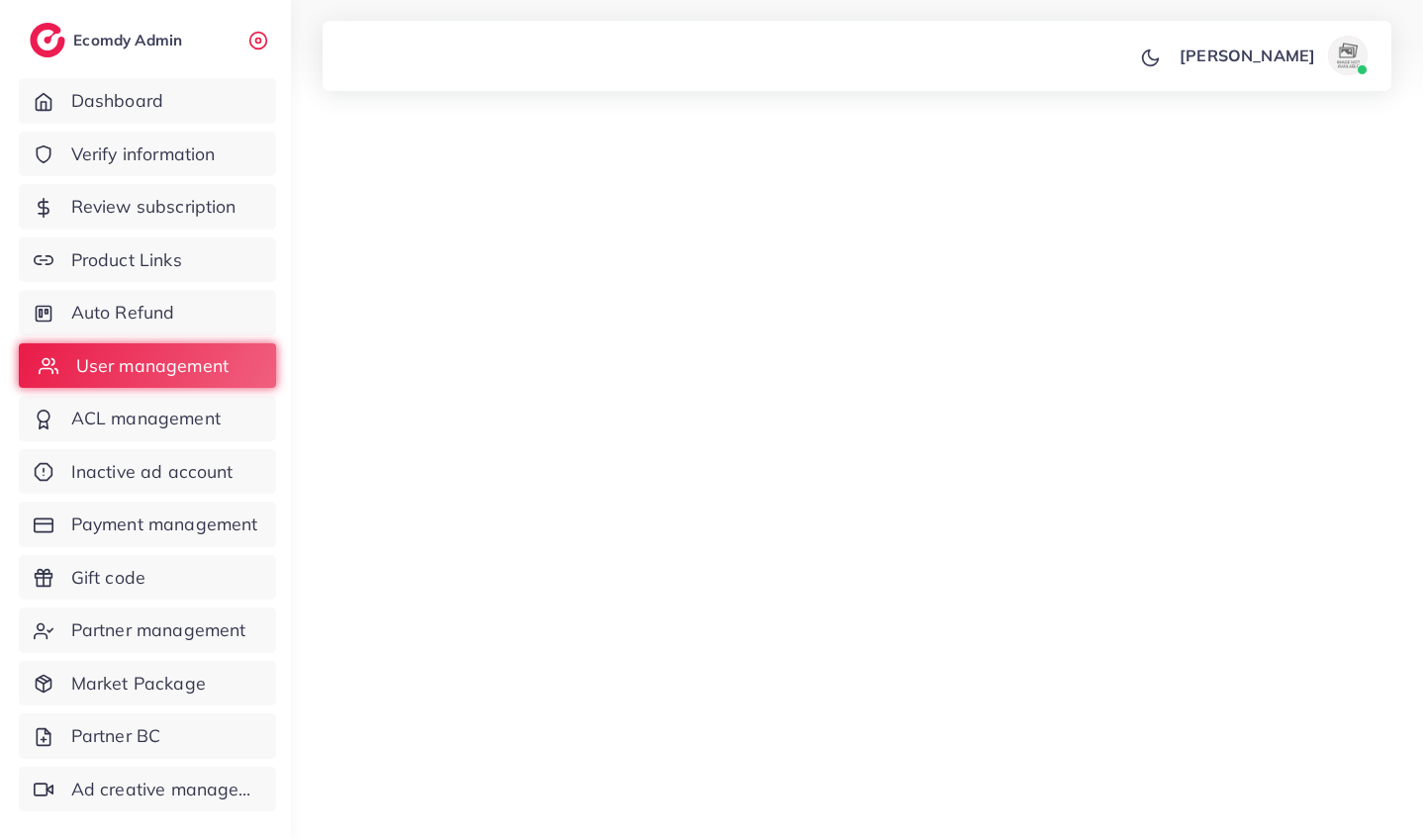 scroll, scrollTop: 0, scrollLeft: 0, axis: both 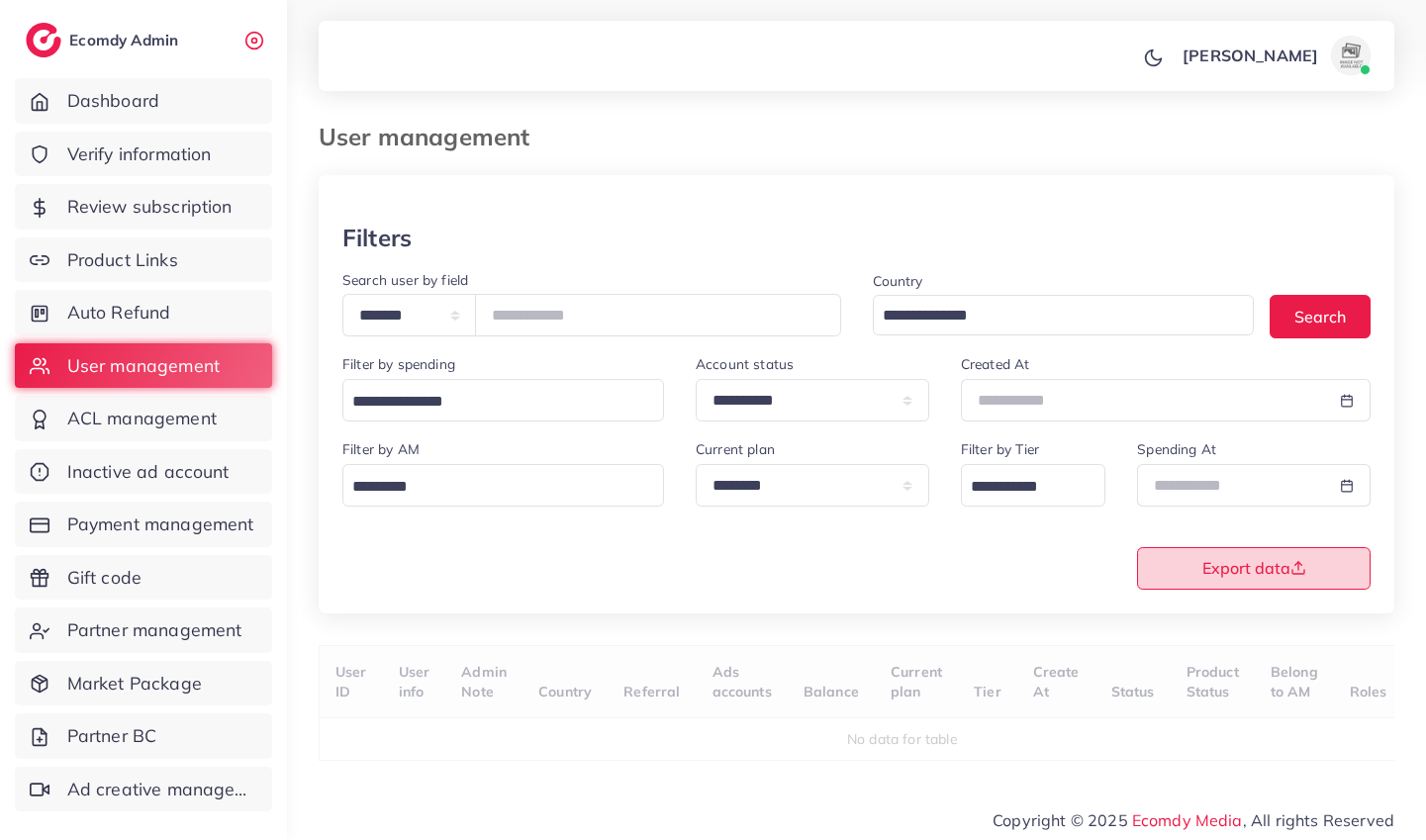 click on "Export data" at bounding box center (1254, 568) 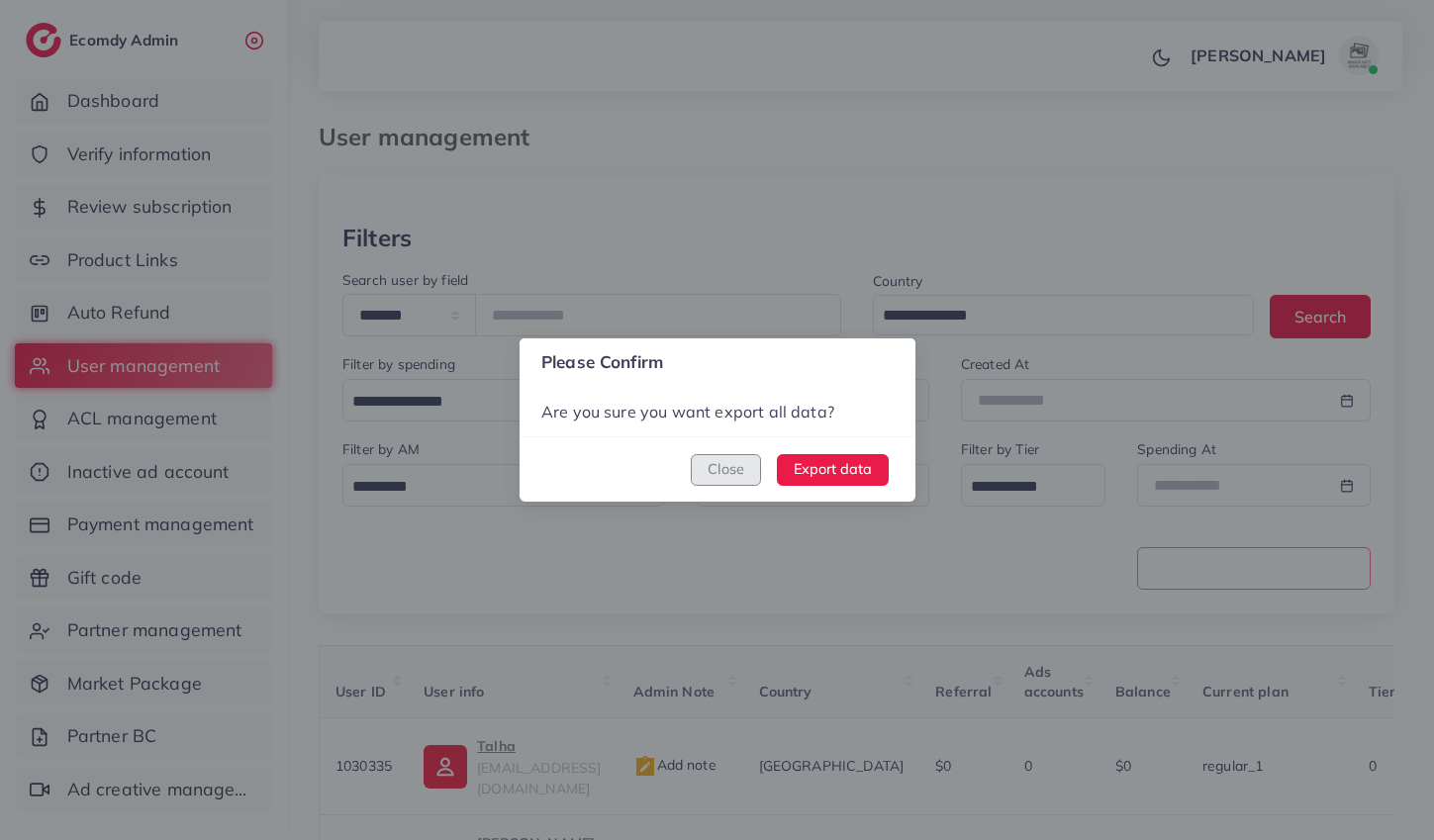 click on "Close" at bounding box center [725, 470] 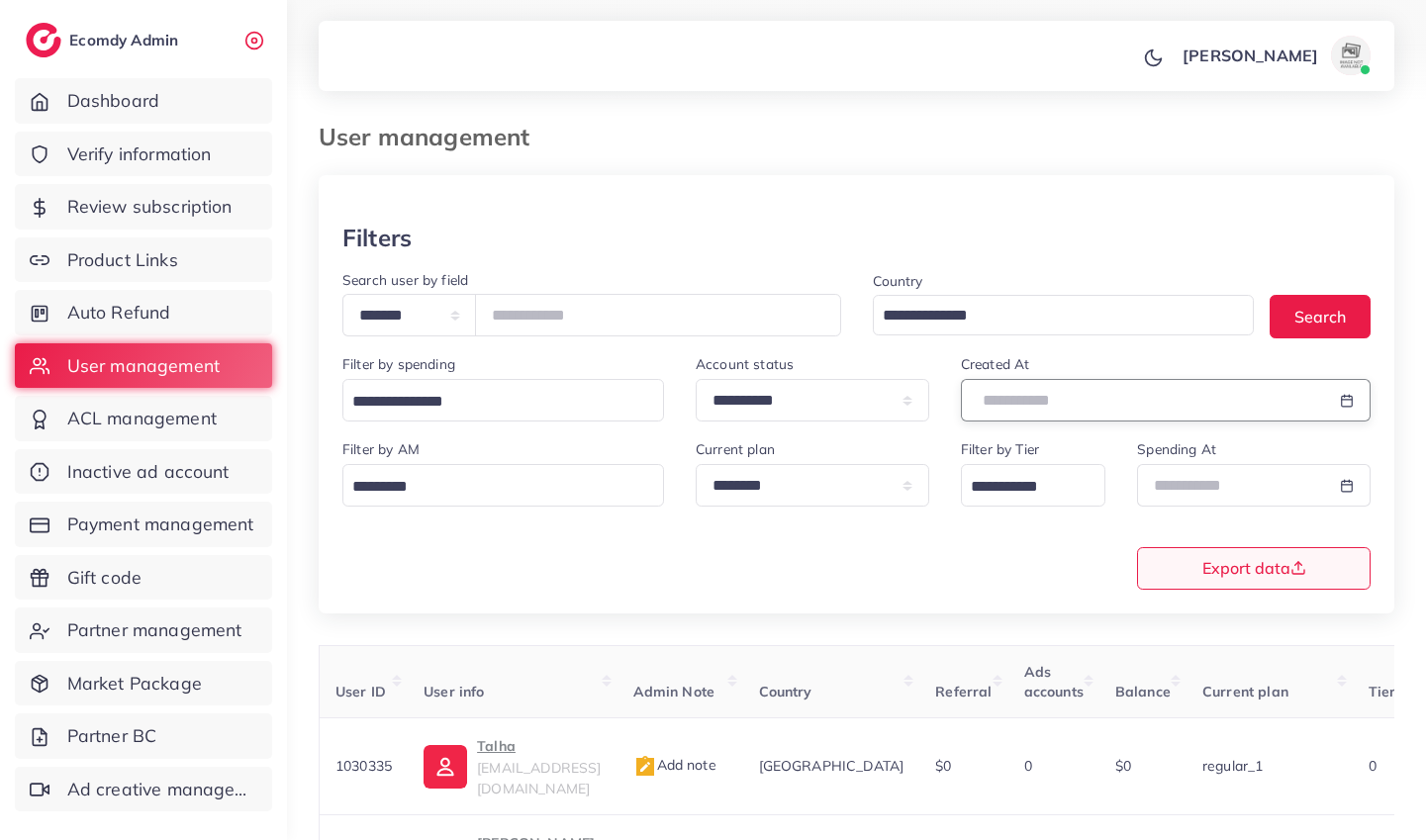 click at bounding box center (1143, 400) 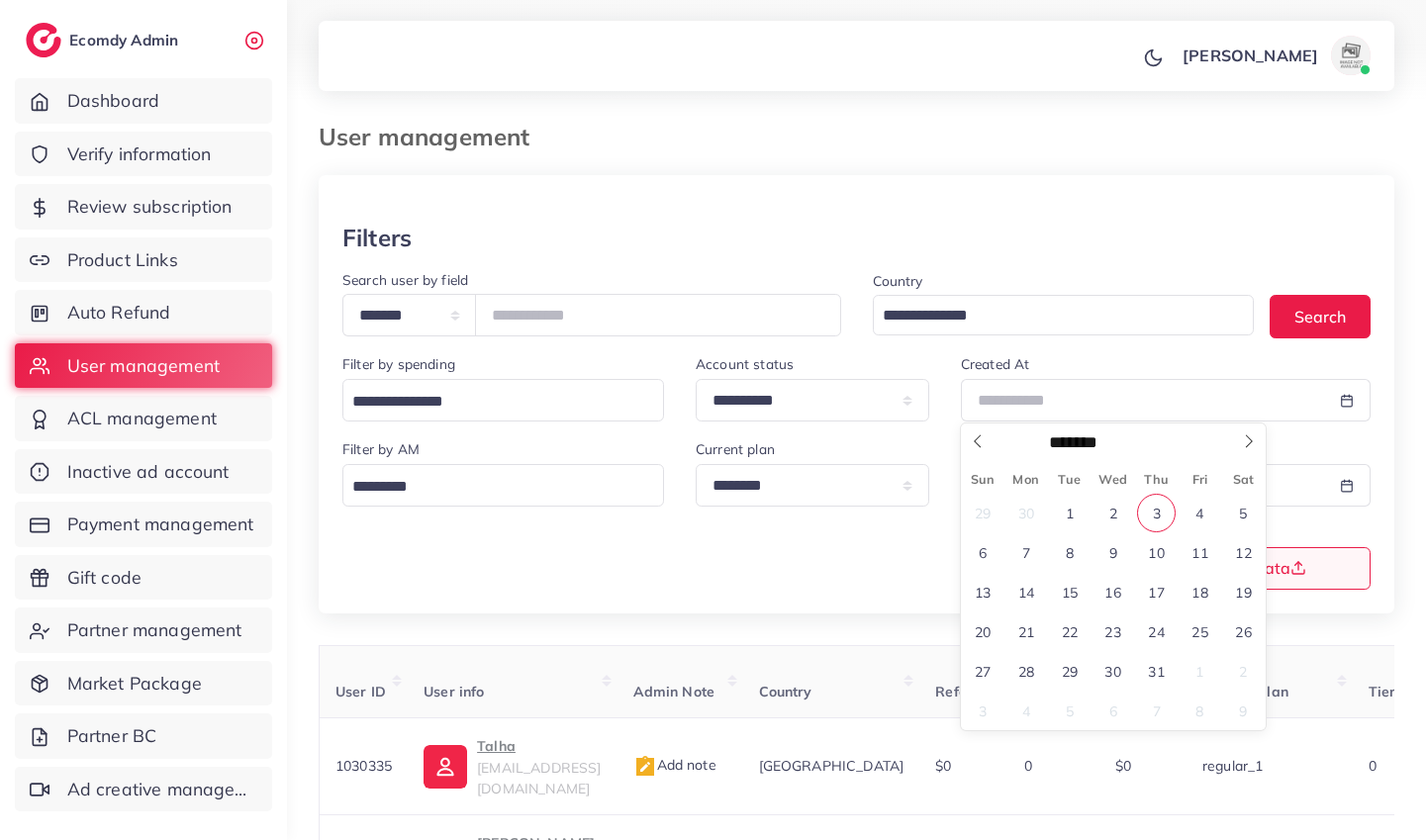 click on "3" at bounding box center (1156, 513) 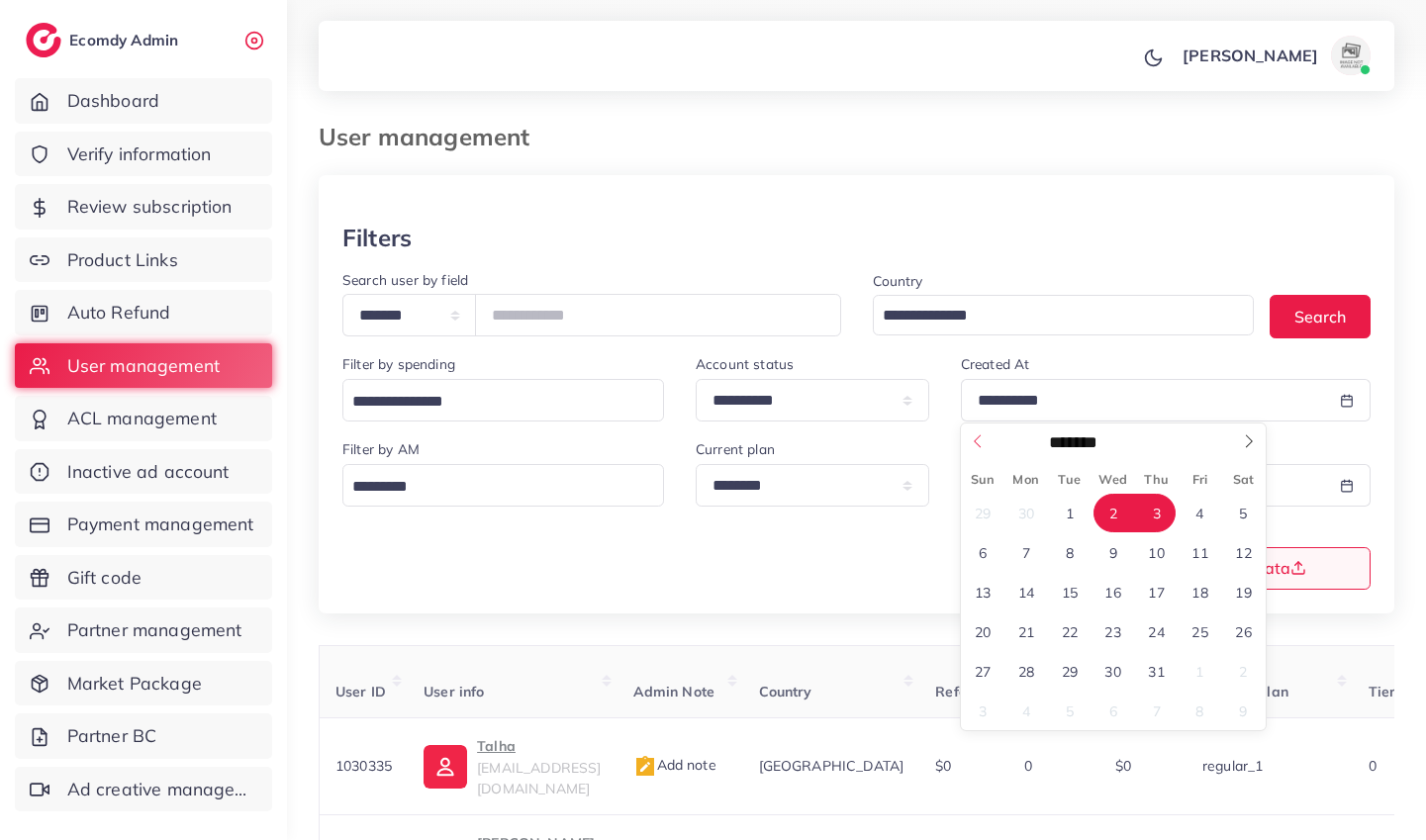 click 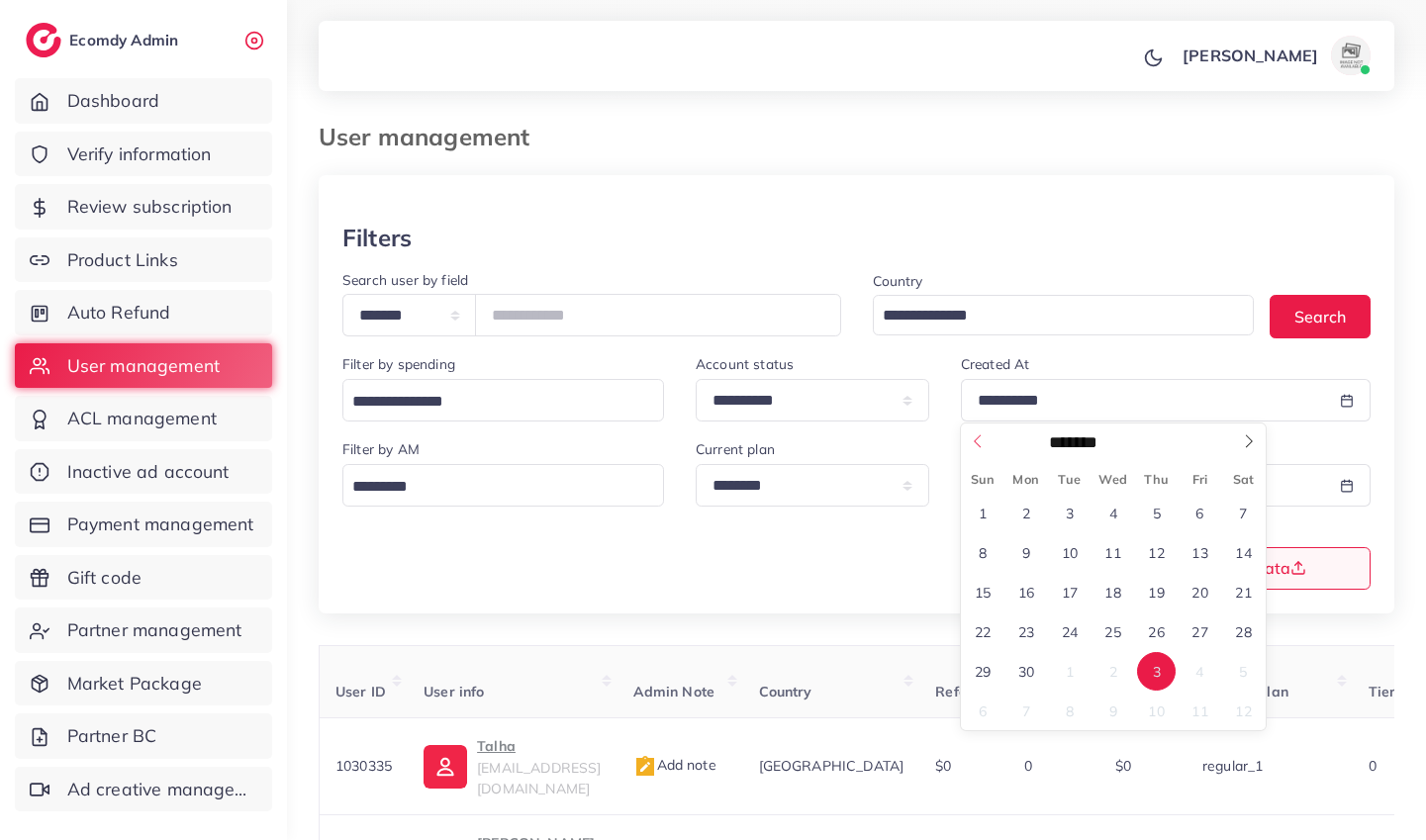 click 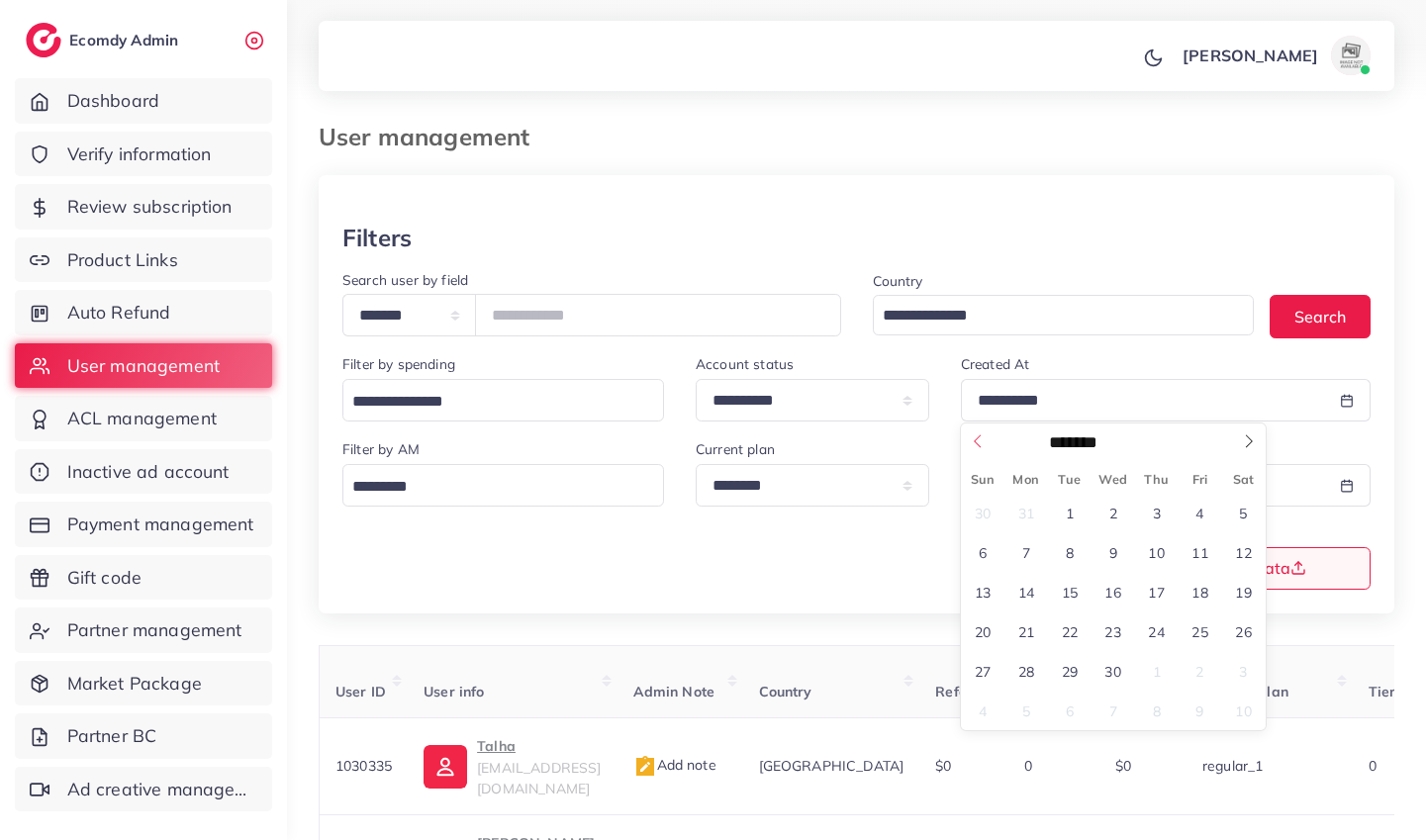 click 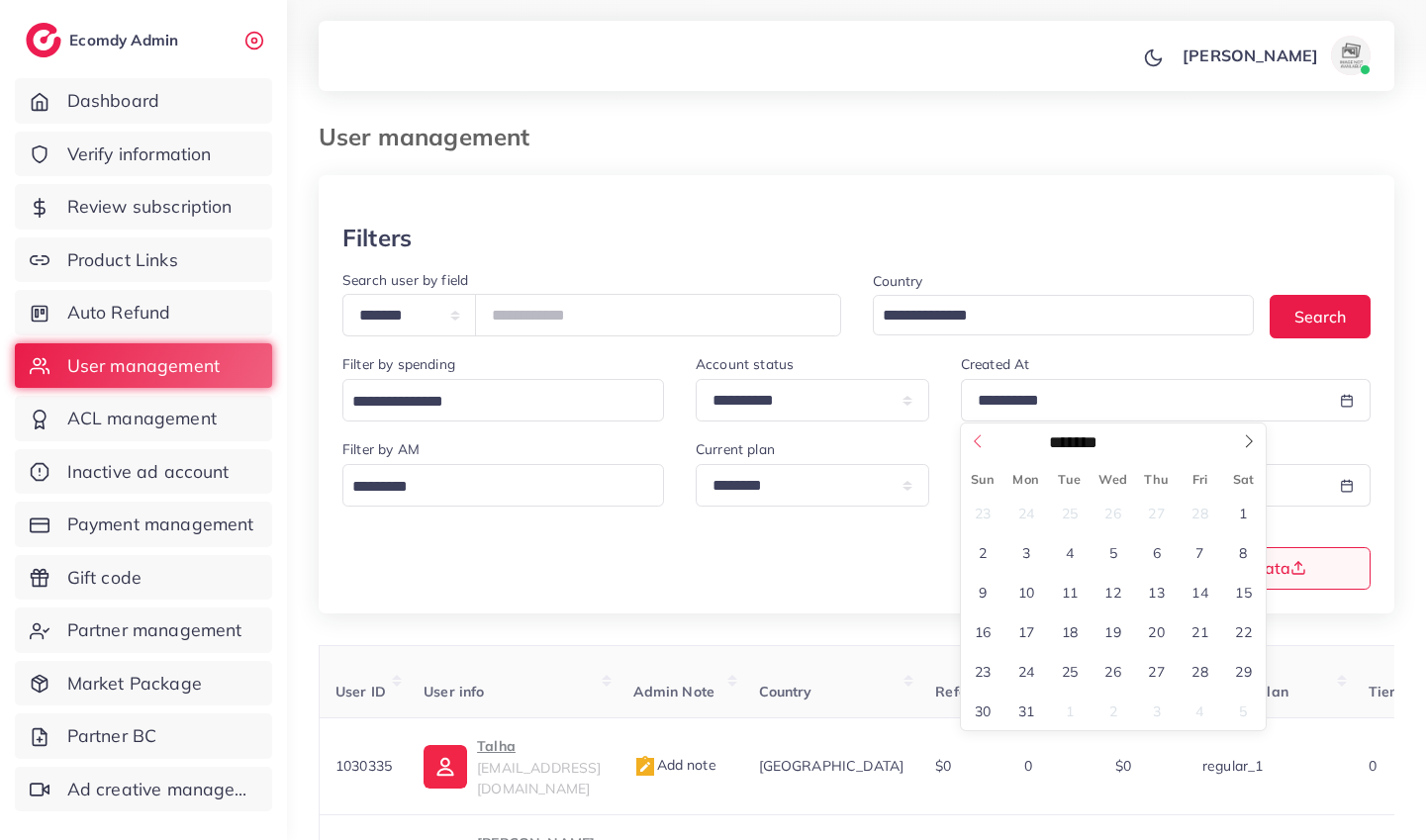 click 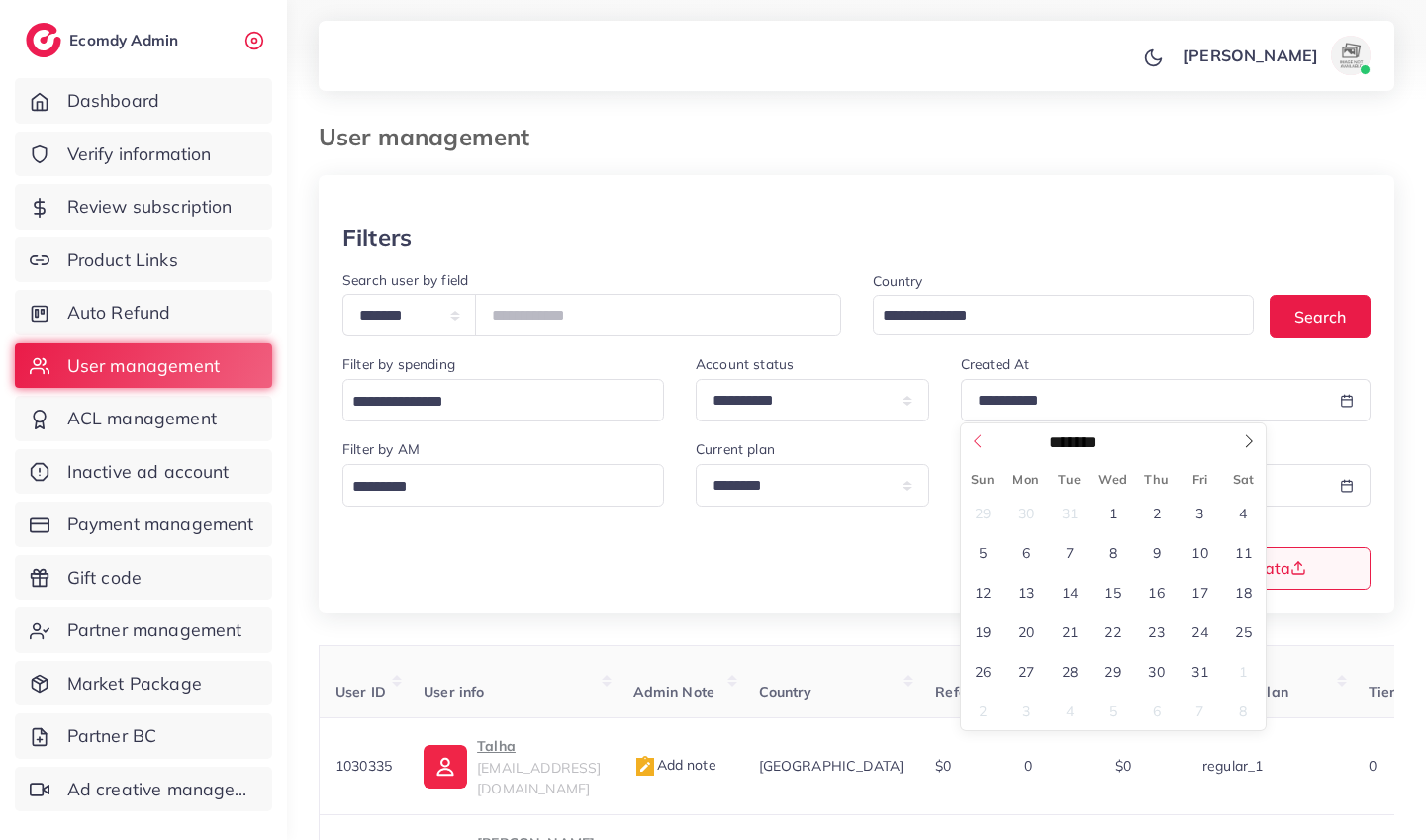 click 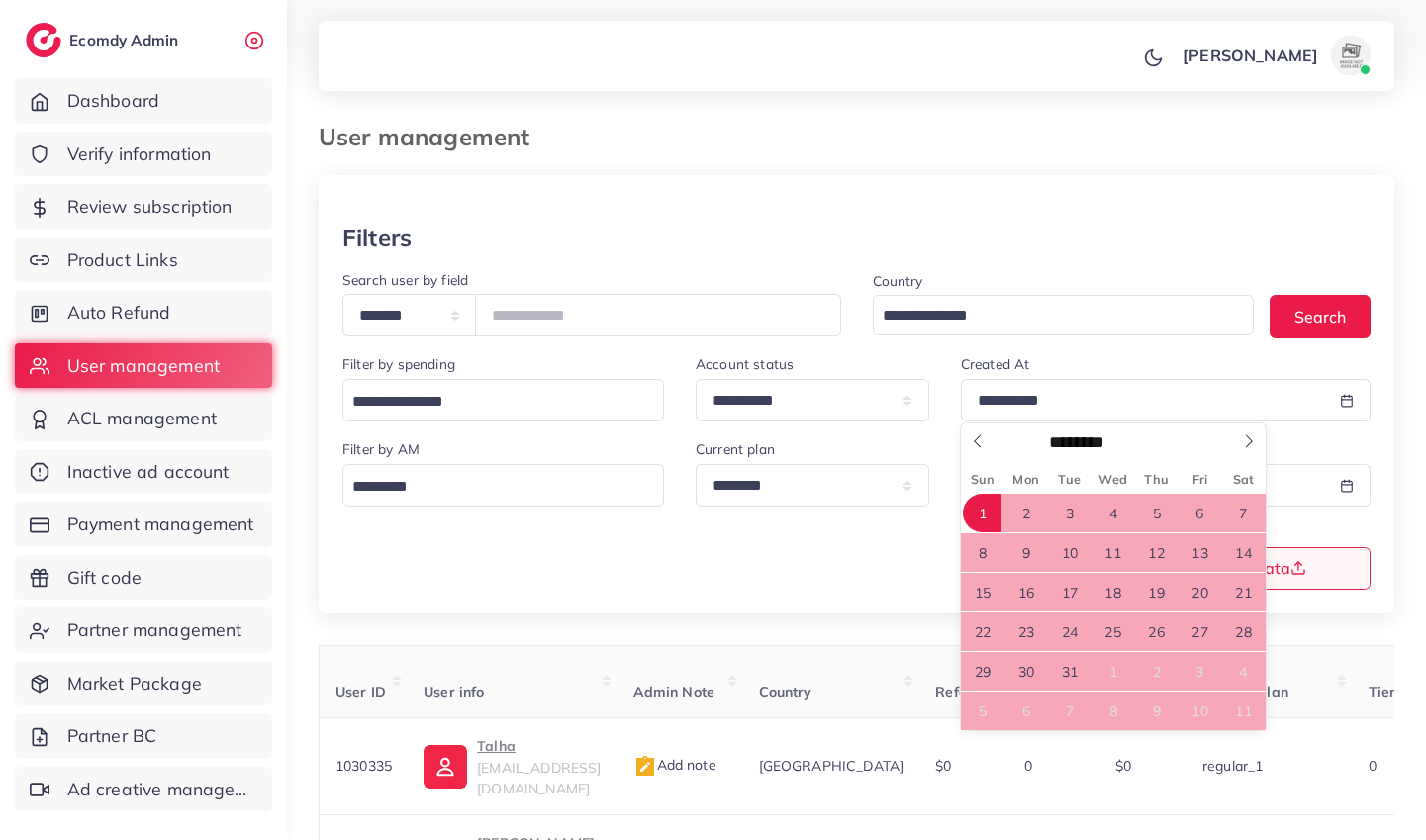 click on "1" at bounding box center [982, 513] 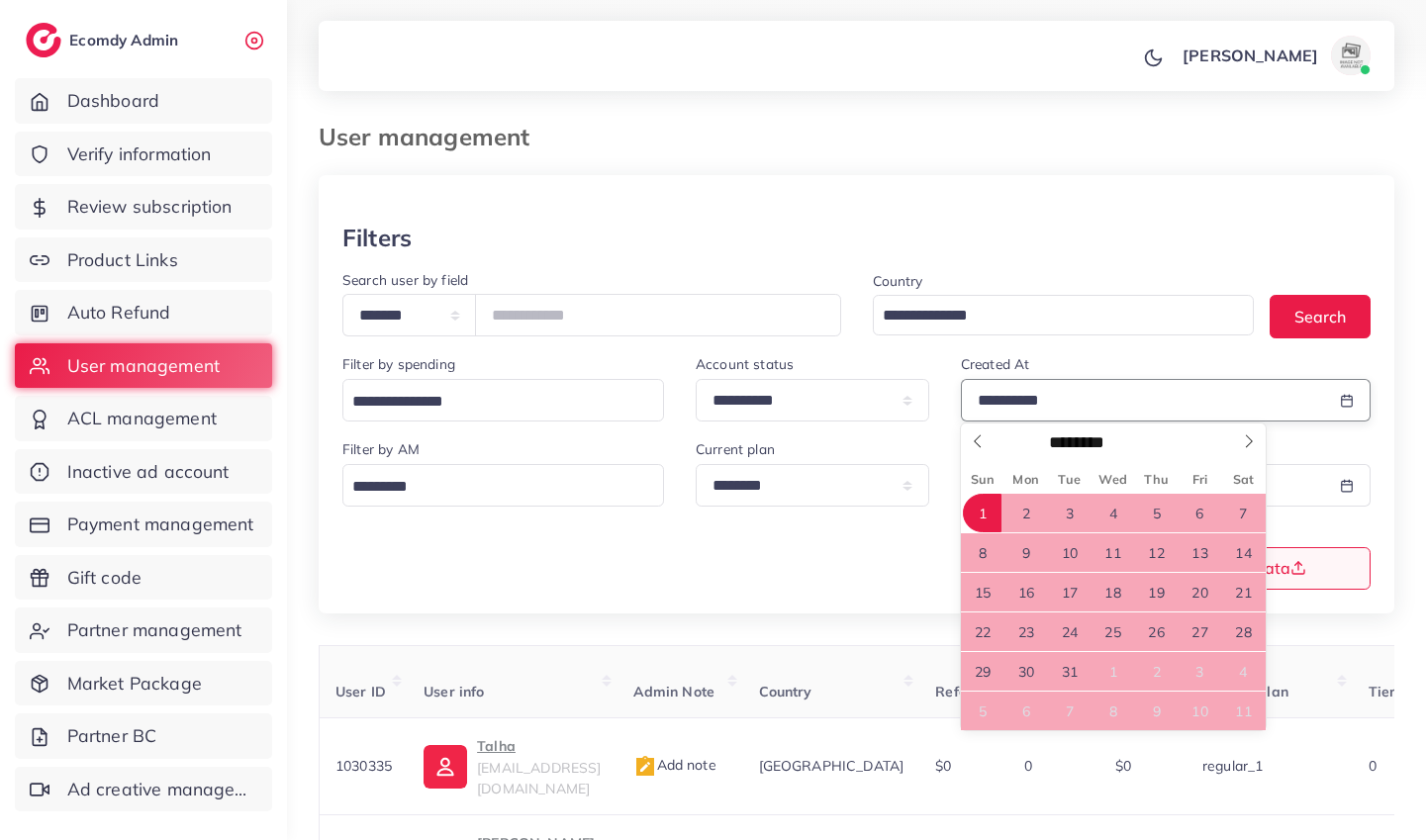 type on "**********" 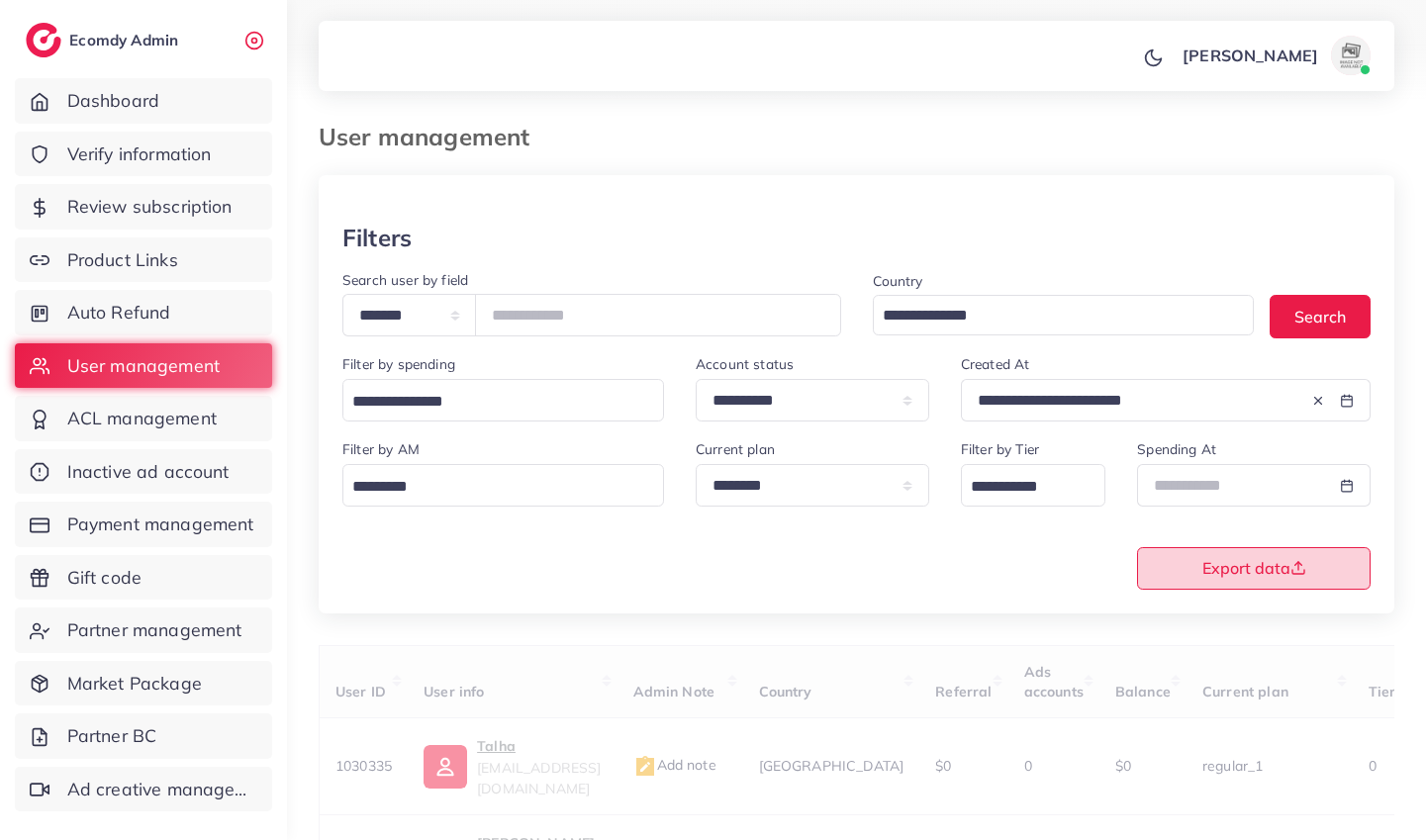 click on "Export data" at bounding box center (1254, 568) 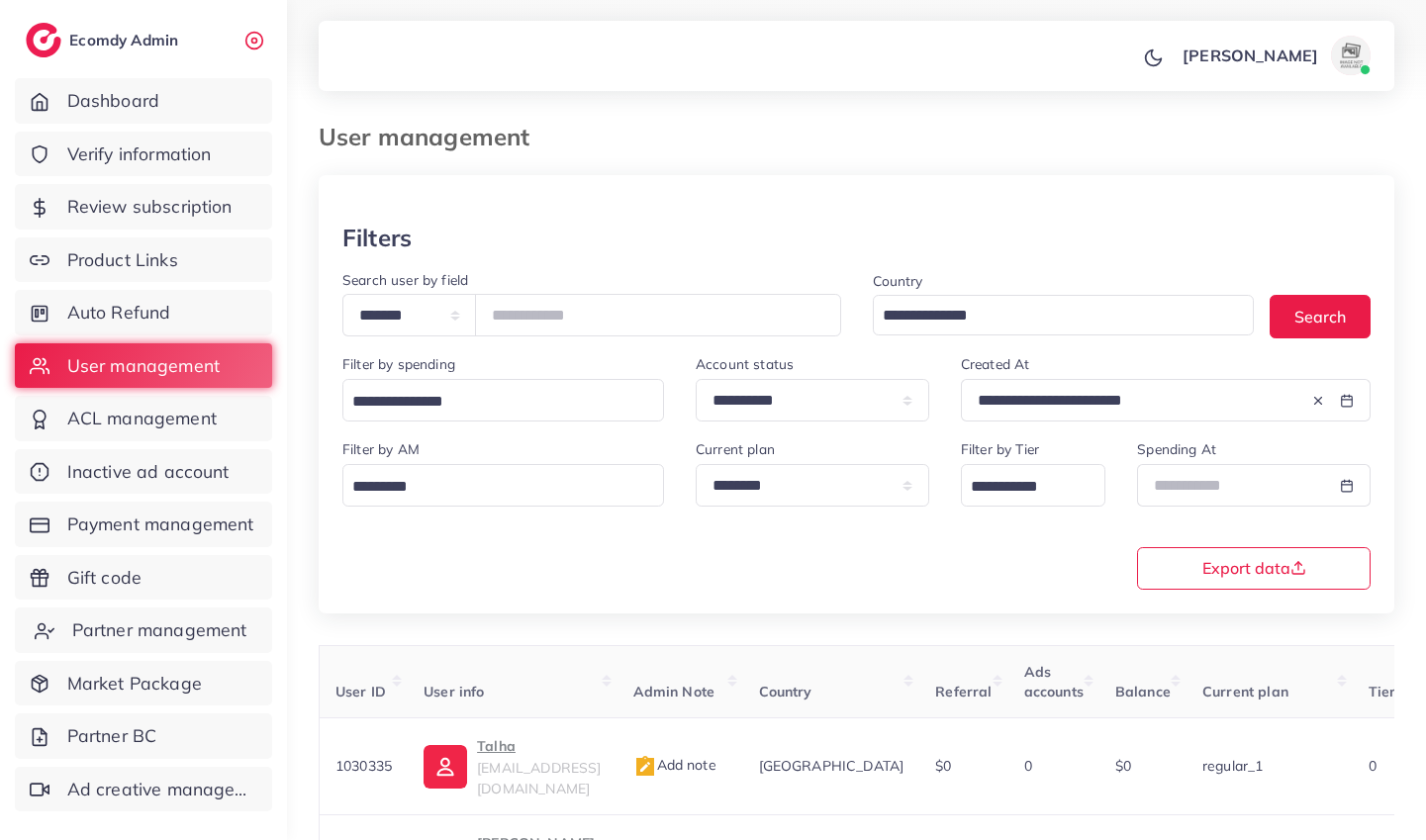 click on "Partner management" at bounding box center (159, 630) 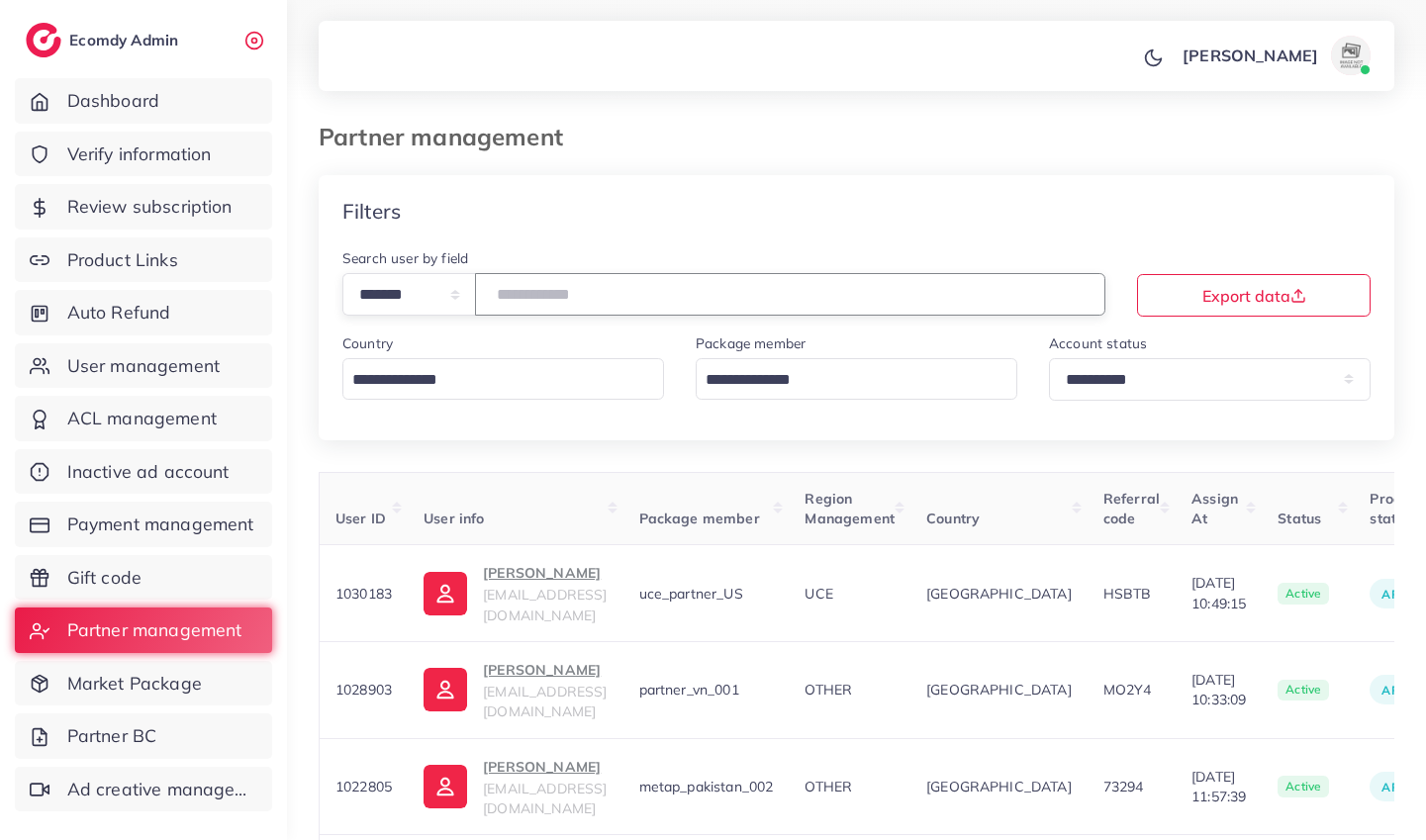 click at bounding box center (790, 294) 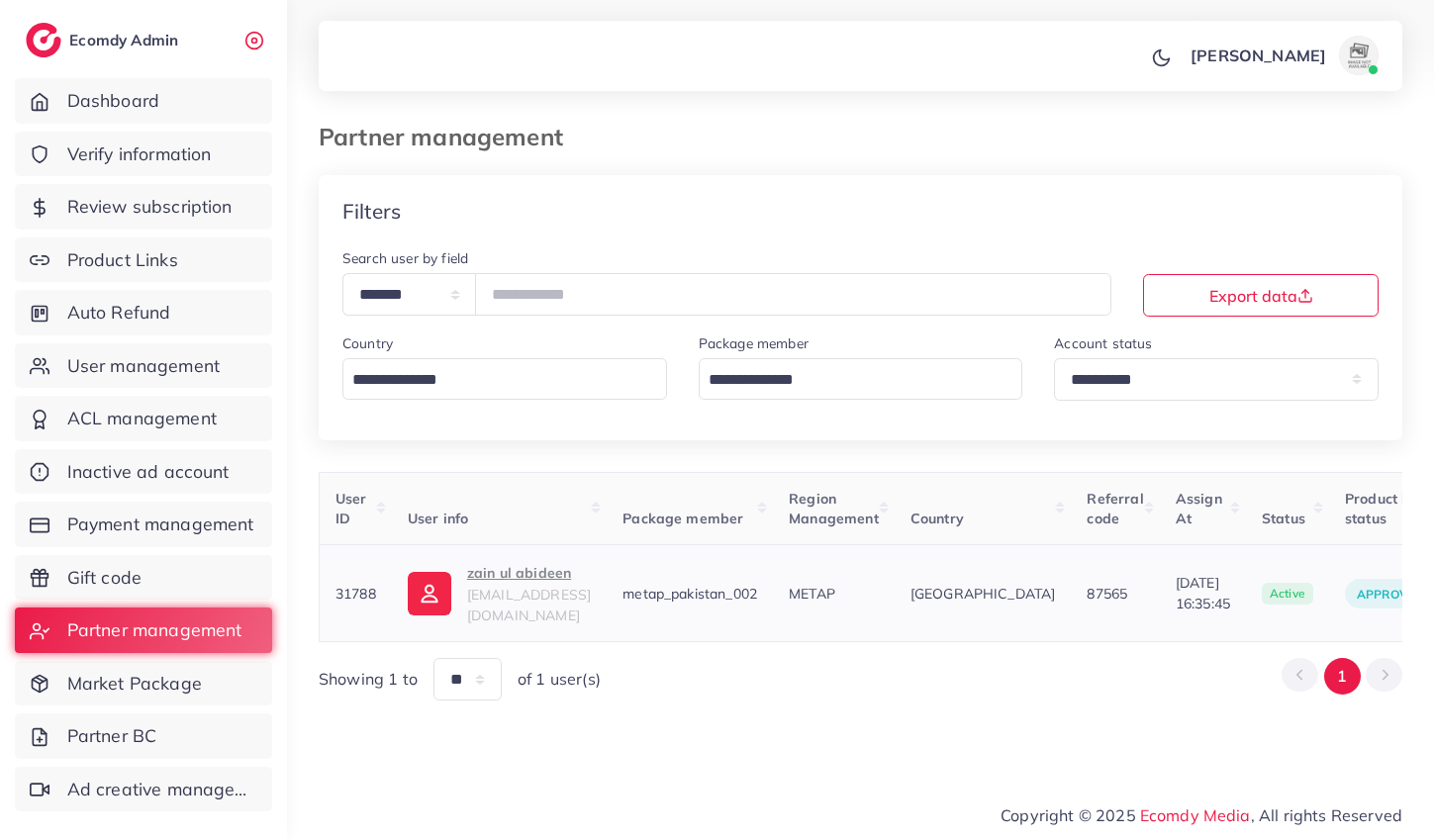 click on "zainulabideen.a29@gmail.com" at bounding box center (528, 605) 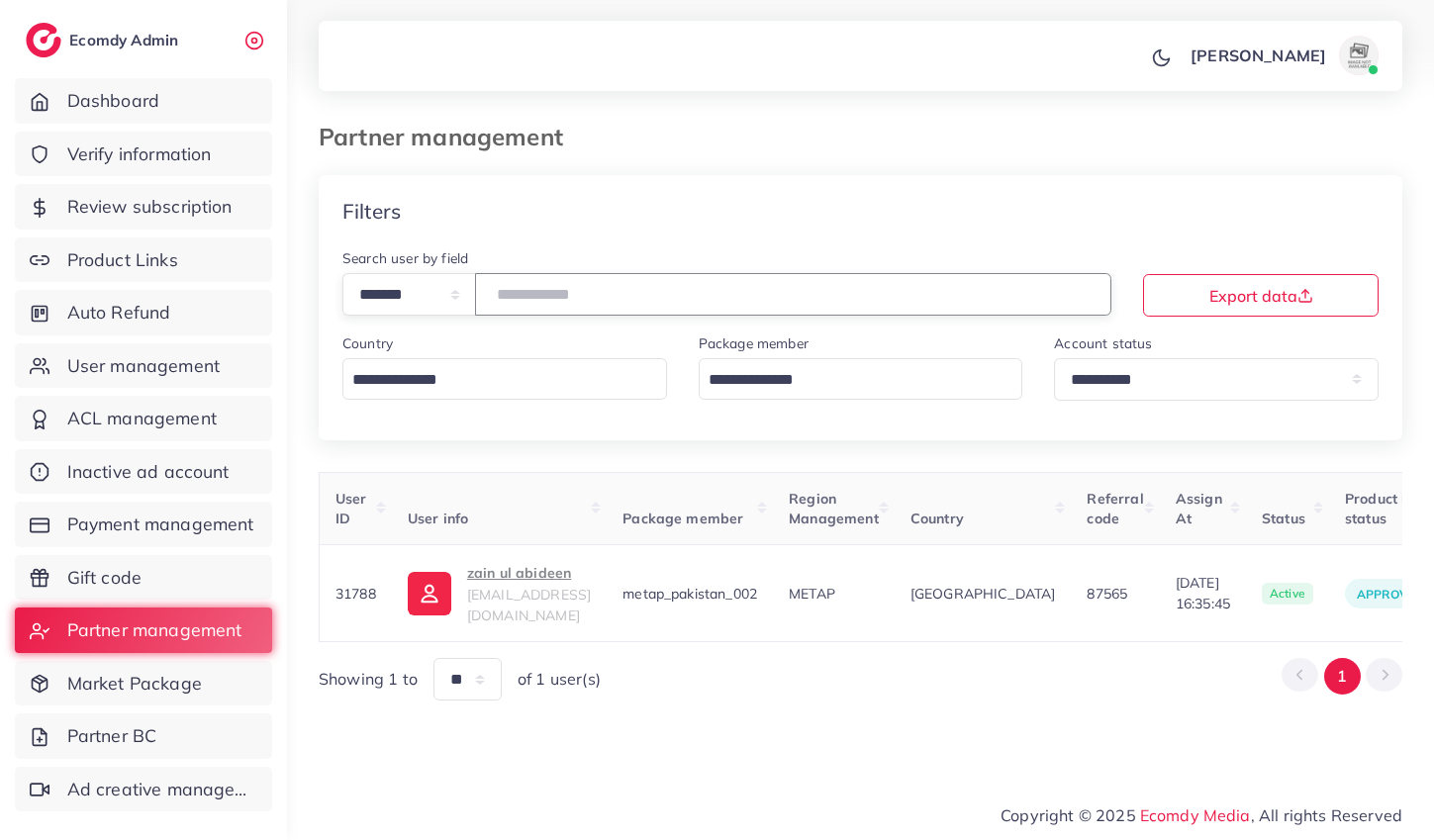 click on "*****" at bounding box center [793, 294] 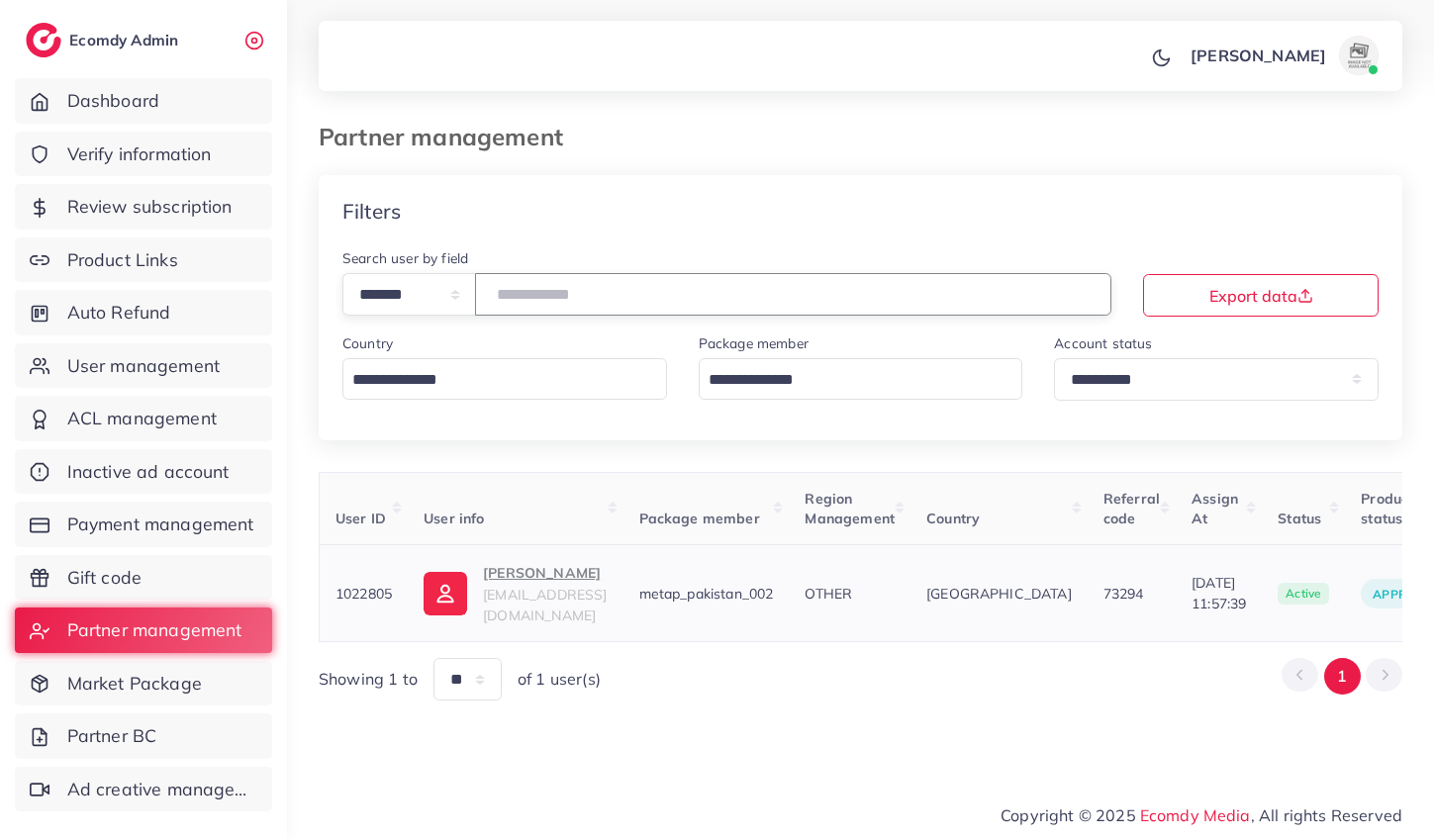 type on "*******" 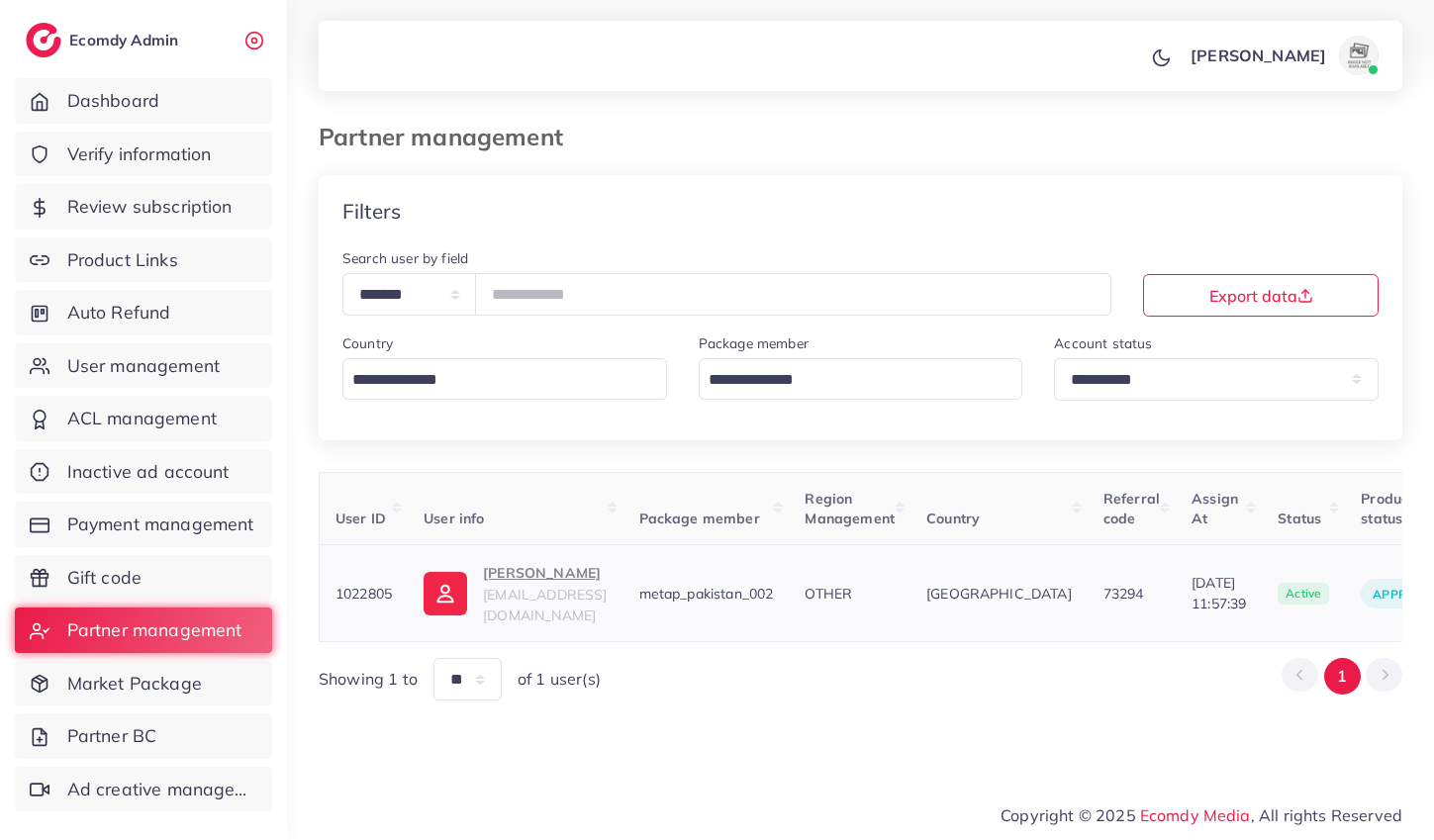 click on "ahmed" at bounding box center (544, 573) 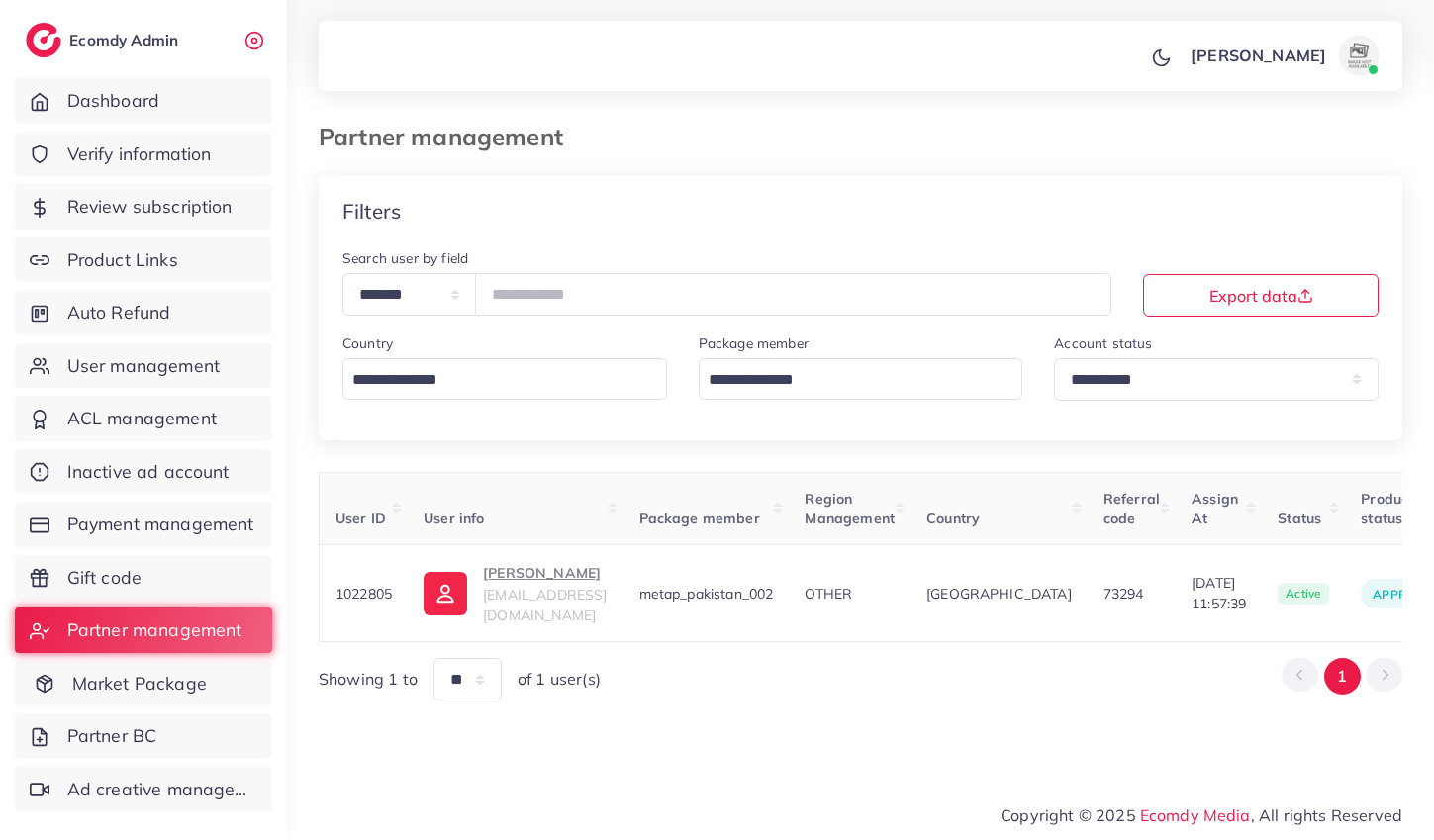 click on "Market Package" at bounding box center [140, 684] 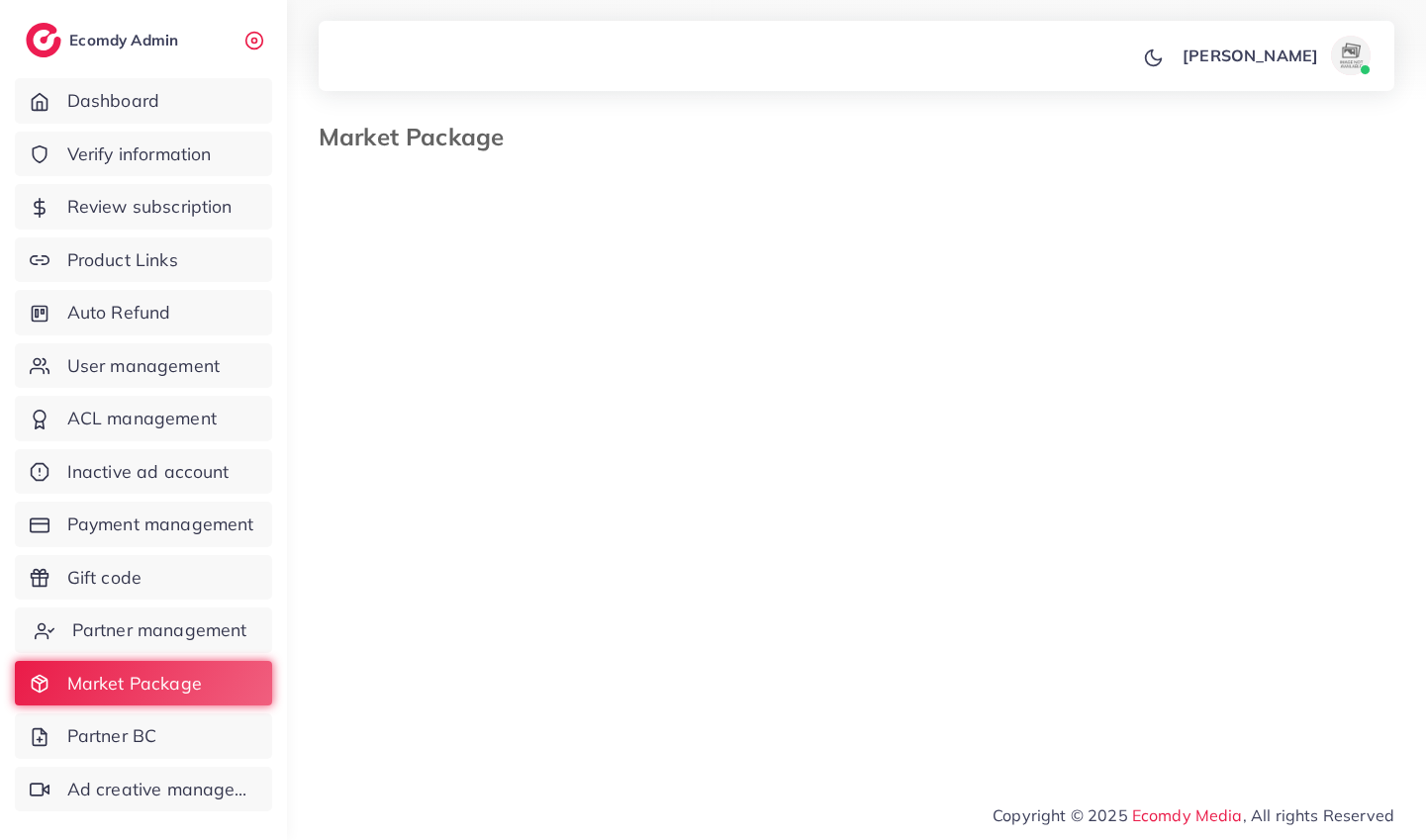 click on "Partner management" at bounding box center (159, 630) 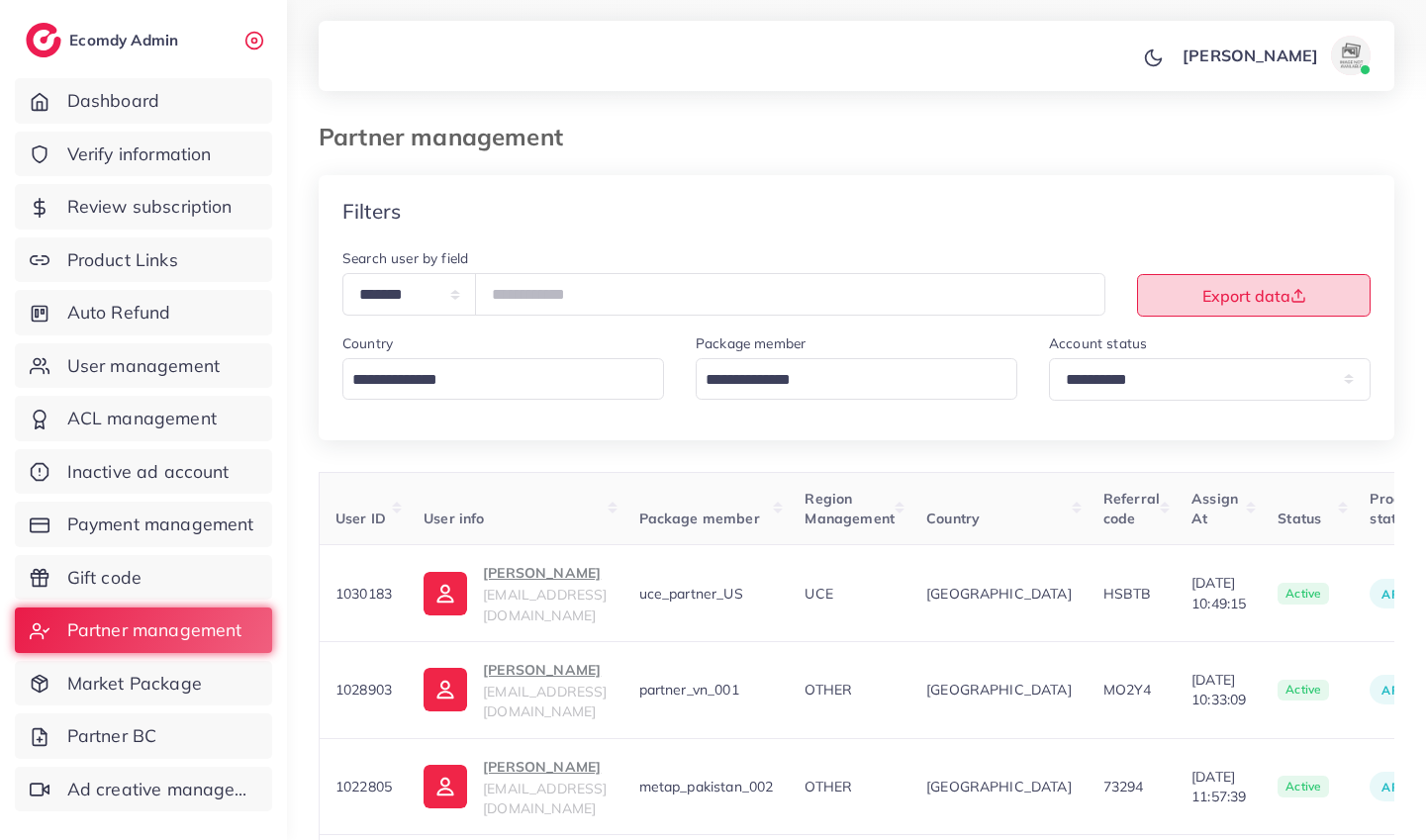 click on "Export data" at bounding box center [1254, 295] 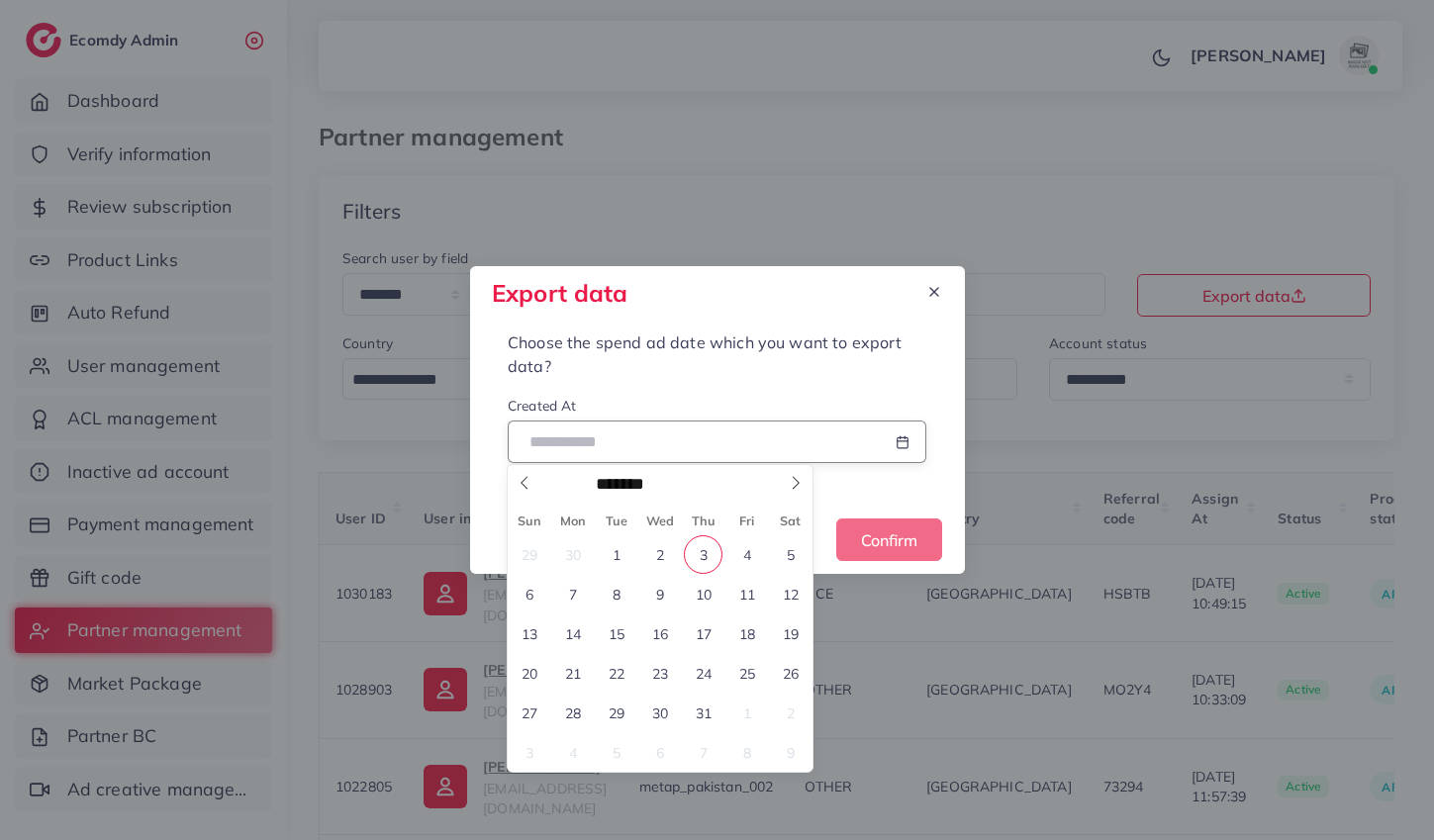 click at bounding box center (694, 441) 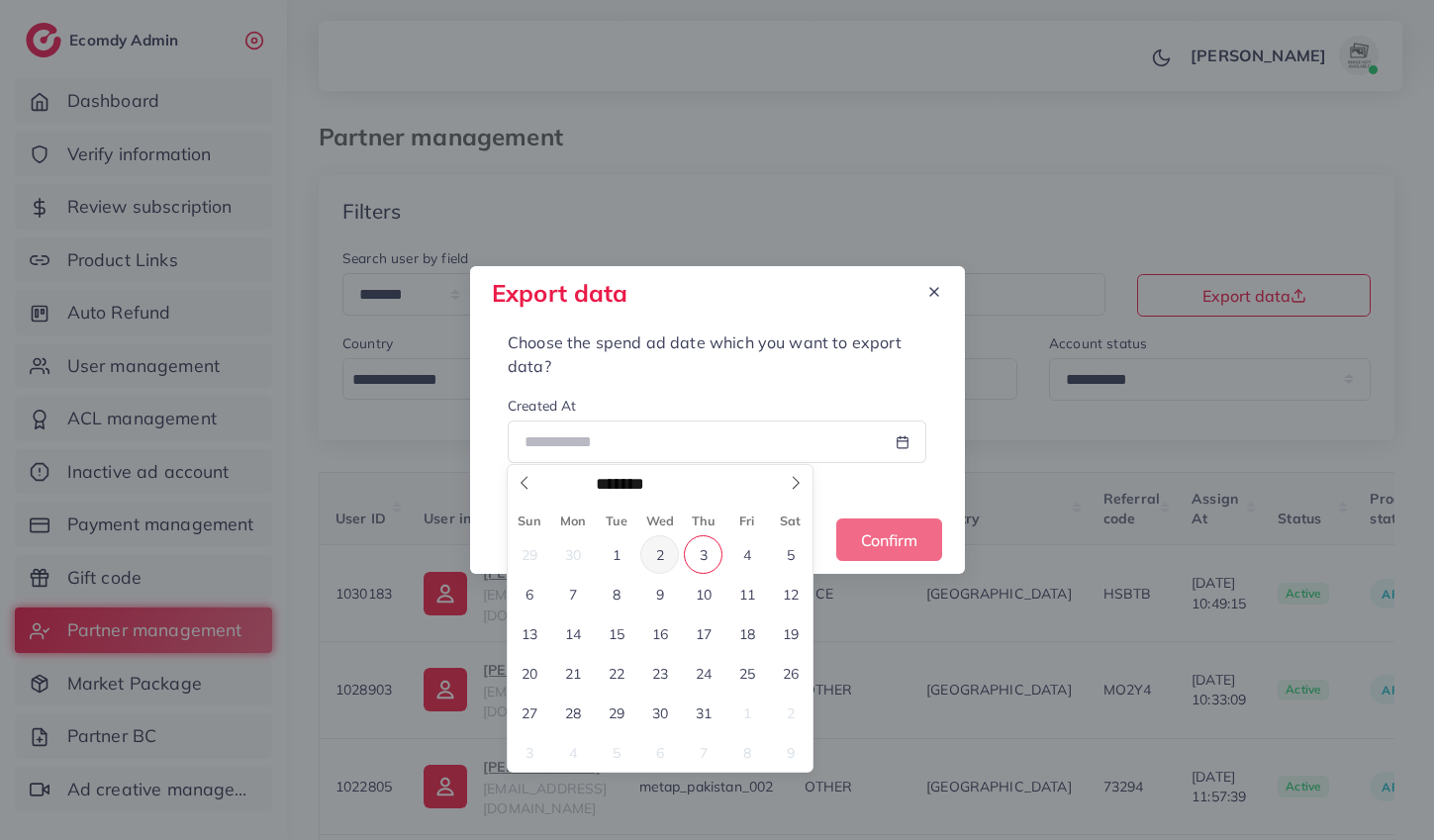 click on "2" at bounding box center (659, 554) 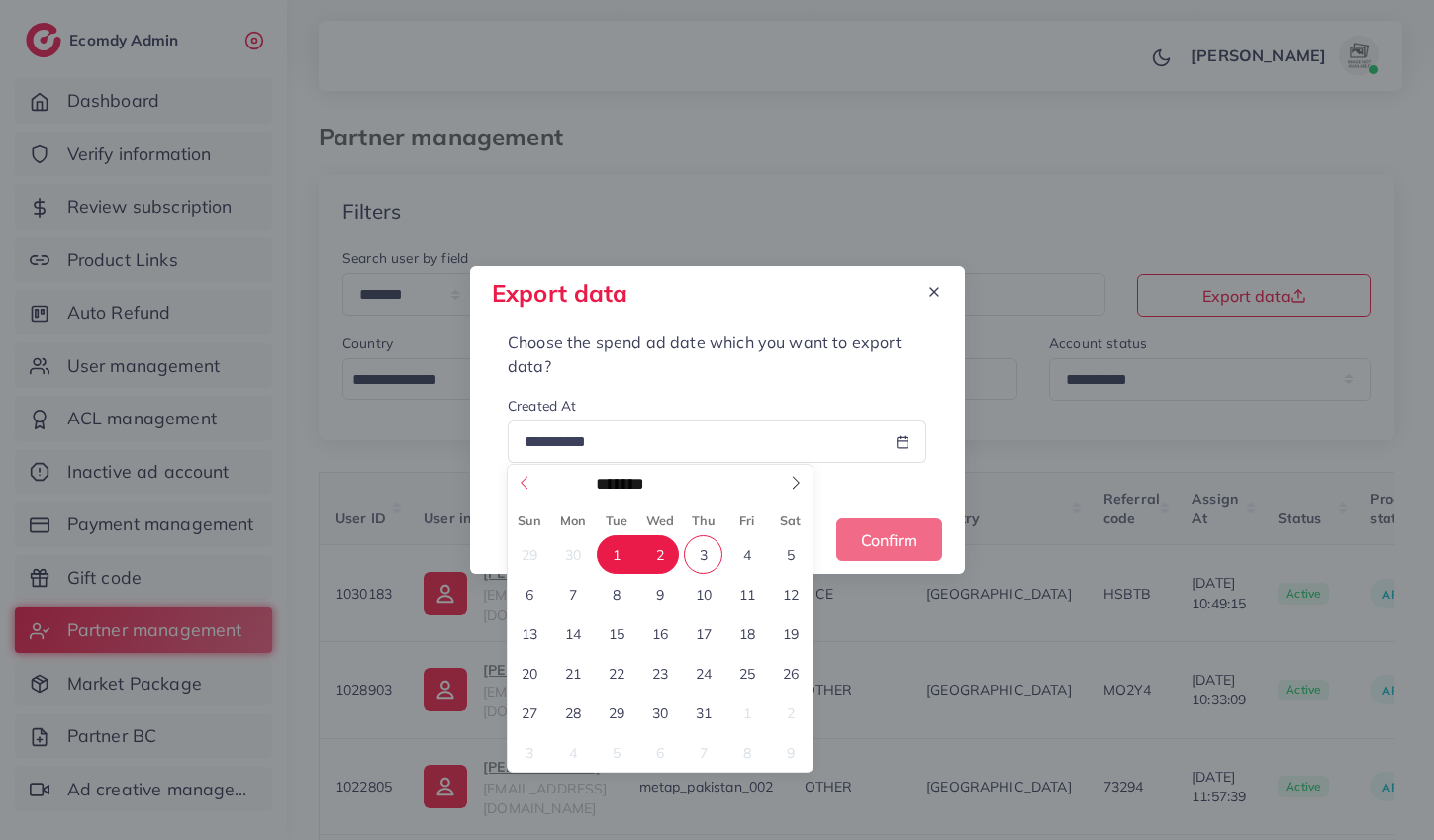 click 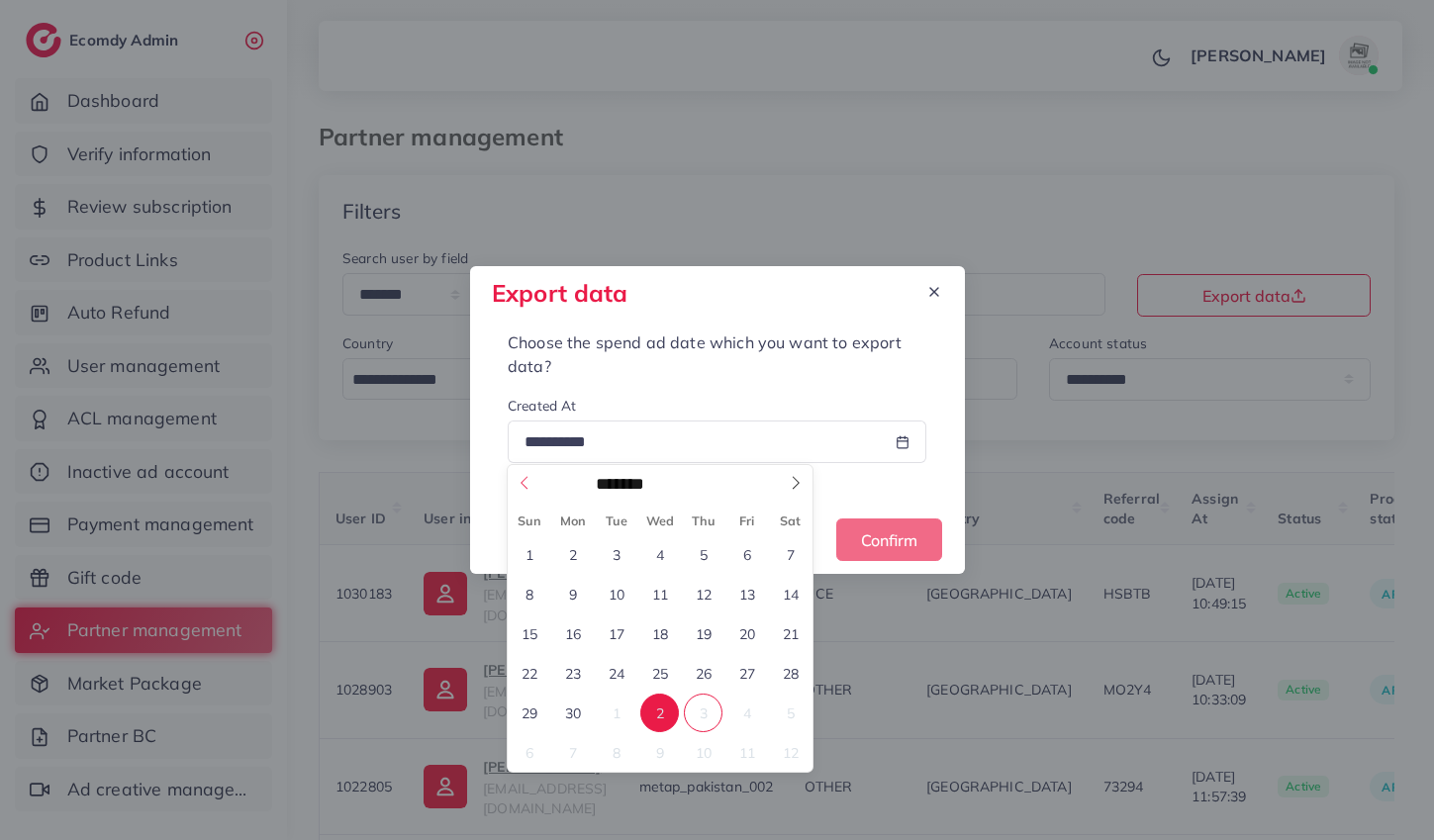 click 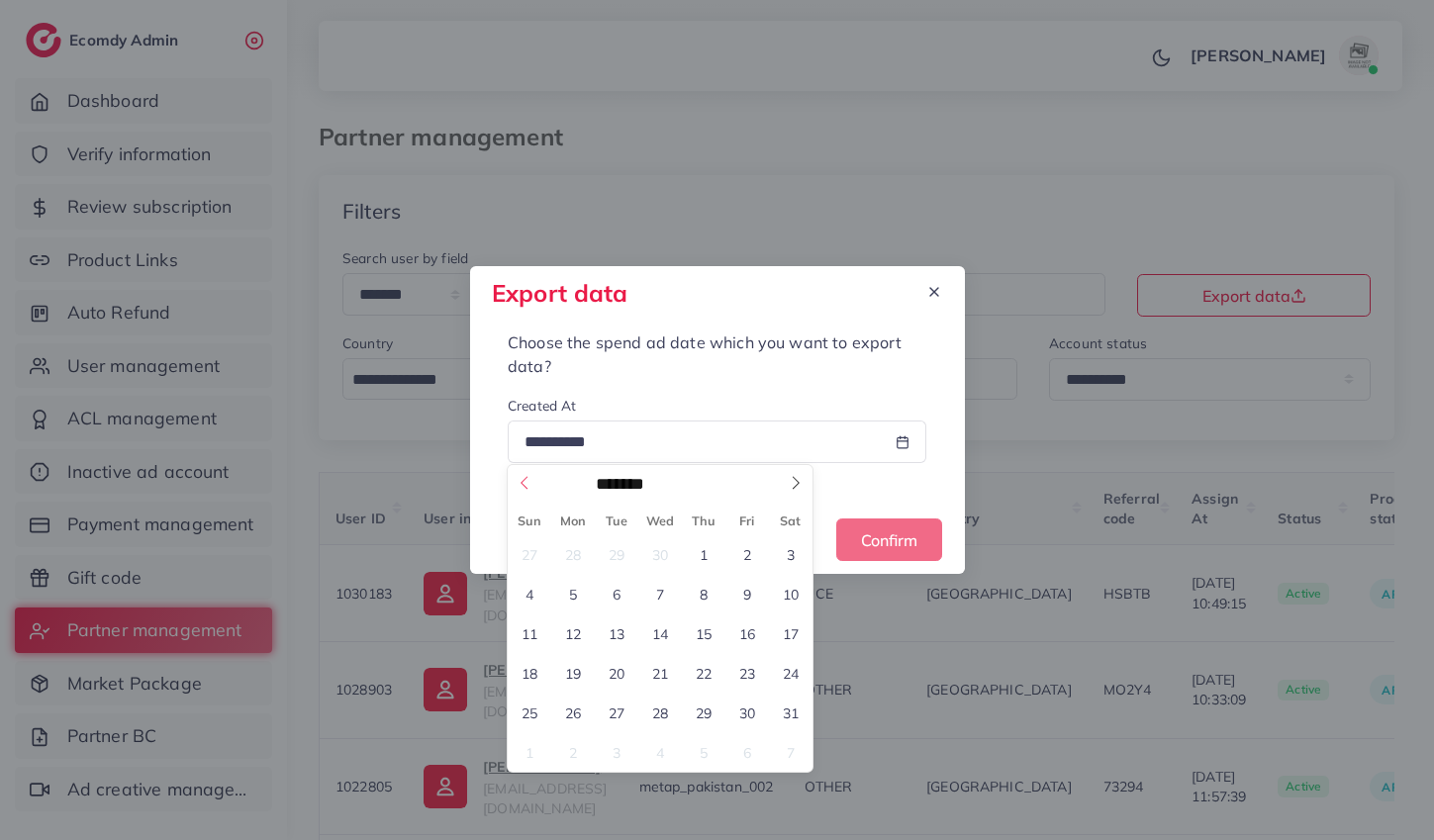 click 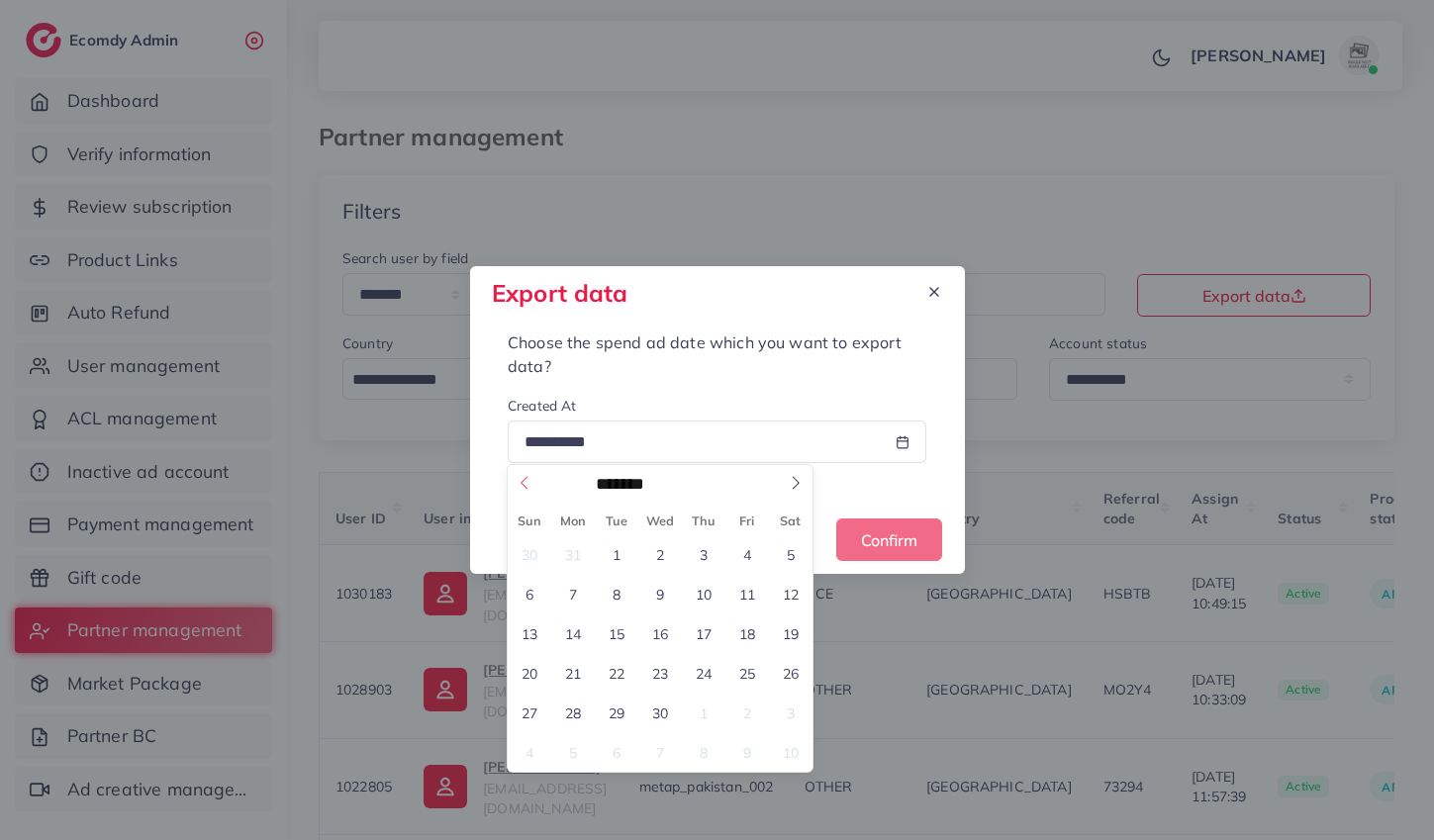 click 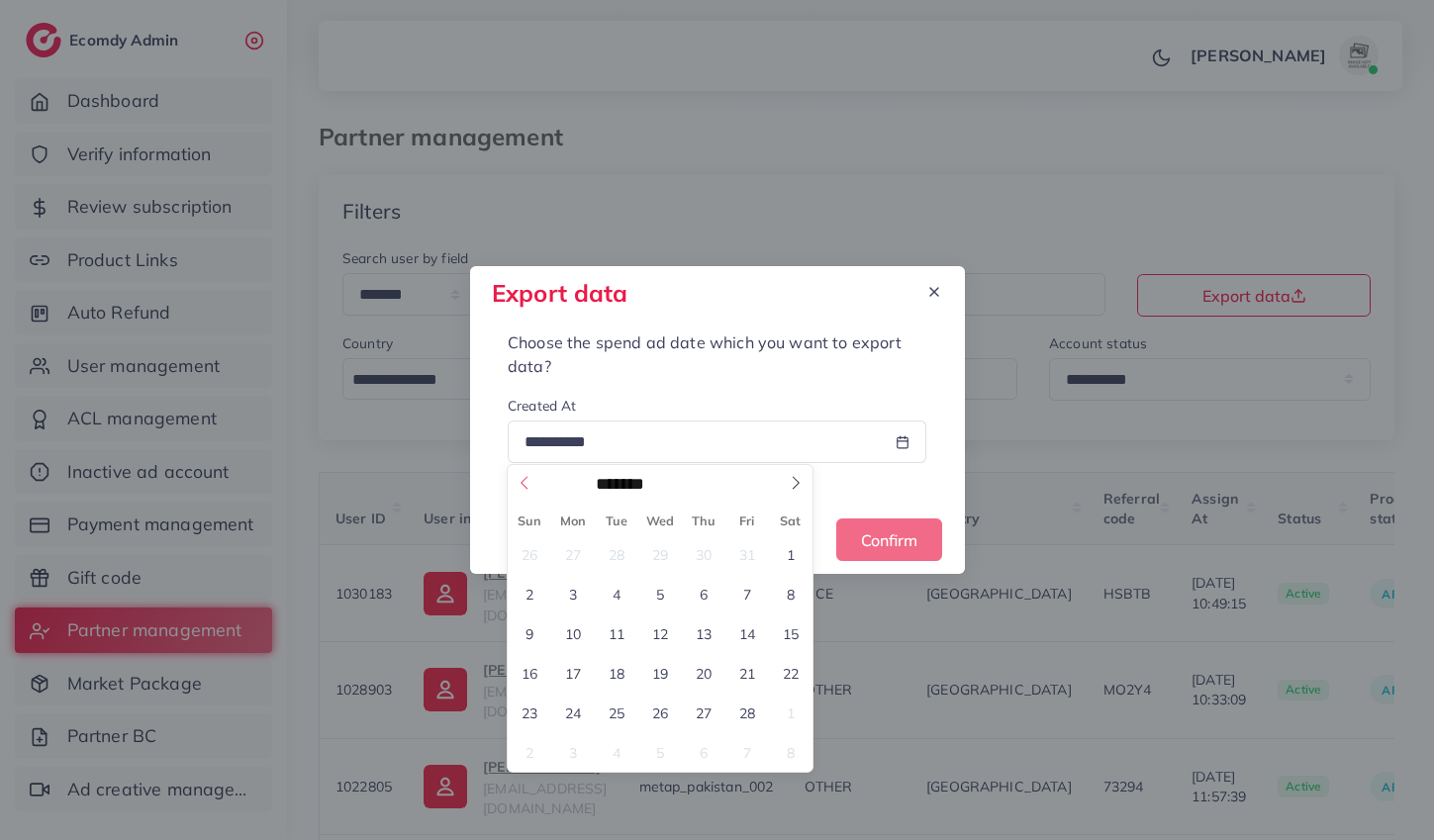 click 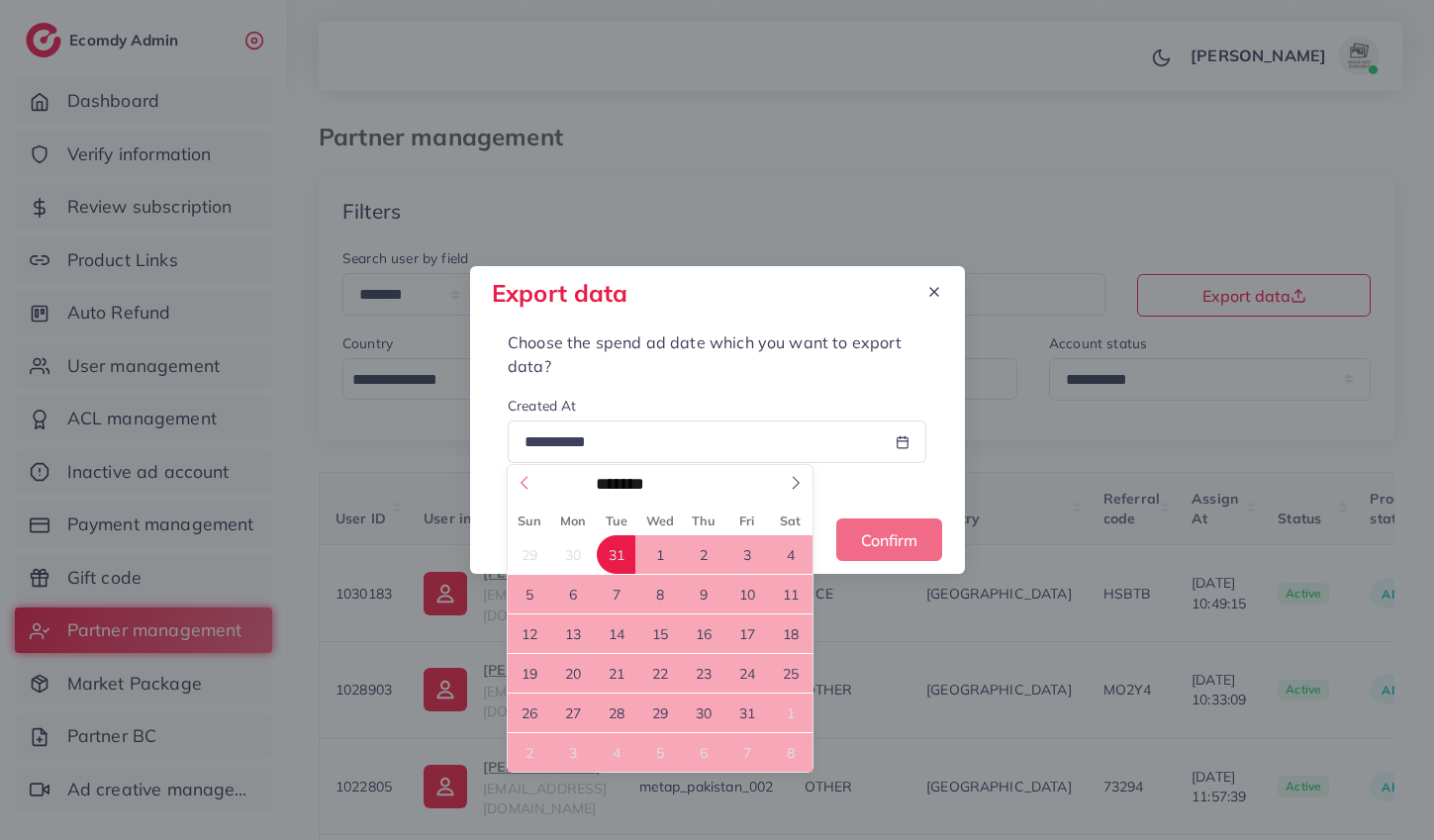 click 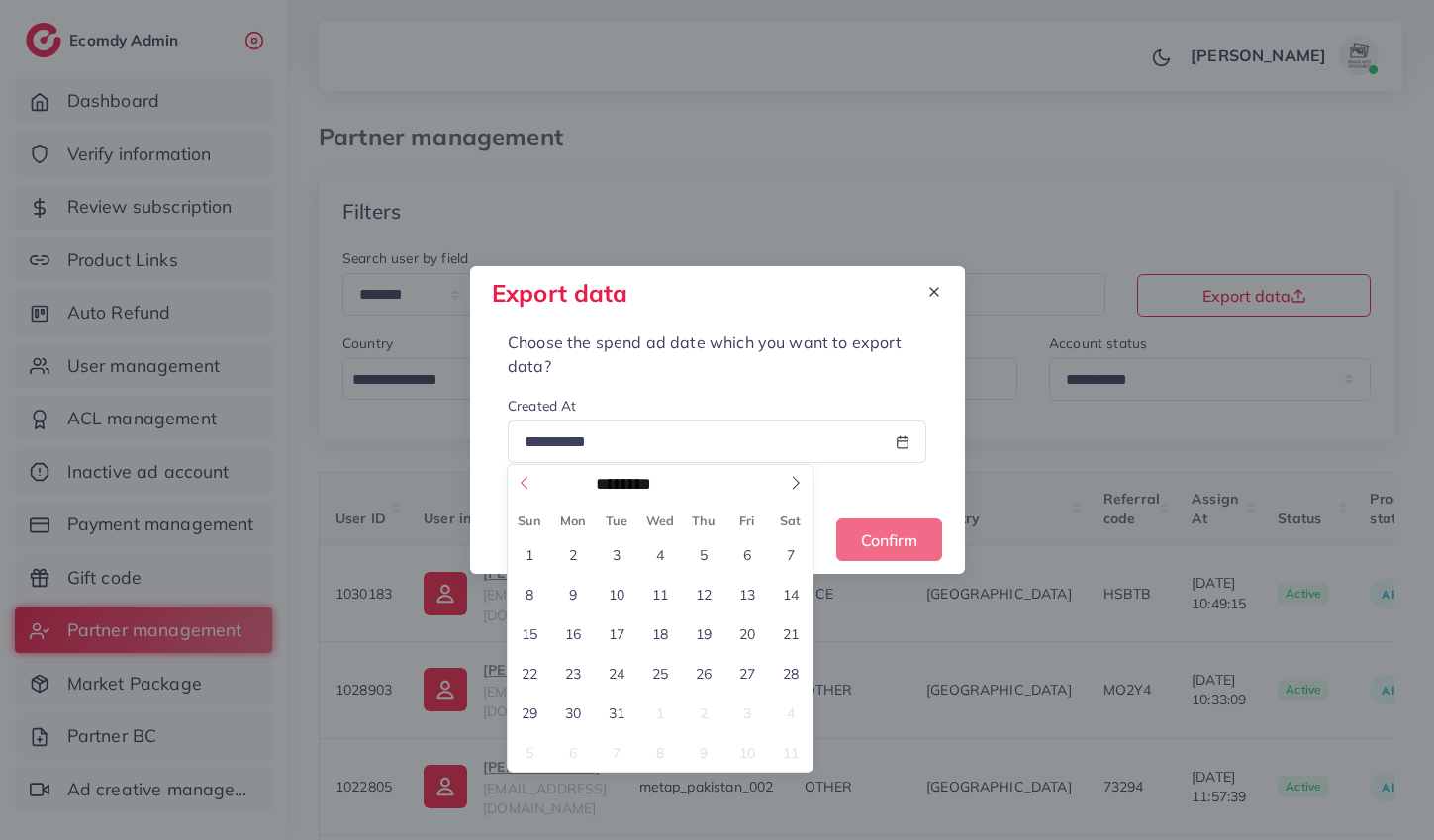 click 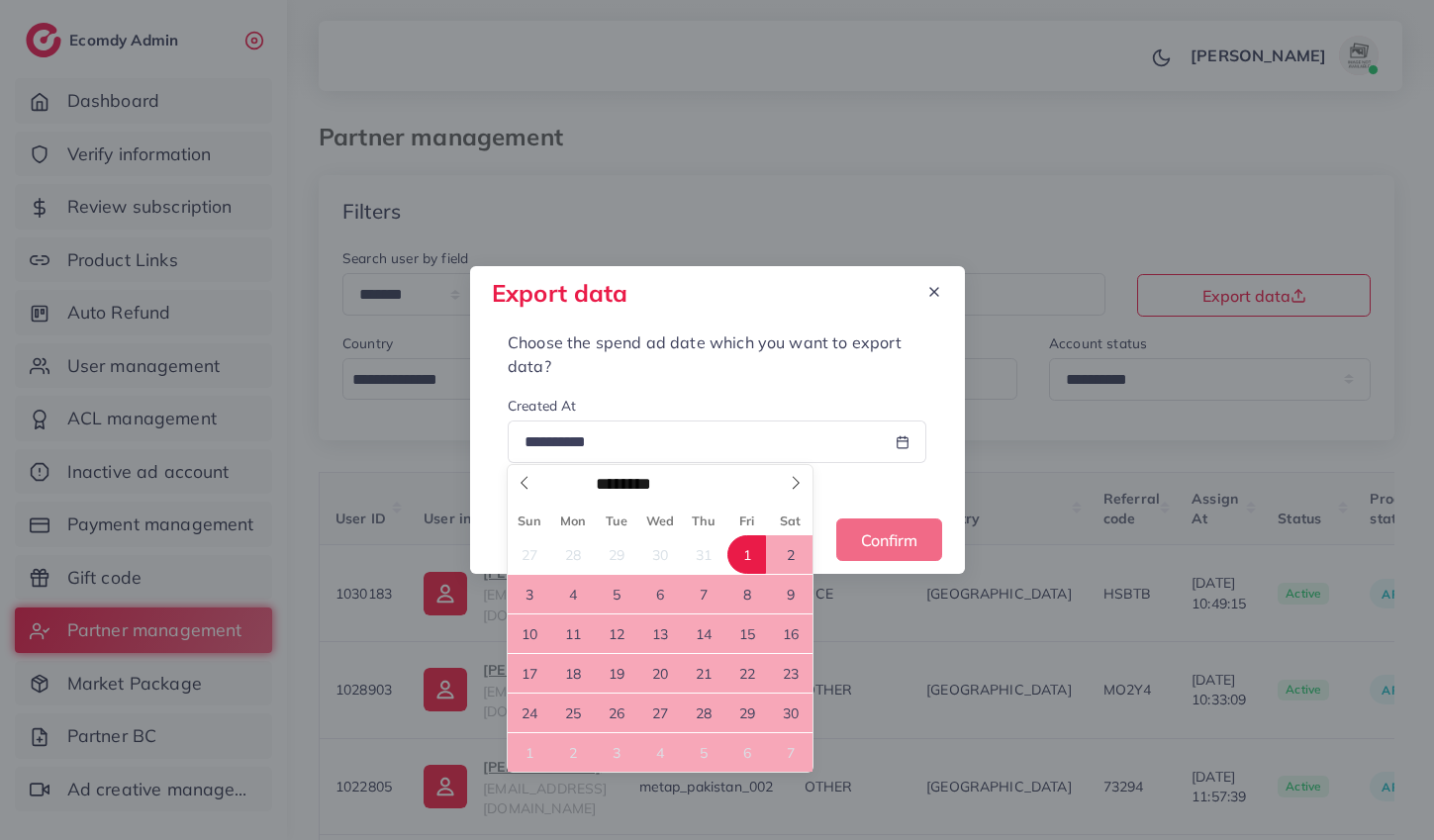 click on "1" at bounding box center [746, 554] 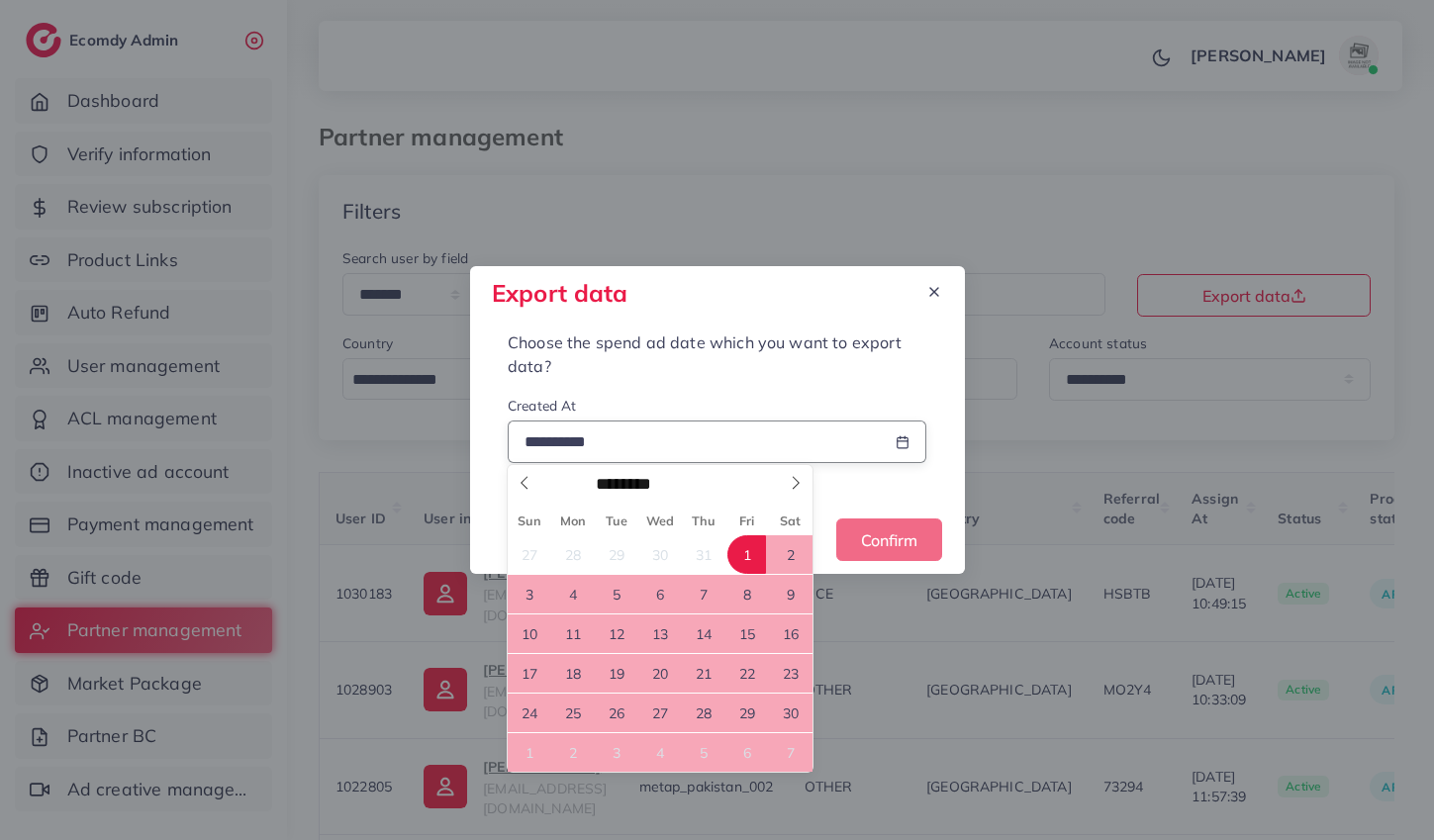 type on "**********" 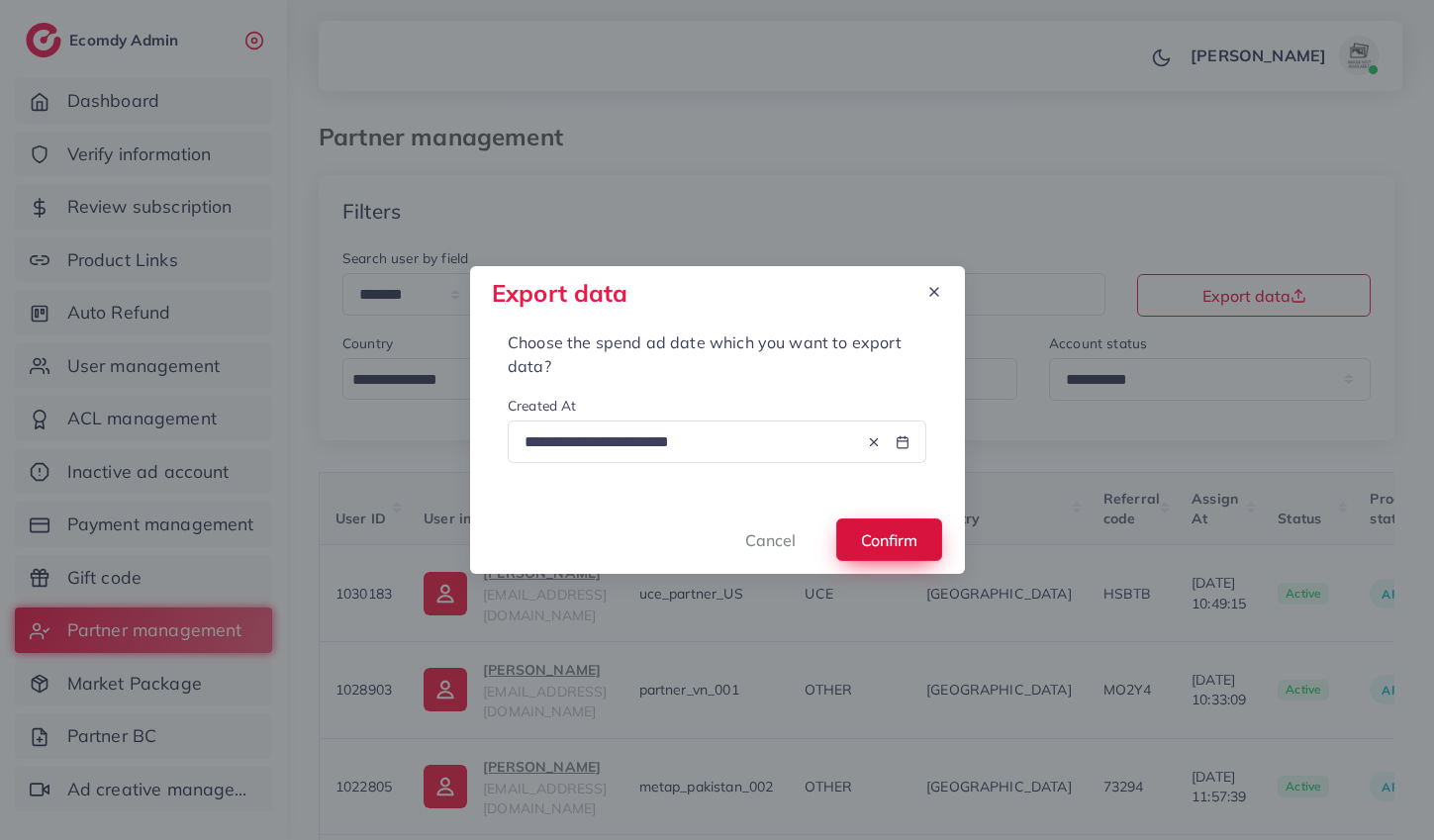 click on "Confirm" at bounding box center (889, 540) 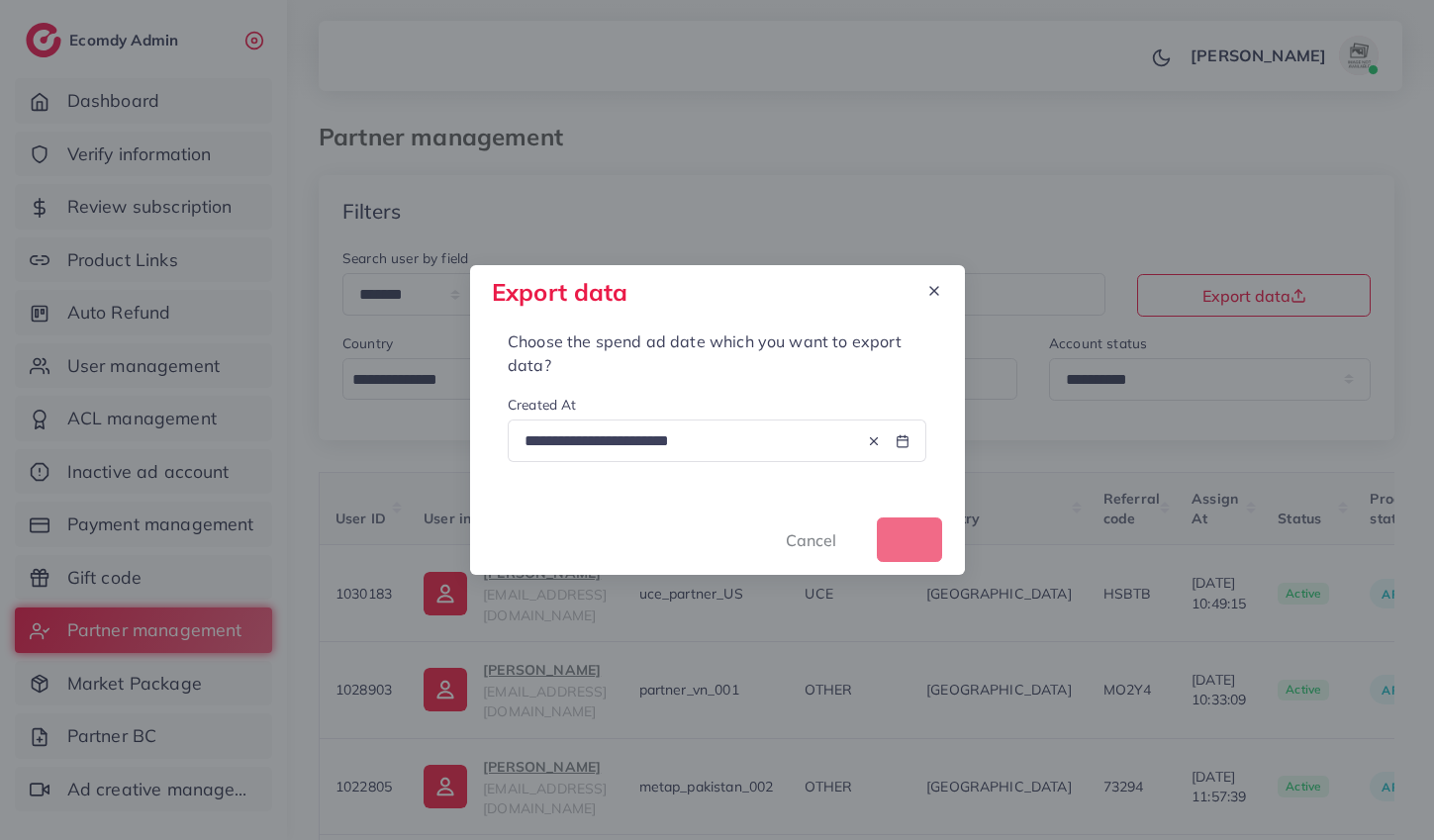 type 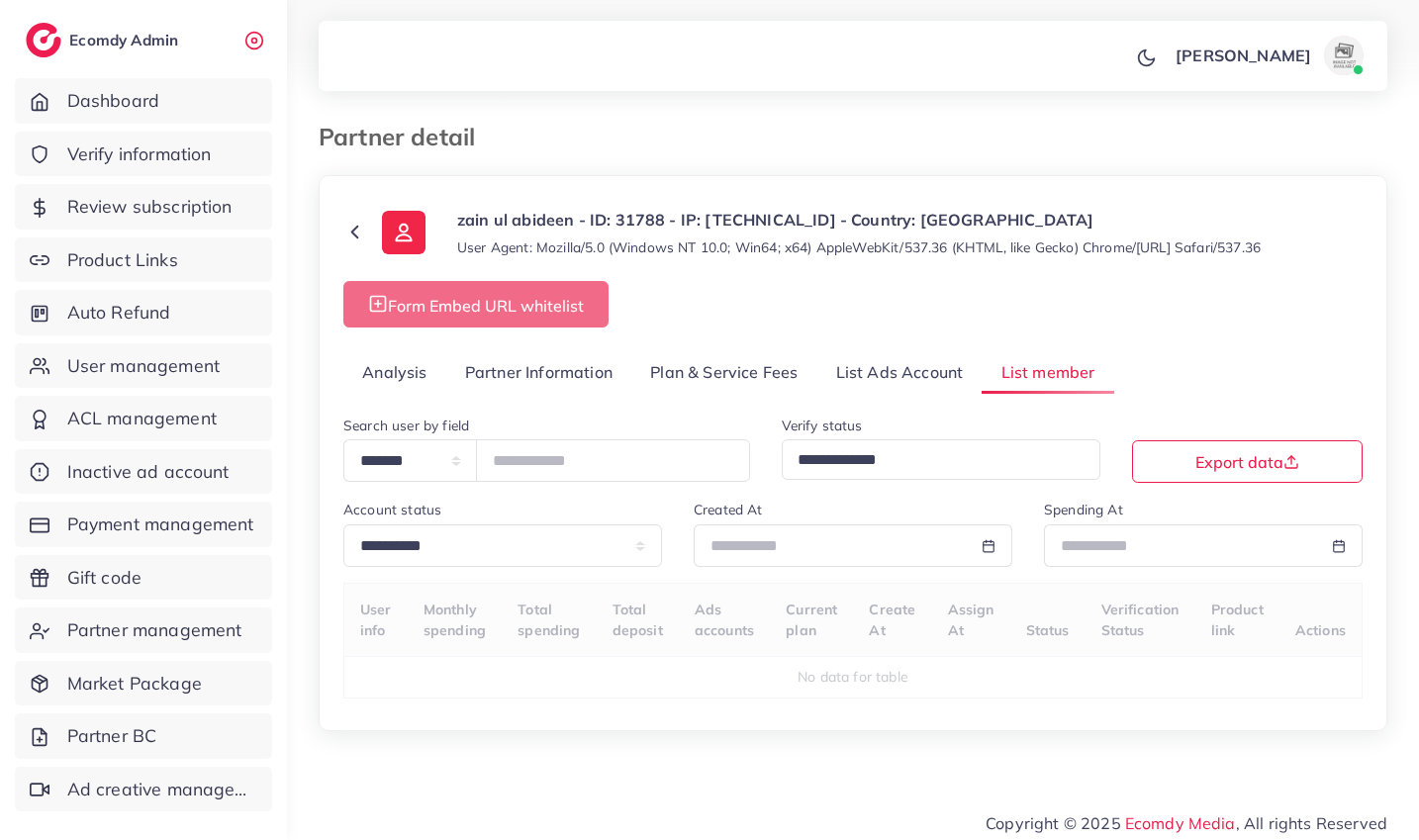 scroll, scrollTop: 0, scrollLeft: 0, axis: both 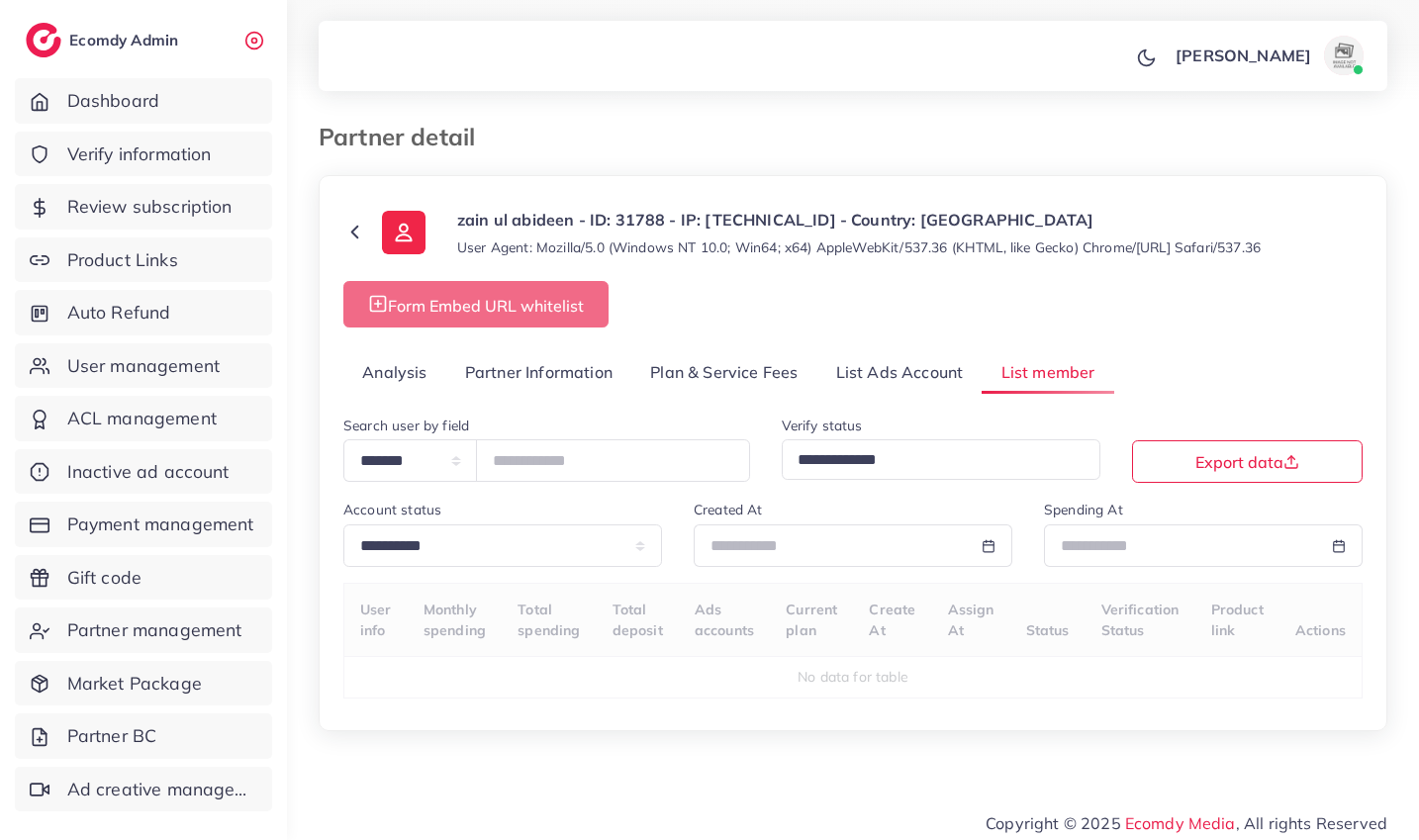 select on "**" 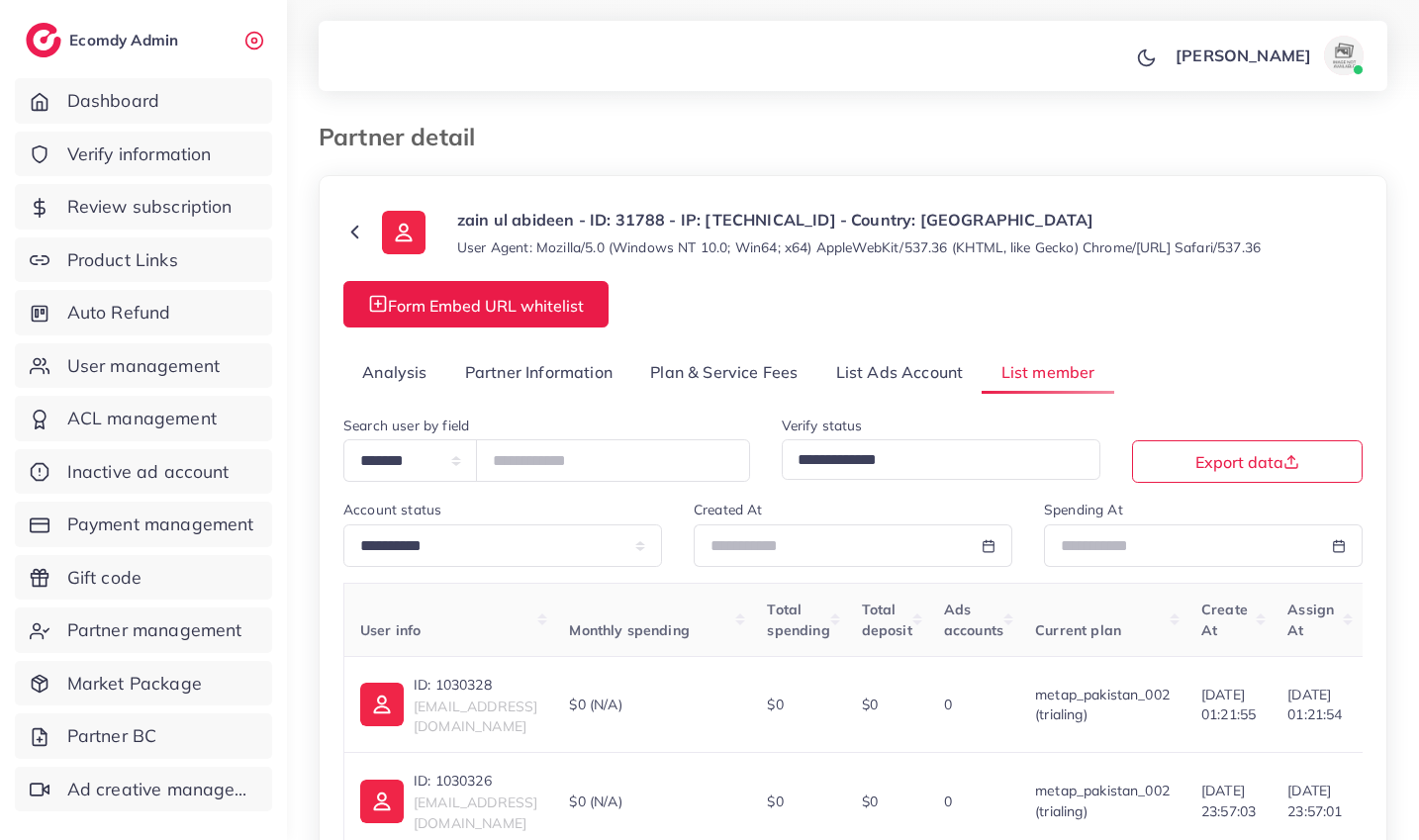 click on "Analysis" at bounding box center (395, 372) 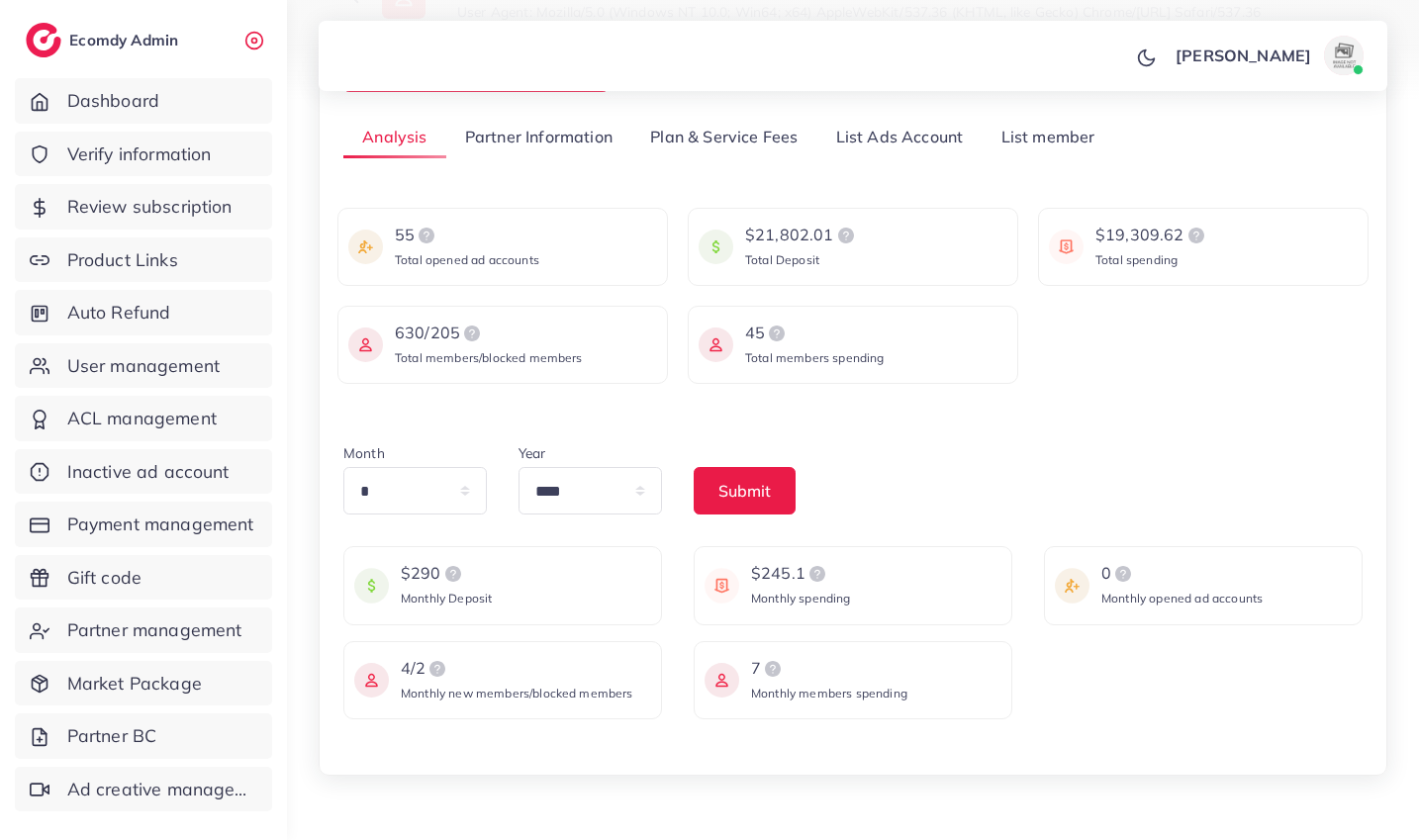 scroll, scrollTop: 239, scrollLeft: 0, axis: vertical 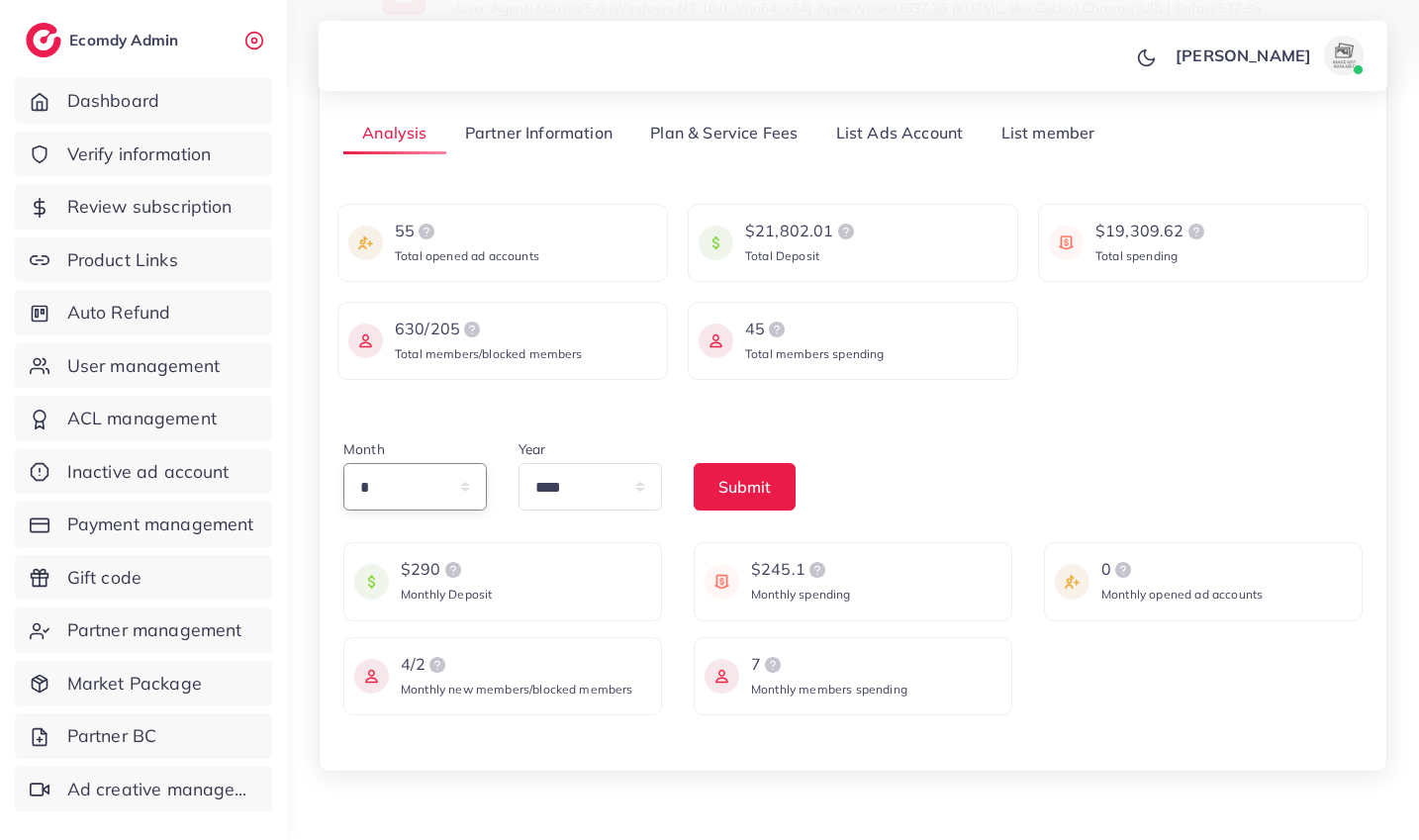 click on "* * * * * * * * * ** ** **" at bounding box center (415, 487) 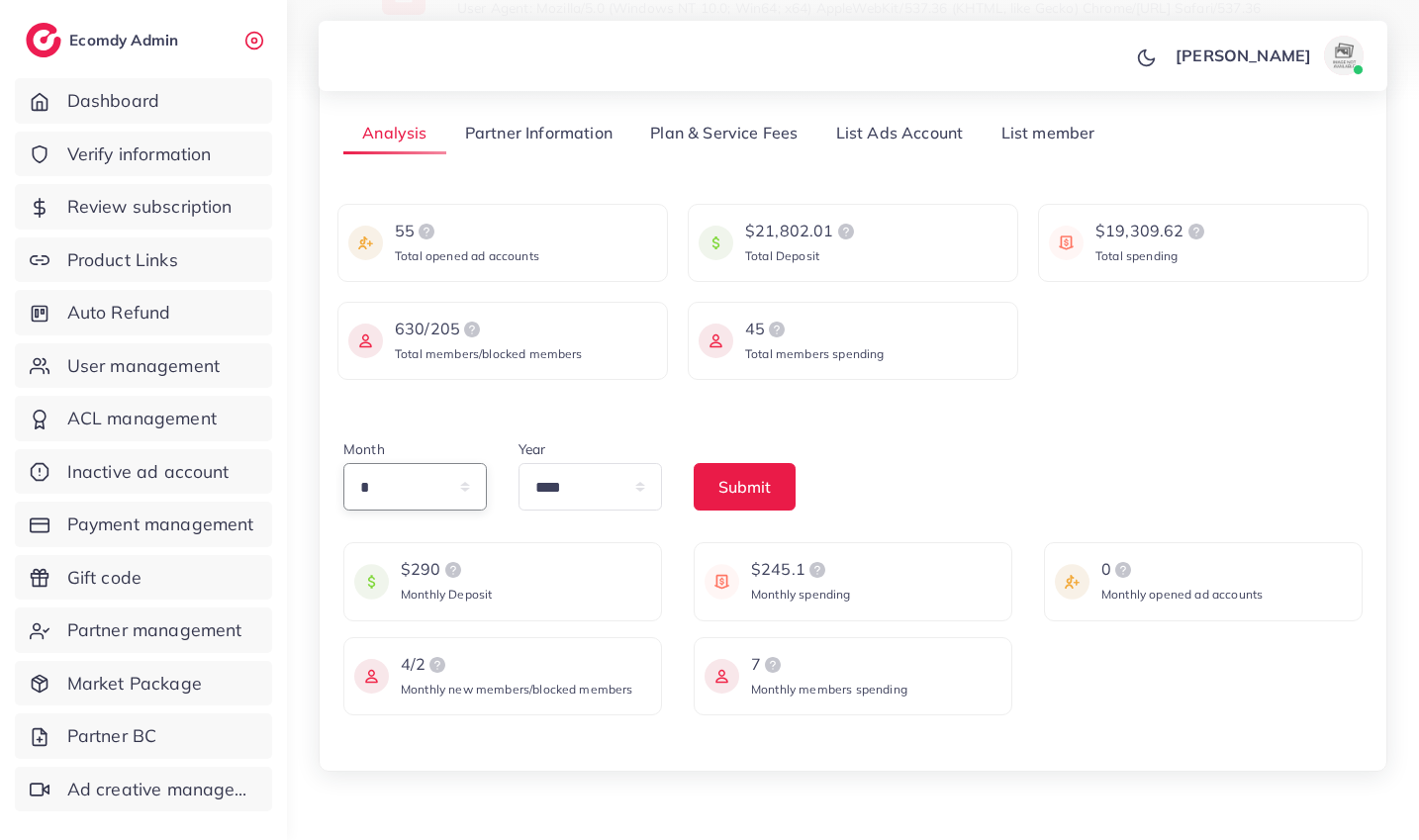 select on "*" 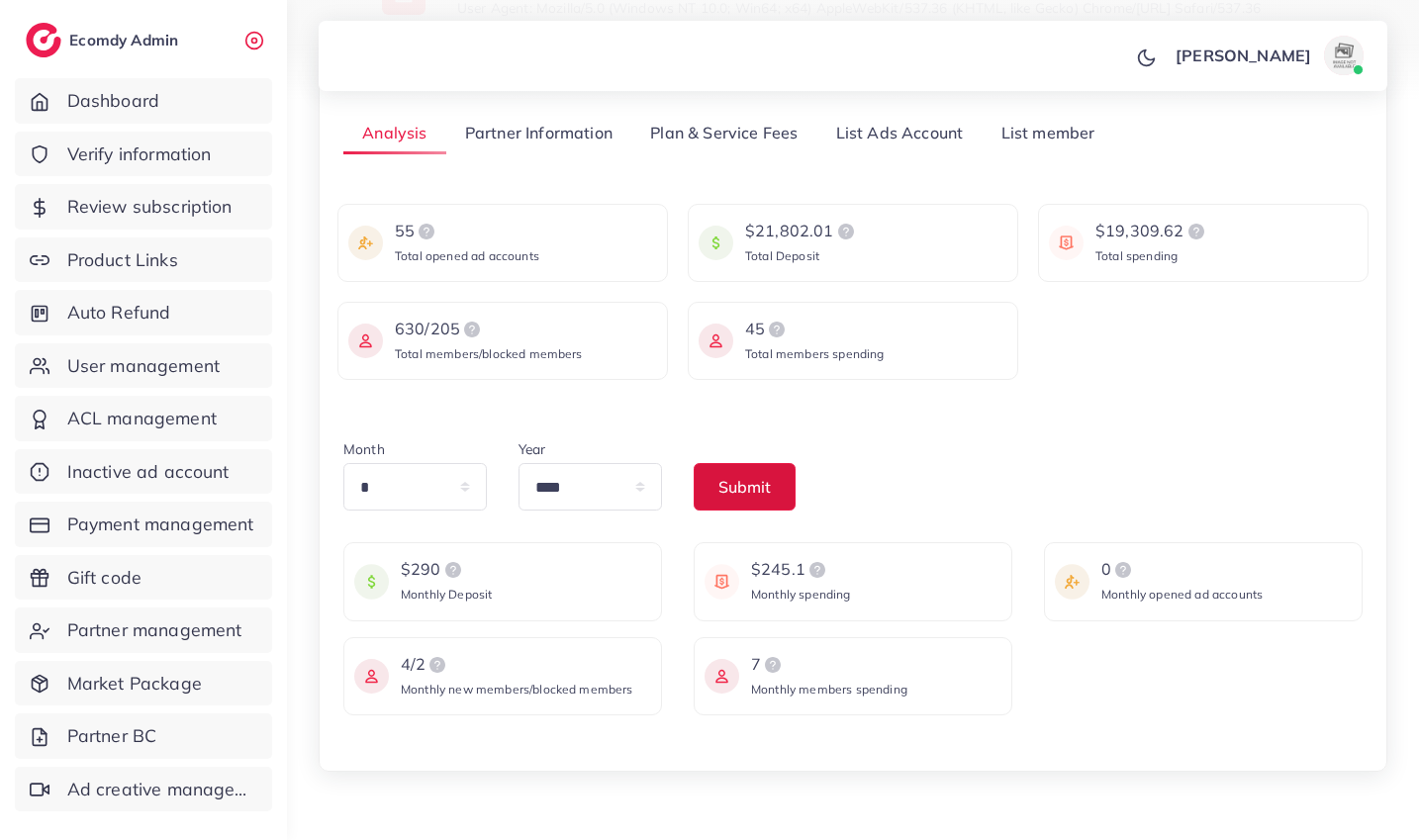 drag, startPoint x: 718, startPoint y: 484, endPoint x: 691, endPoint y: 485, distance: 27.01851 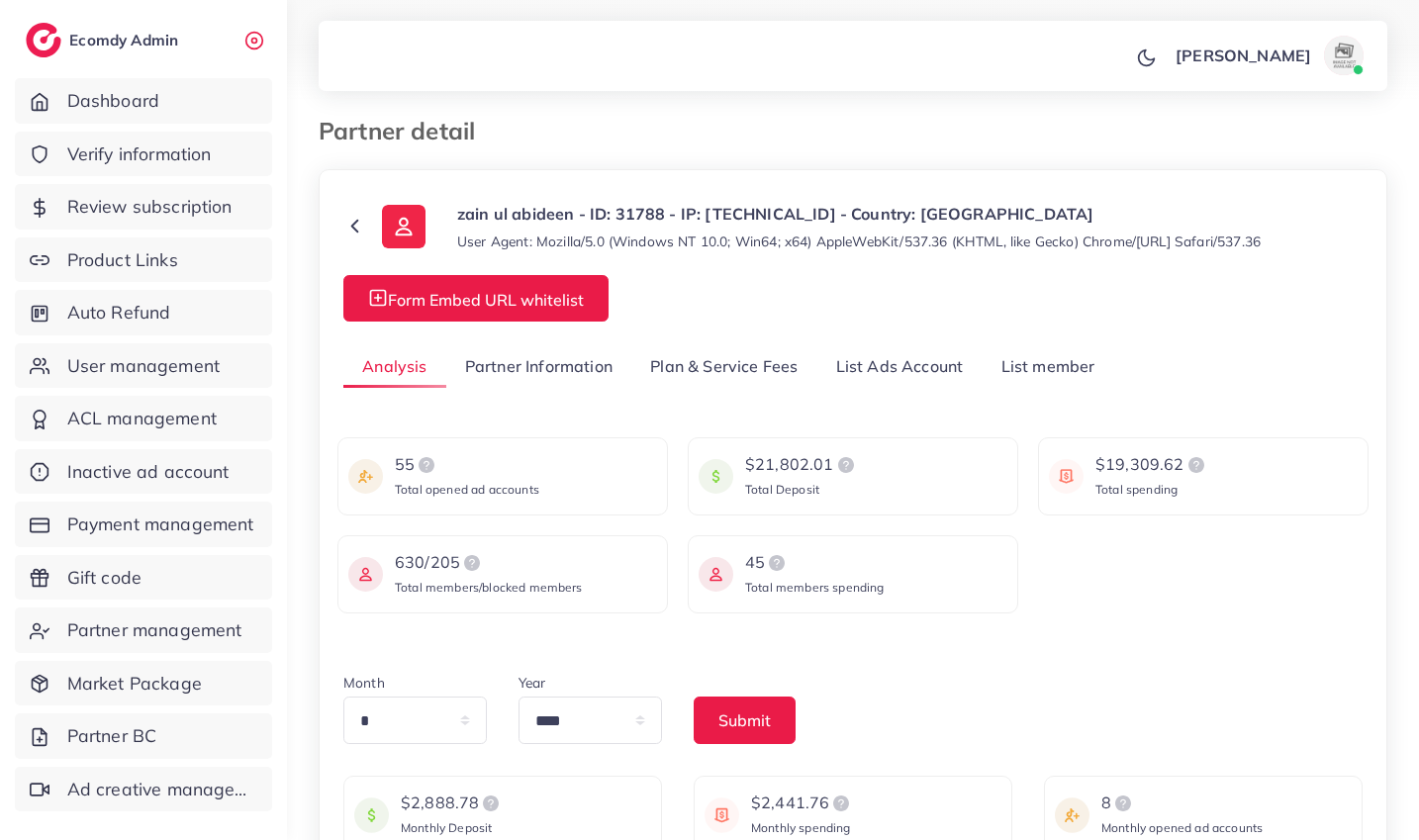 scroll, scrollTop: 0, scrollLeft: 0, axis: both 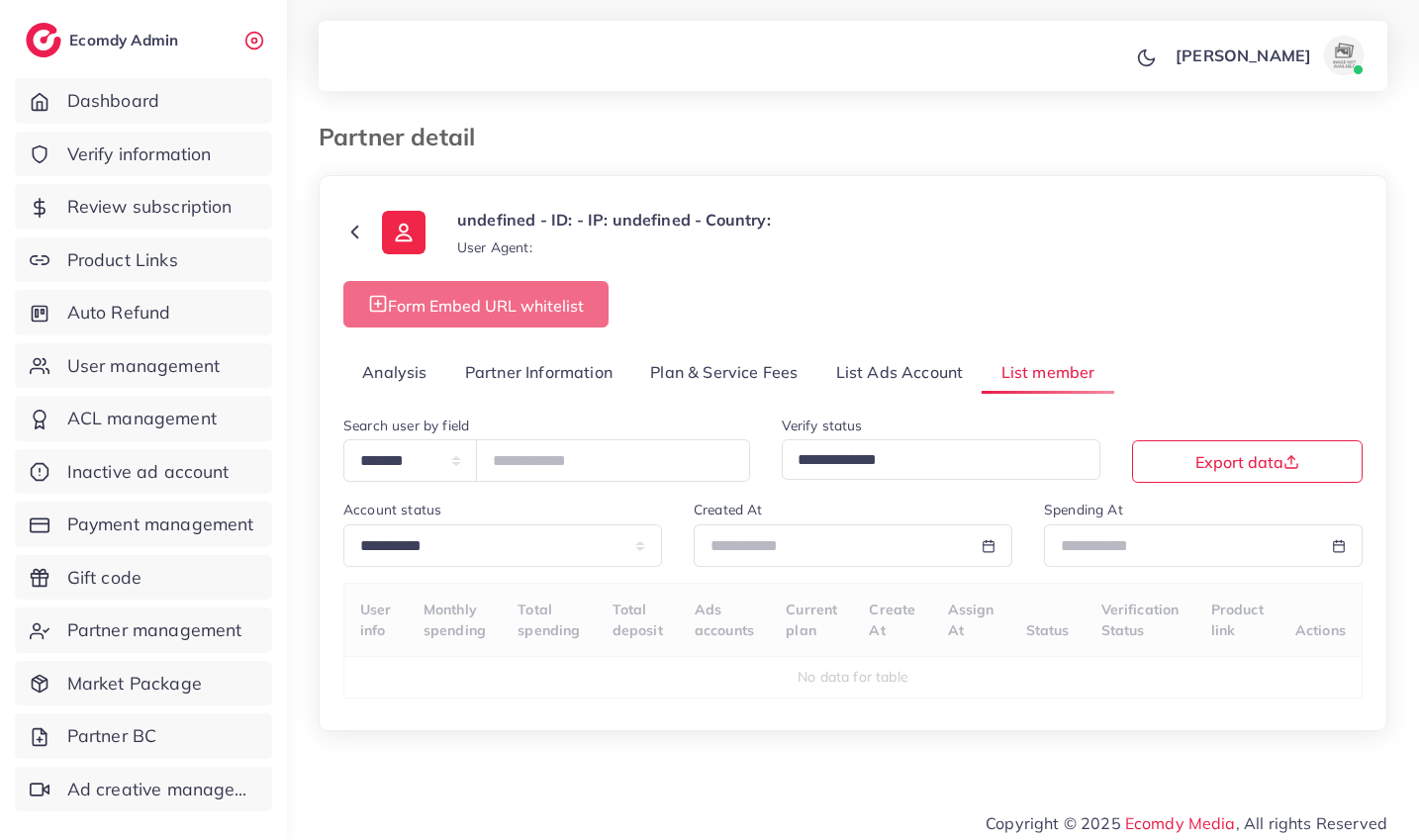 select on "*" 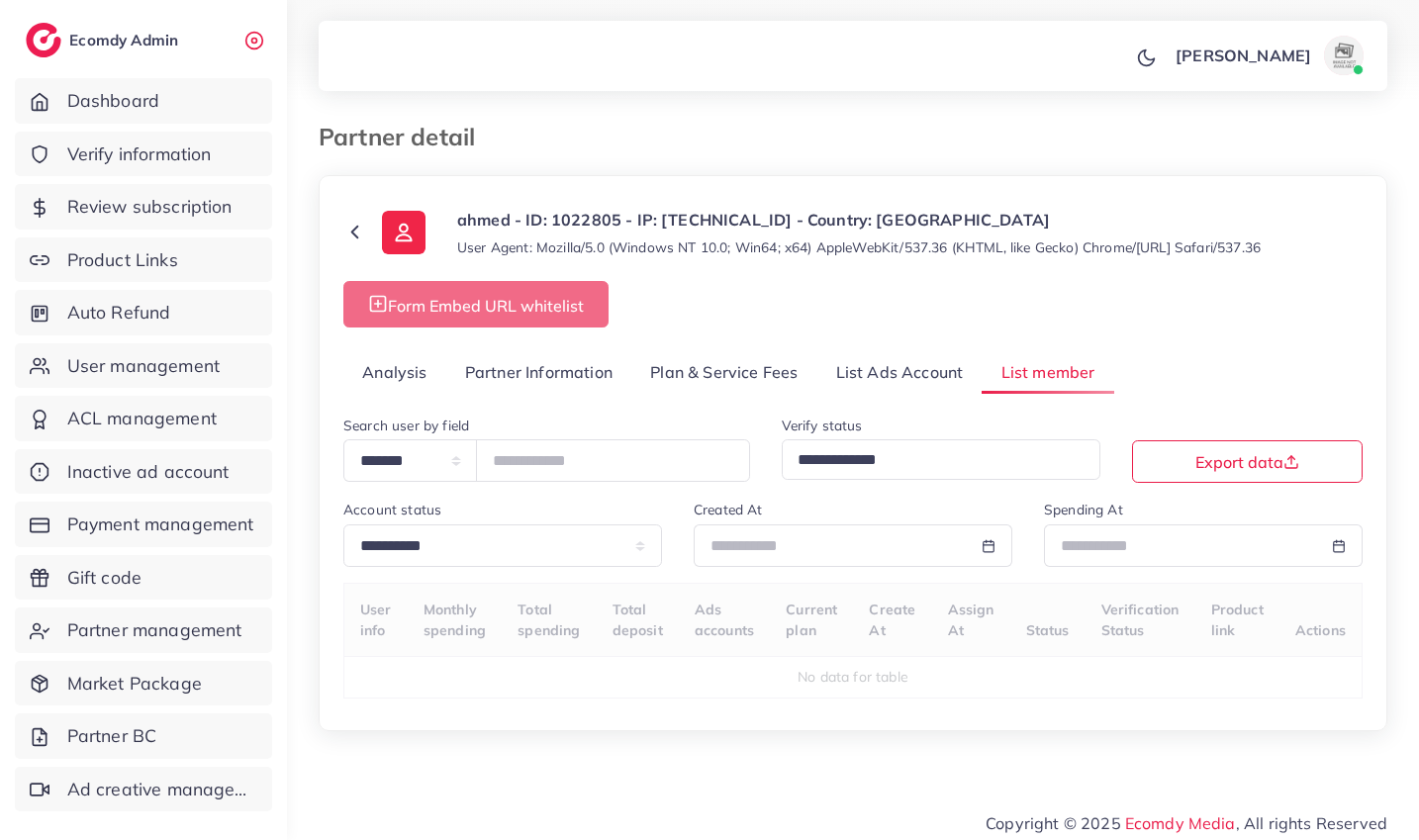 select on "**" 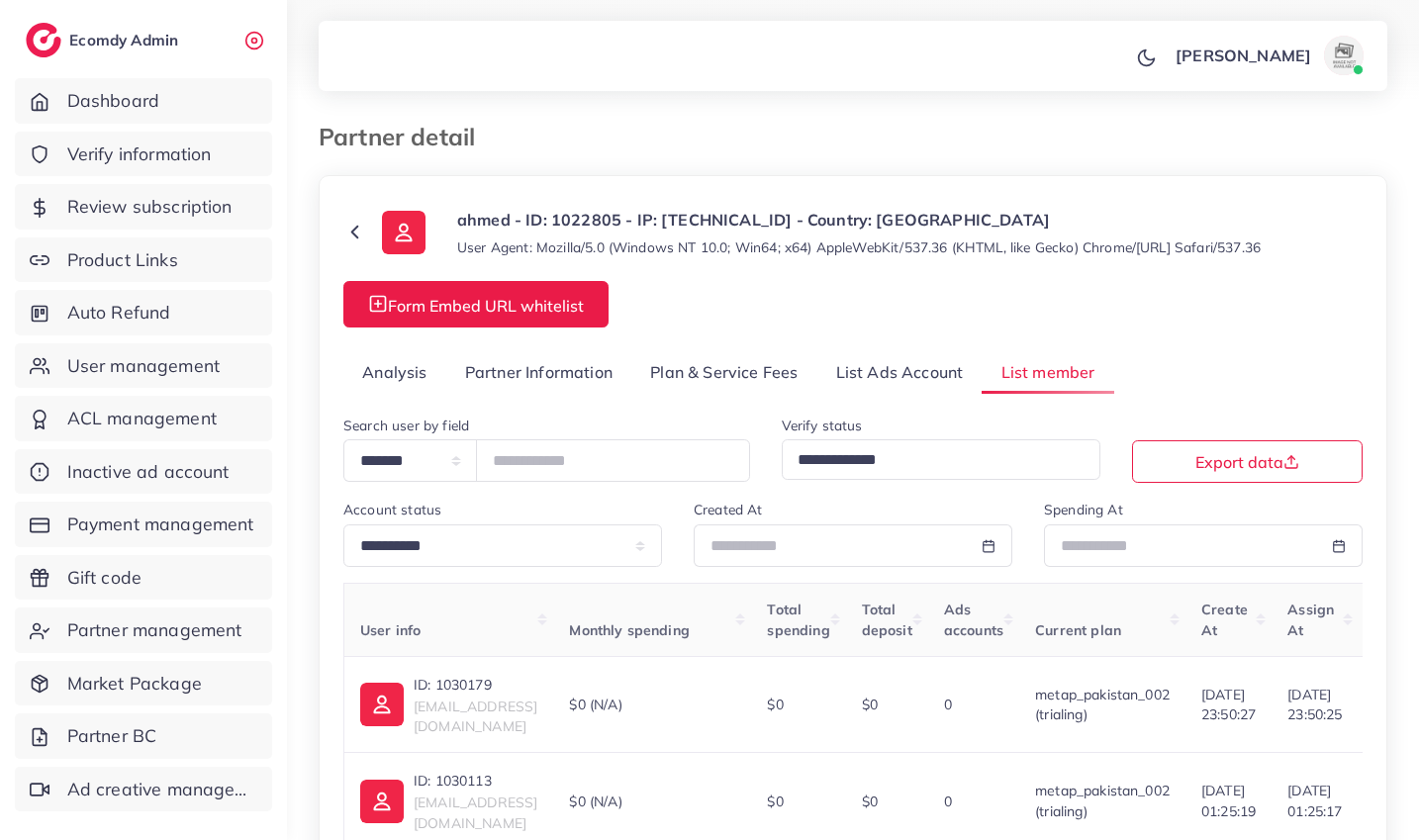 click on "Analysis" at bounding box center (395, 372) 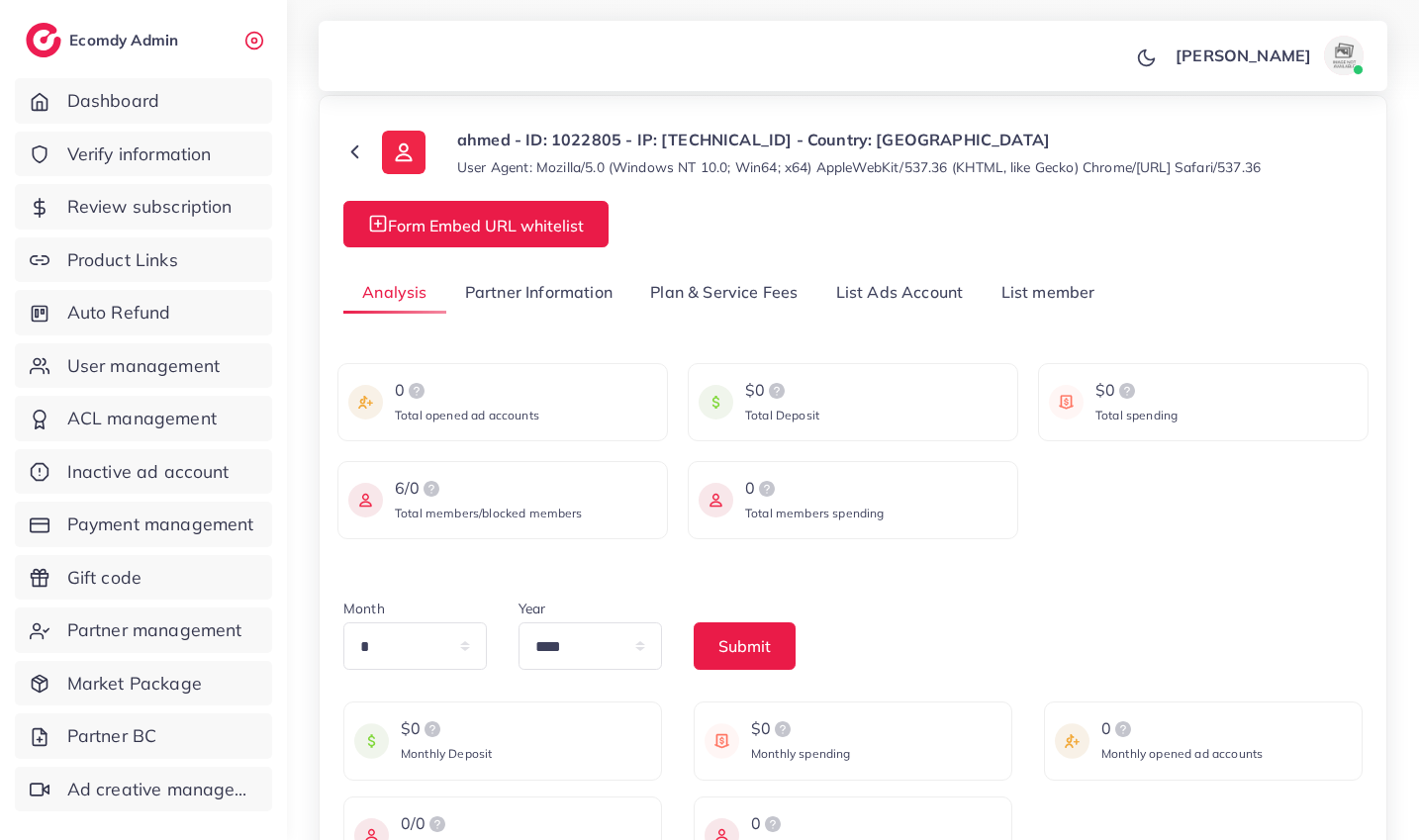 scroll, scrollTop: 102, scrollLeft: 0, axis: vertical 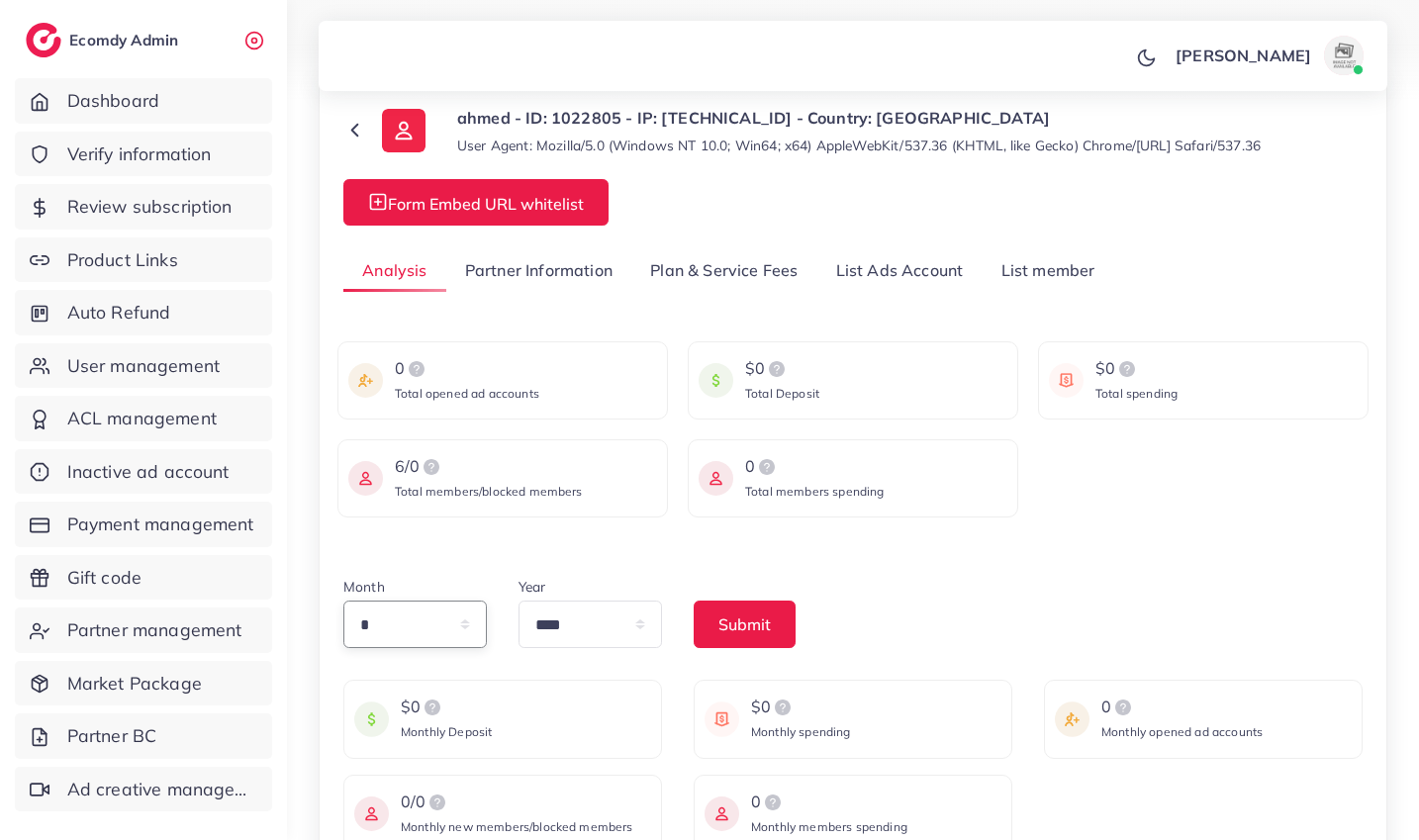 click on "* * * * * * * * * ** ** **" at bounding box center (415, 624) 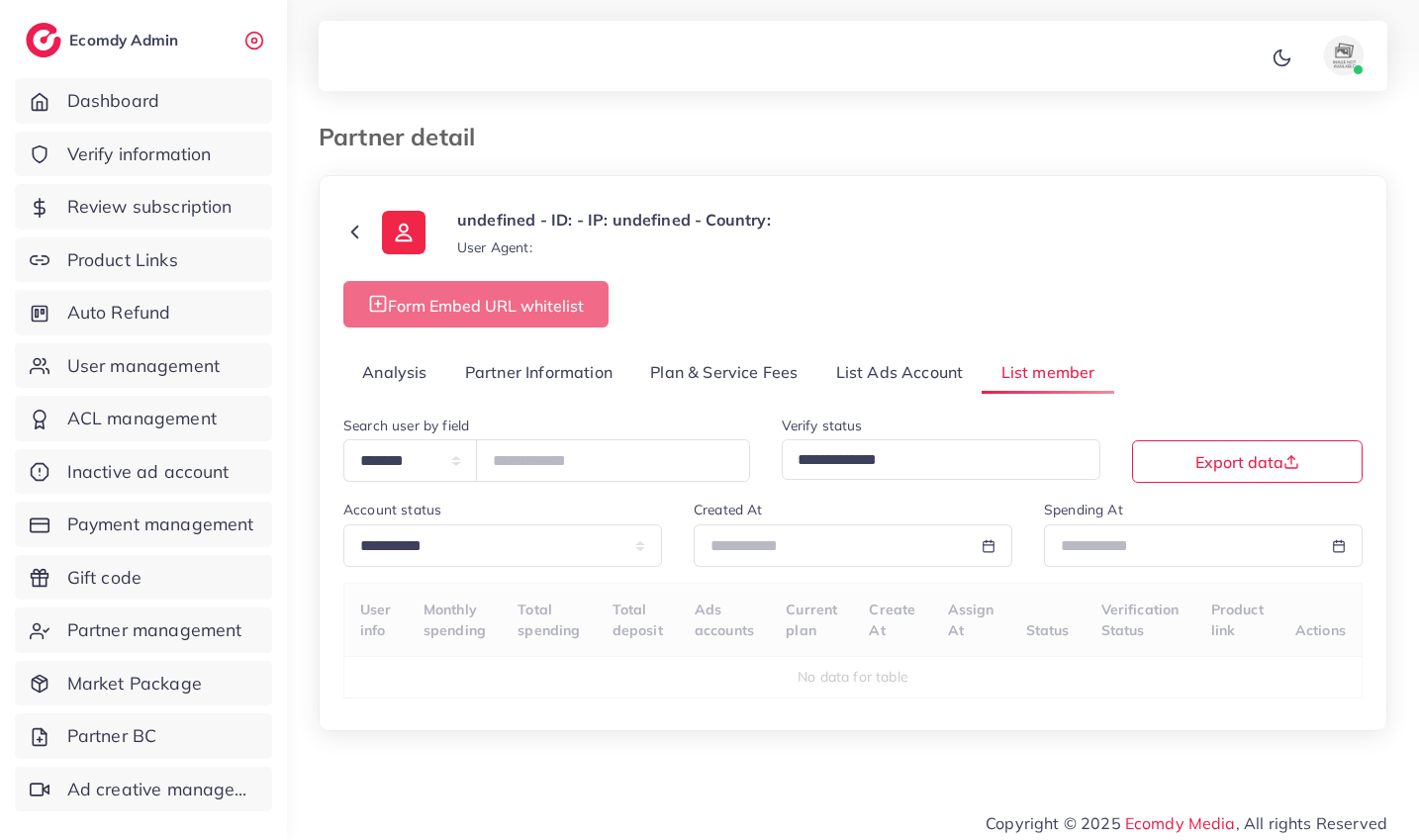 scroll, scrollTop: 0, scrollLeft: 0, axis: both 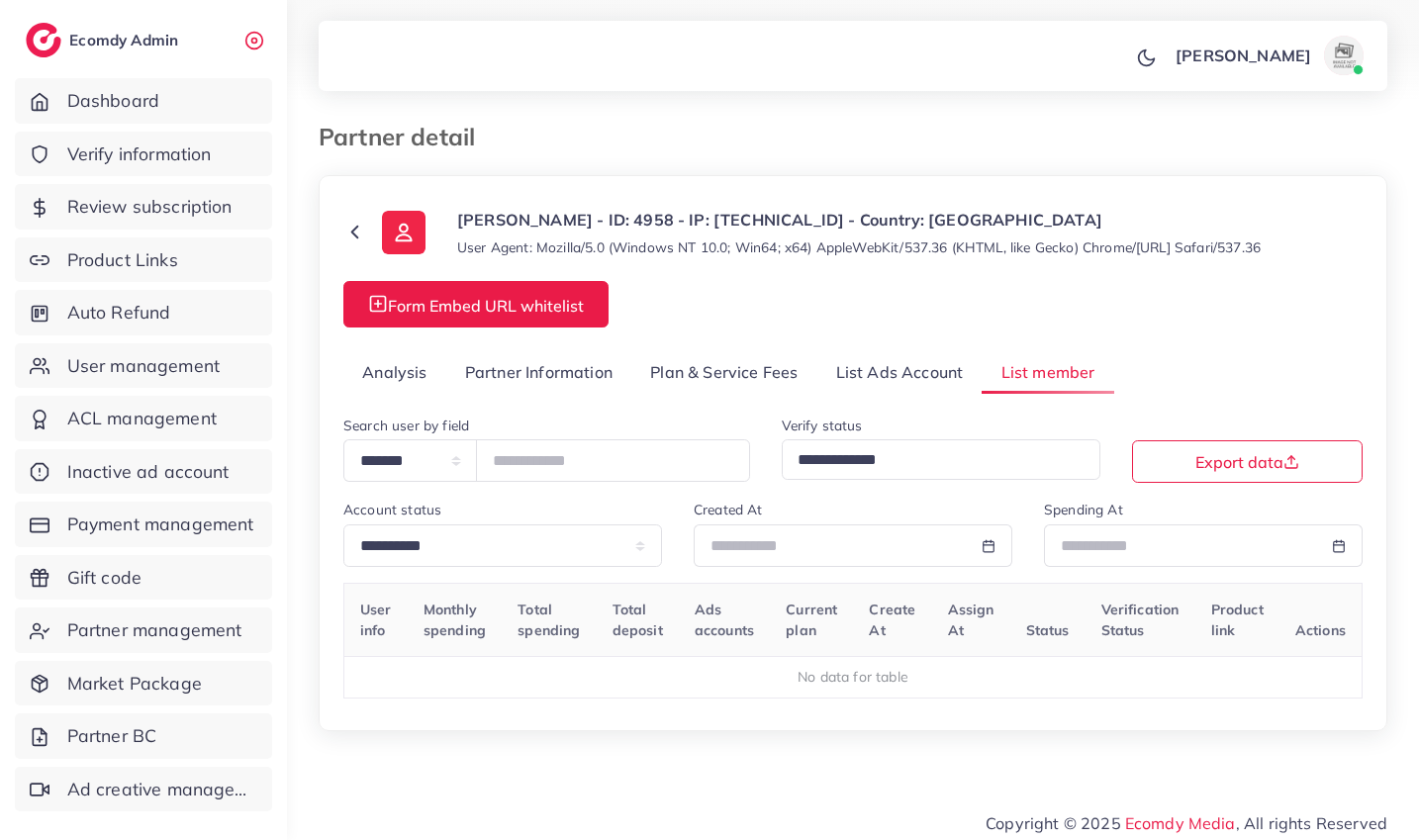 click on "List Ads Account" at bounding box center [899, 372] 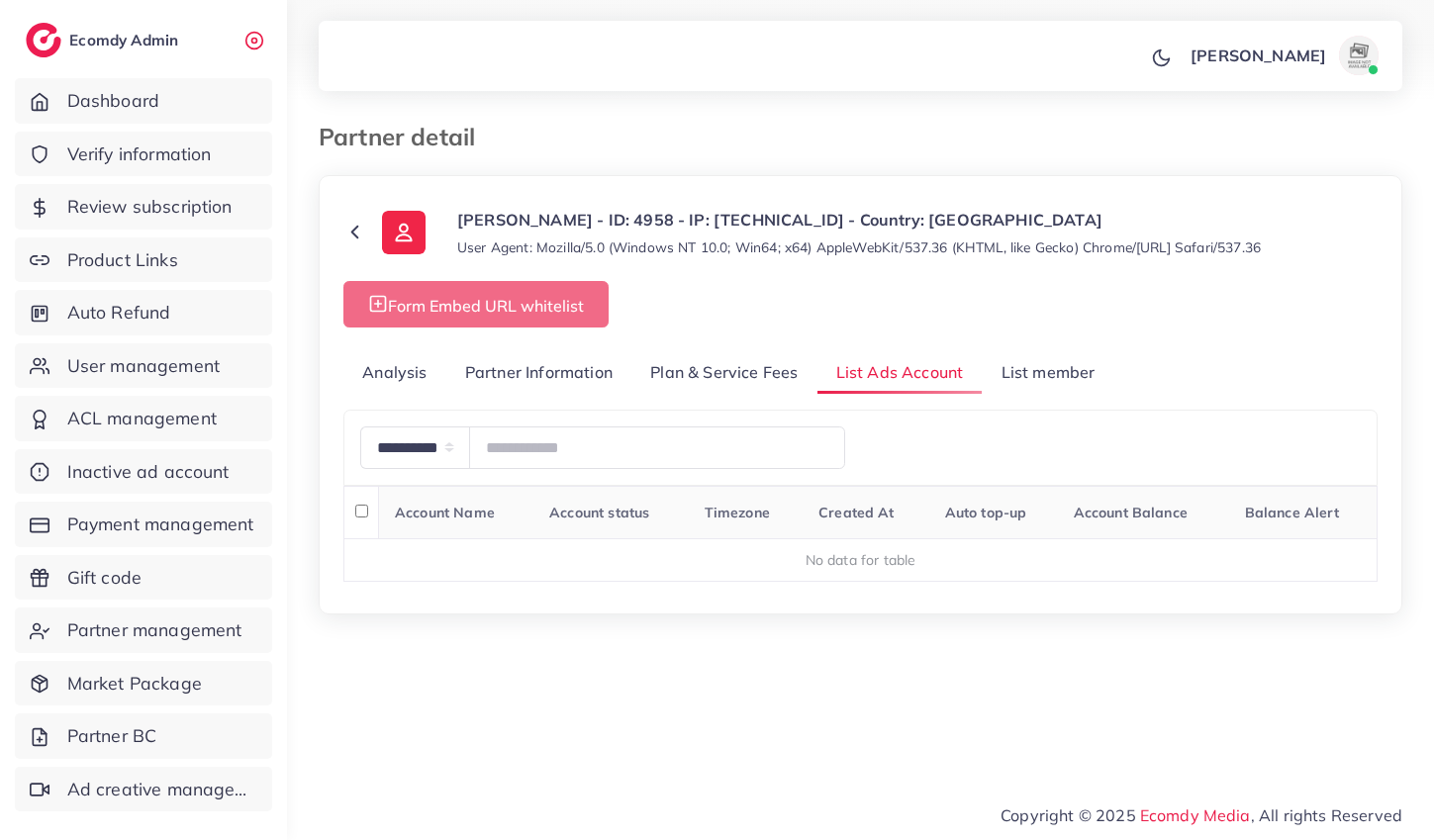 click on "List member" at bounding box center (1047, 372) 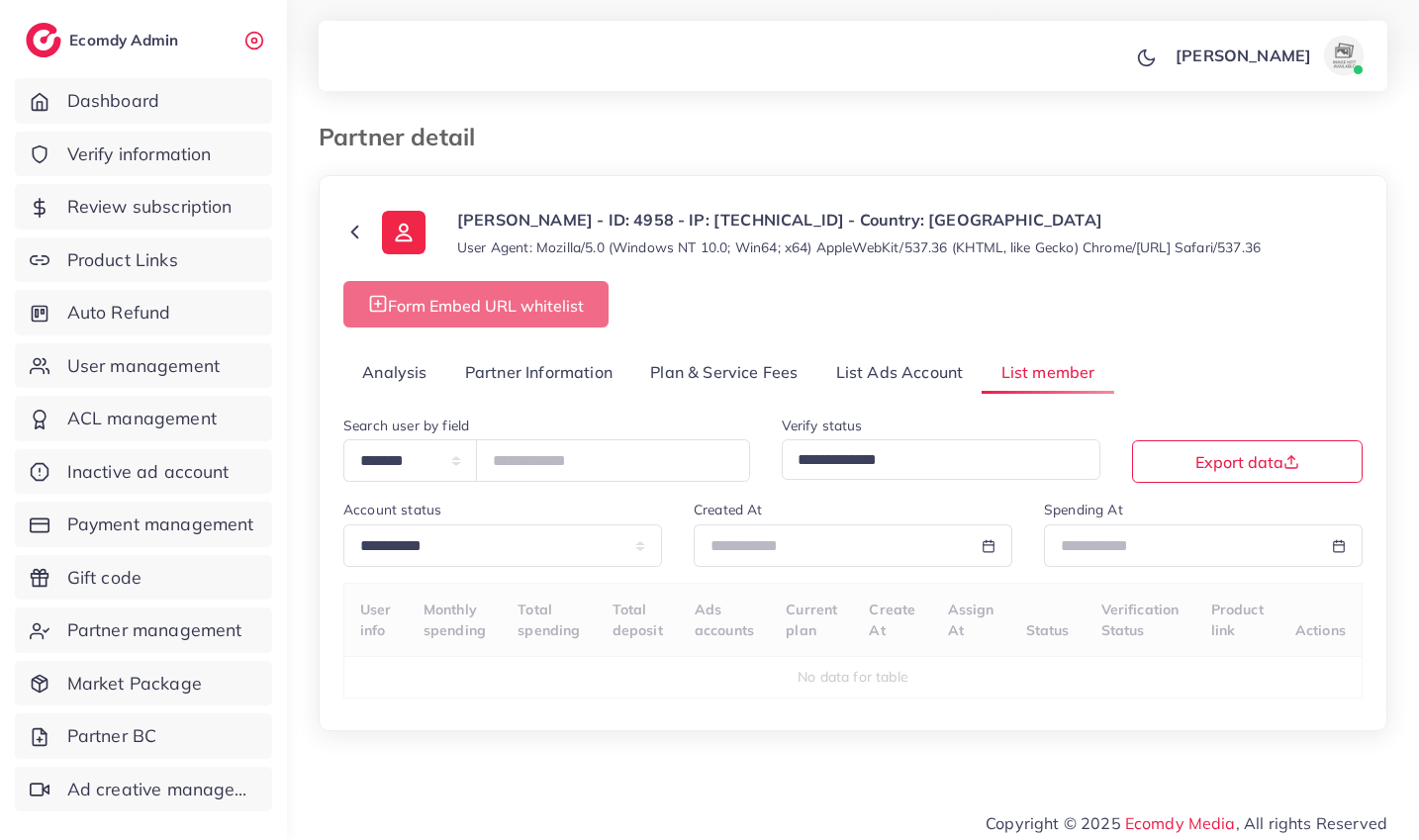 select on "**" 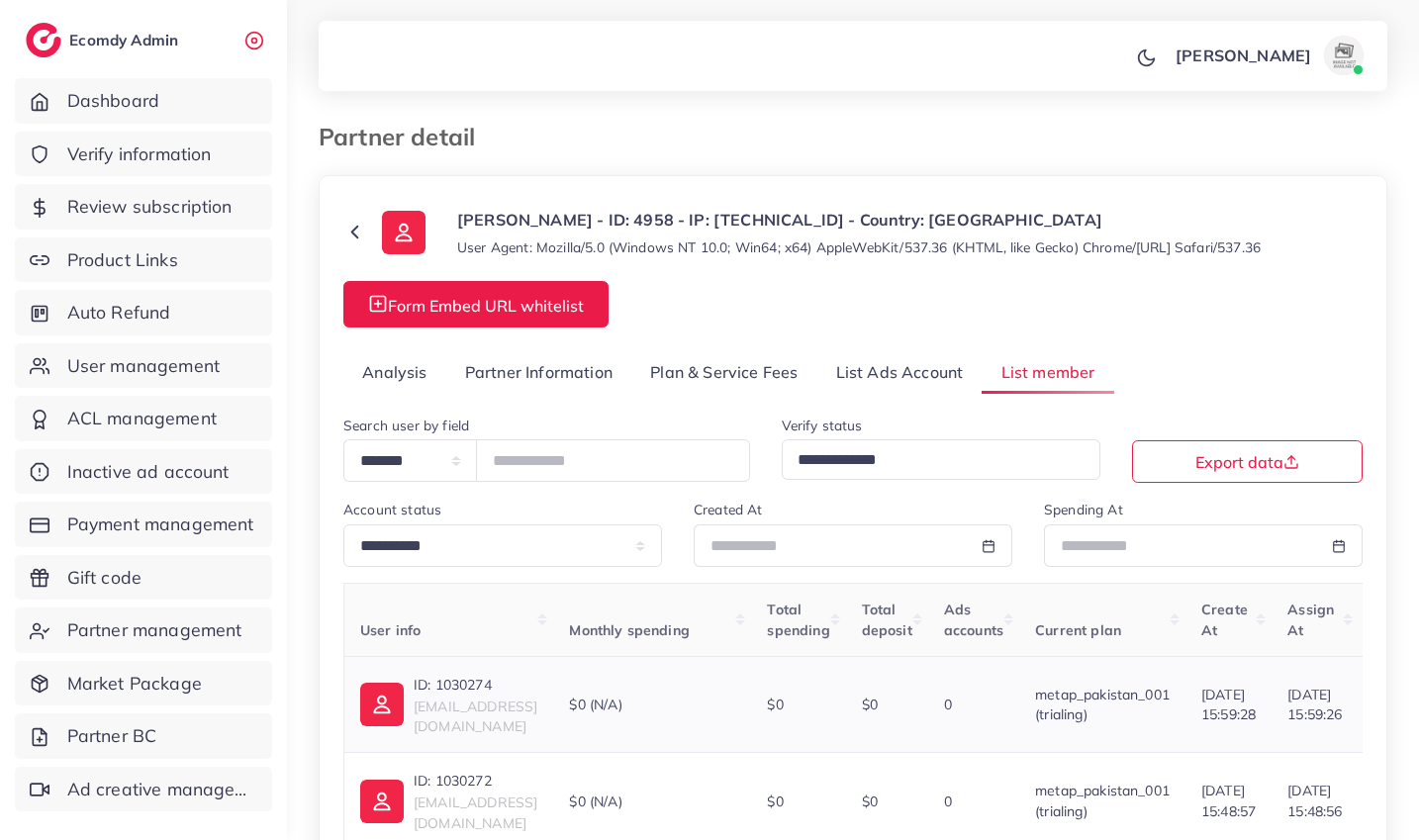 scroll, scrollTop: 392, scrollLeft: 0, axis: vertical 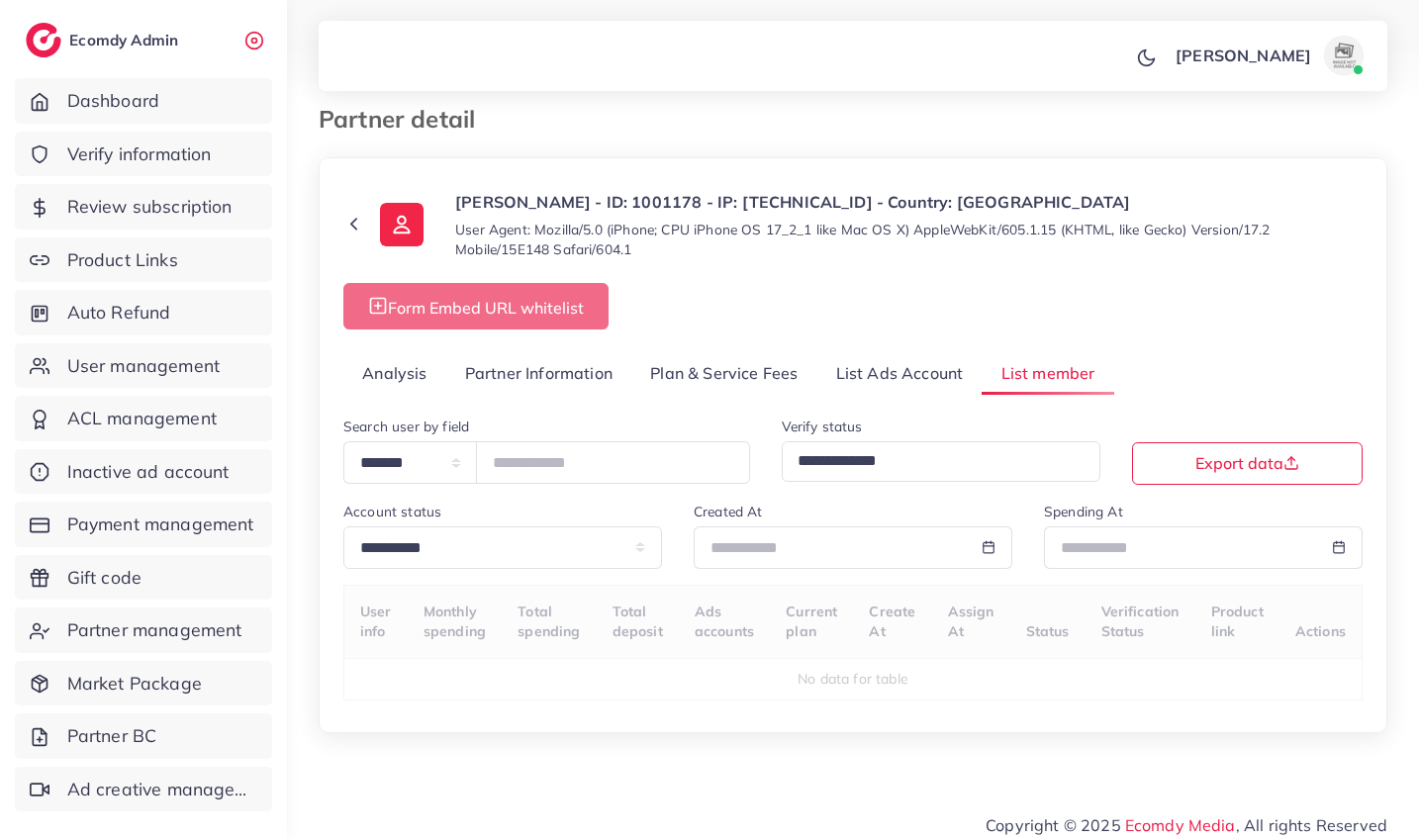 select on "**" 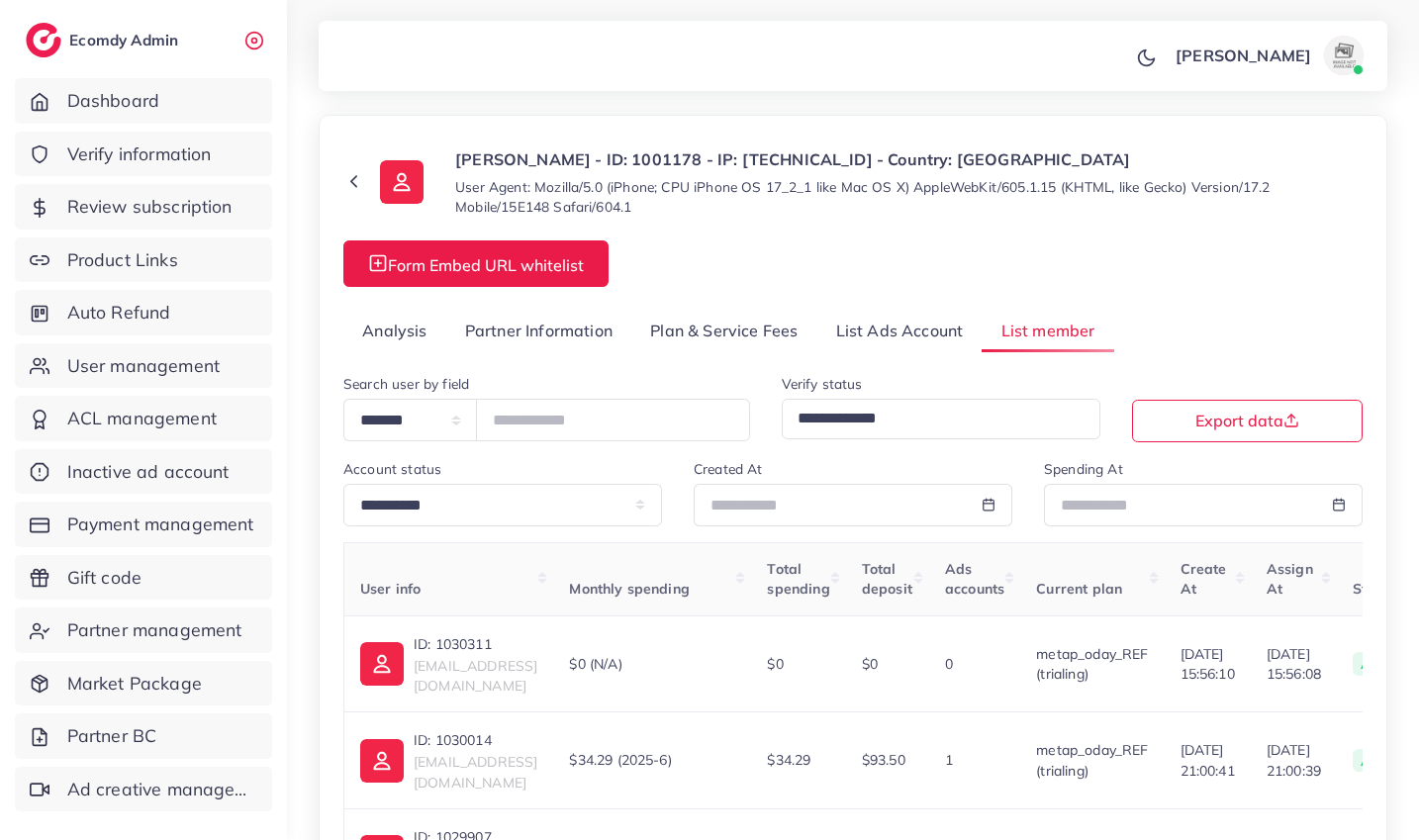scroll, scrollTop: 0, scrollLeft: 0, axis: both 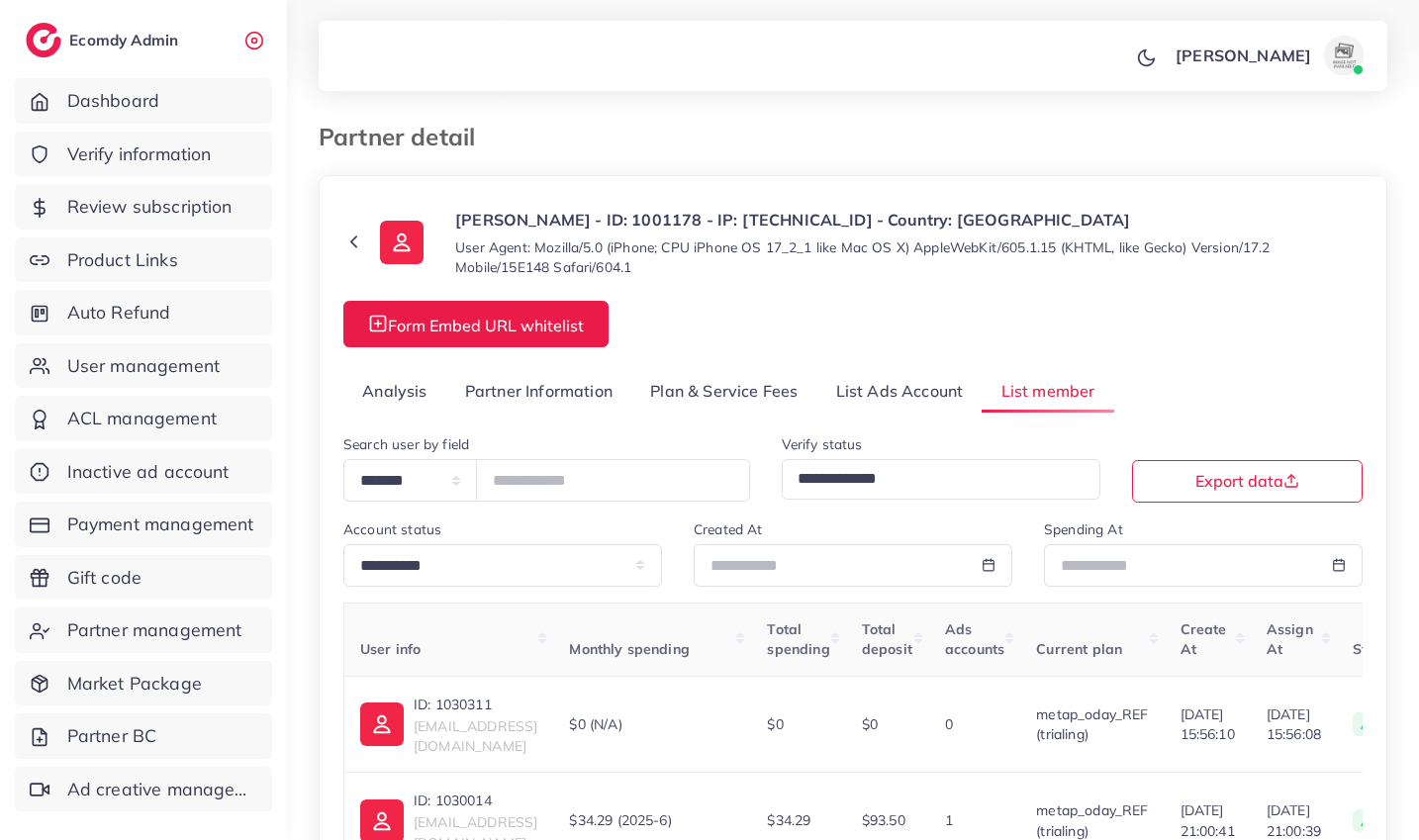 click on "Analysis" at bounding box center (395, 392) 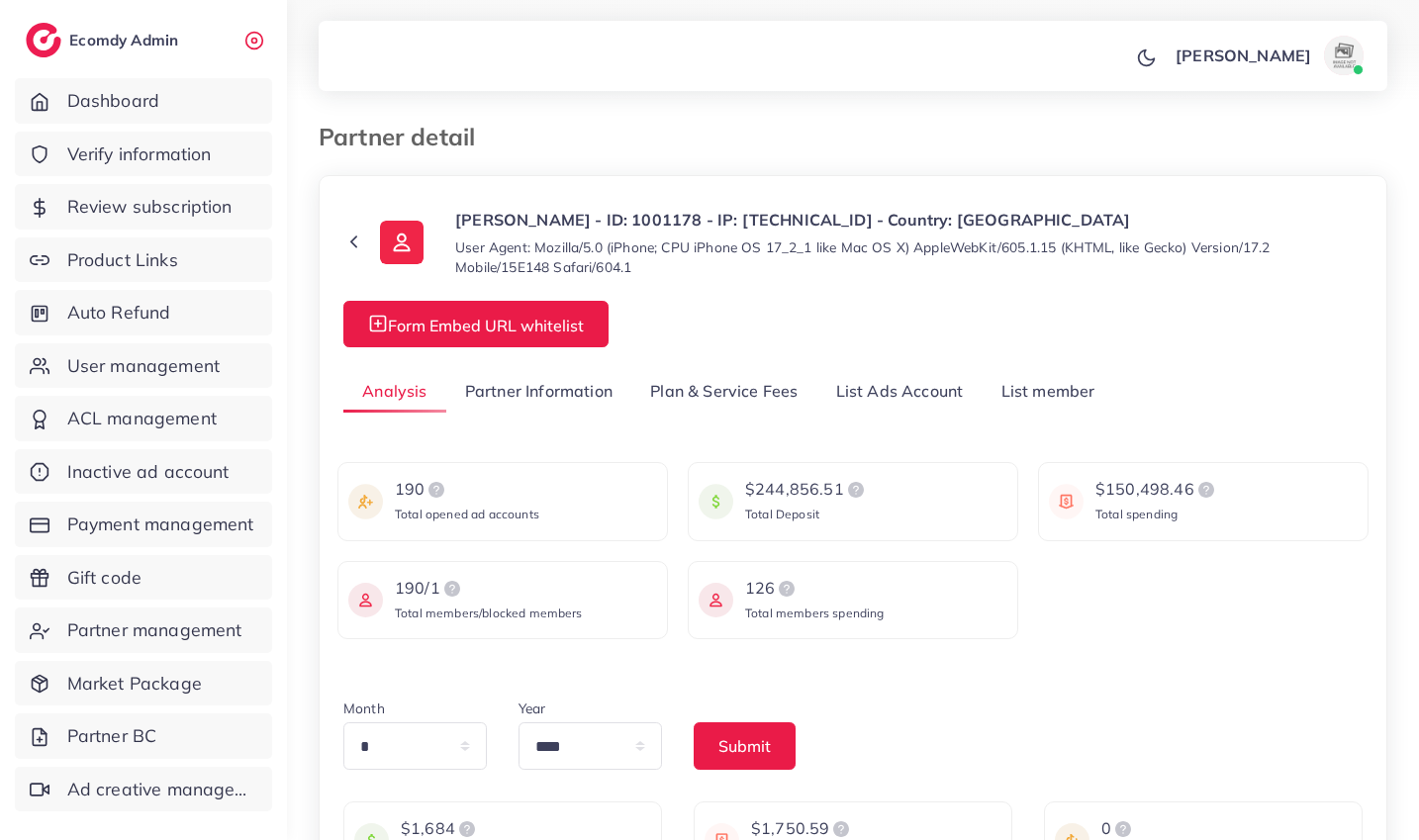 scroll, scrollTop: 294, scrollLeft: 0, axis: vertical 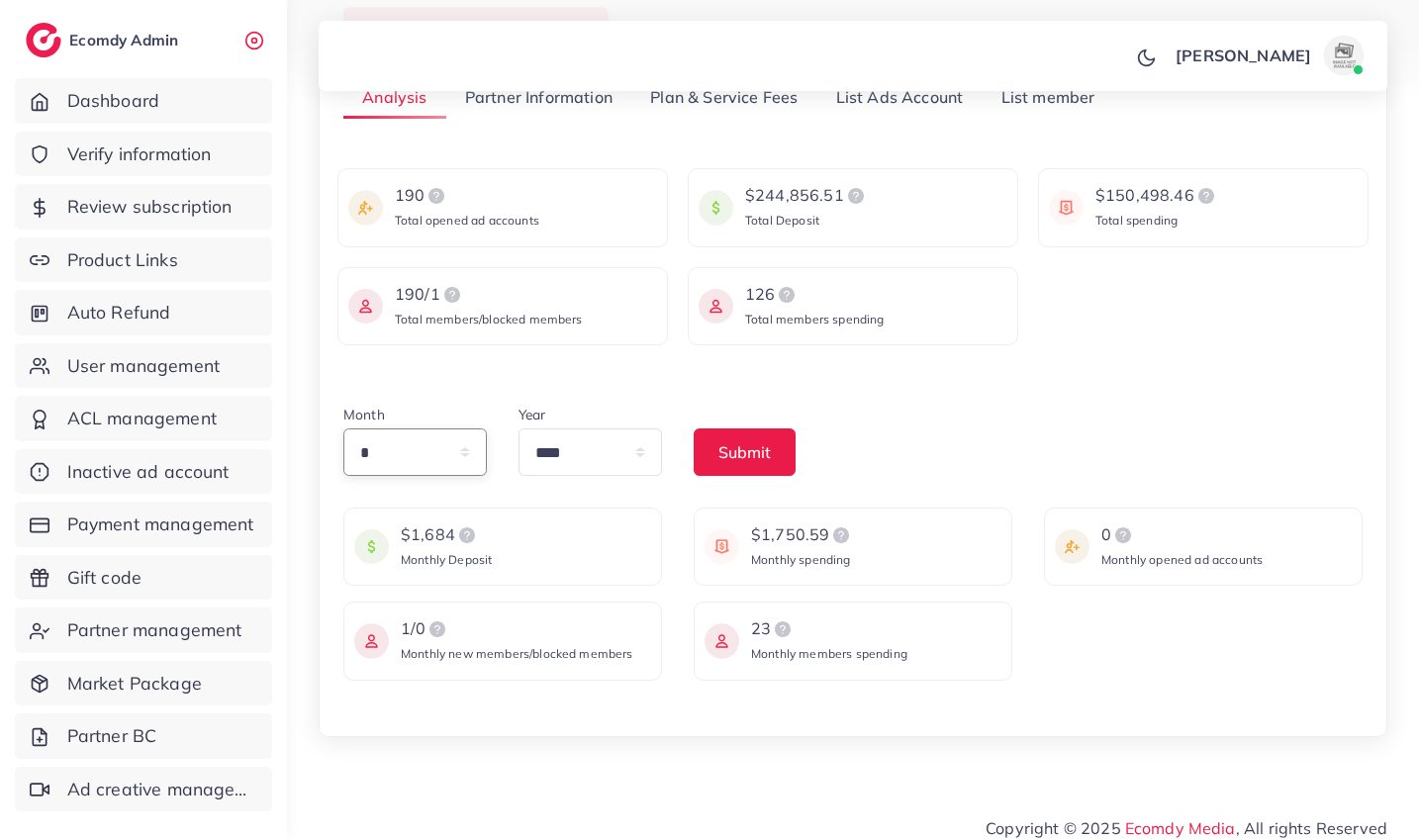 click on "* * * * * * * * * ** ** **" at bounding box center (415, 452) 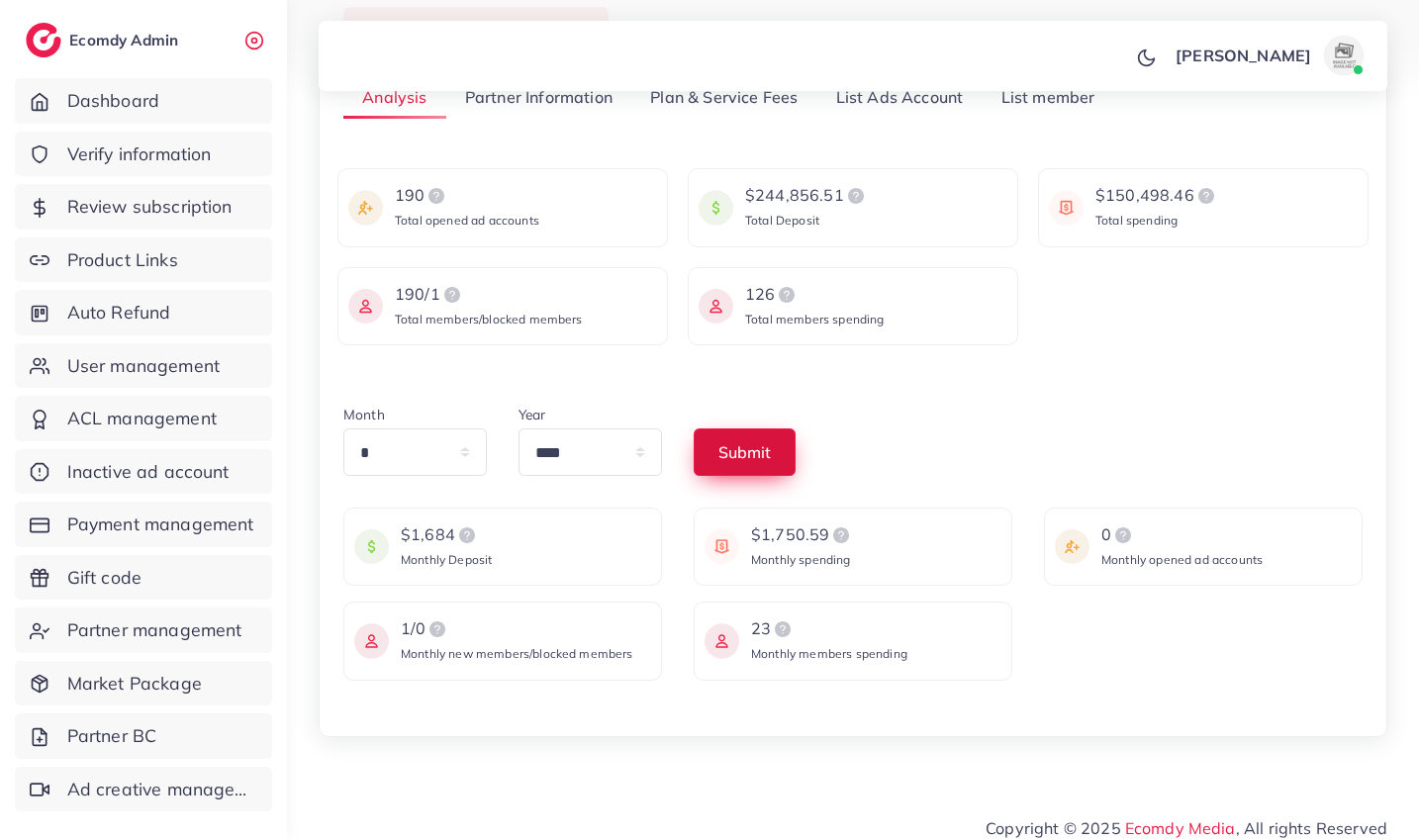 click on "Submit" at bounding box center (744, 452) 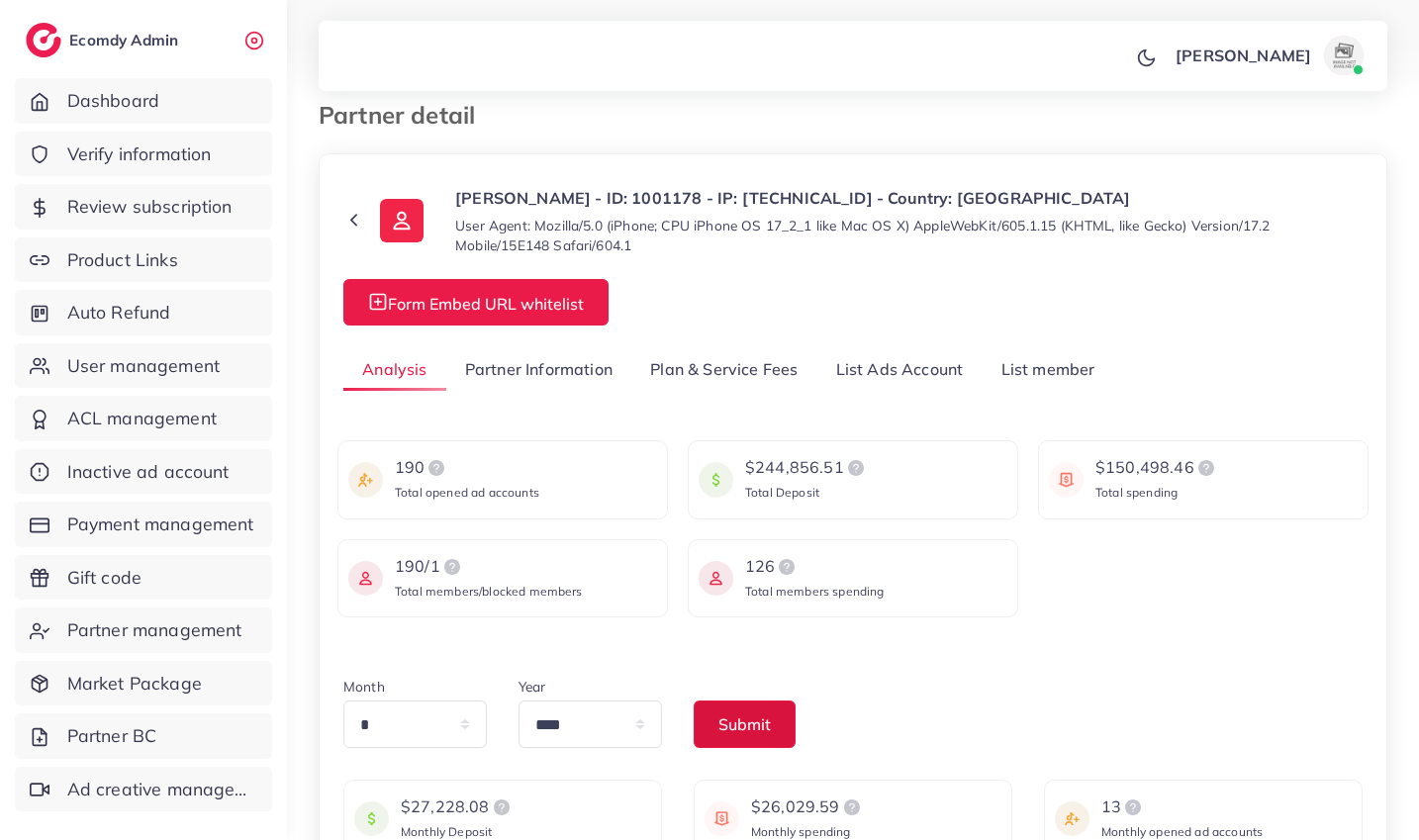 scroll, scrollTop: 0, scrollLeft: 0, axis: both 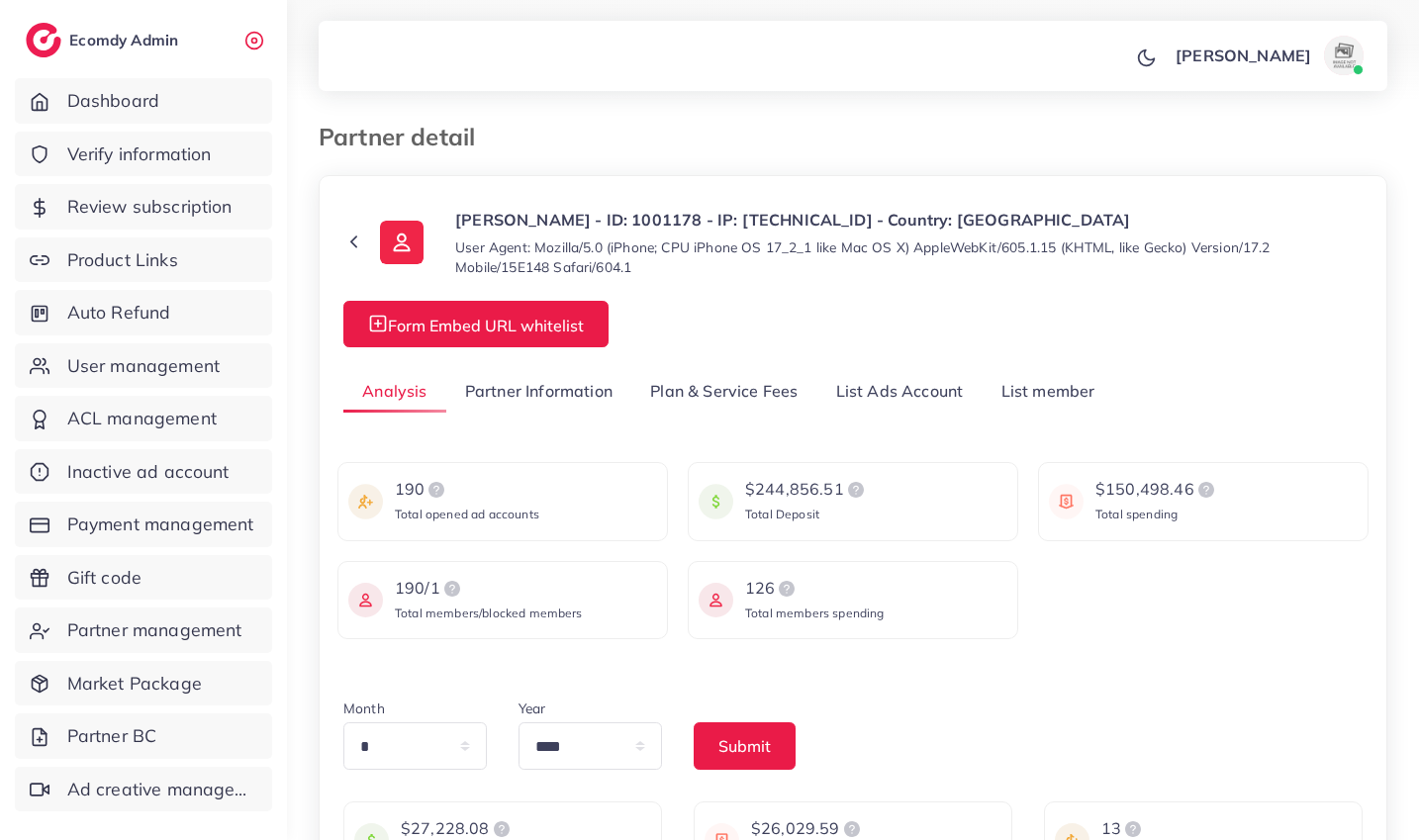 click on "Ayman - ID: 1001178 - IP: 213.204.107.28 - Country: Lebanon" at bounding box center [908, 220] 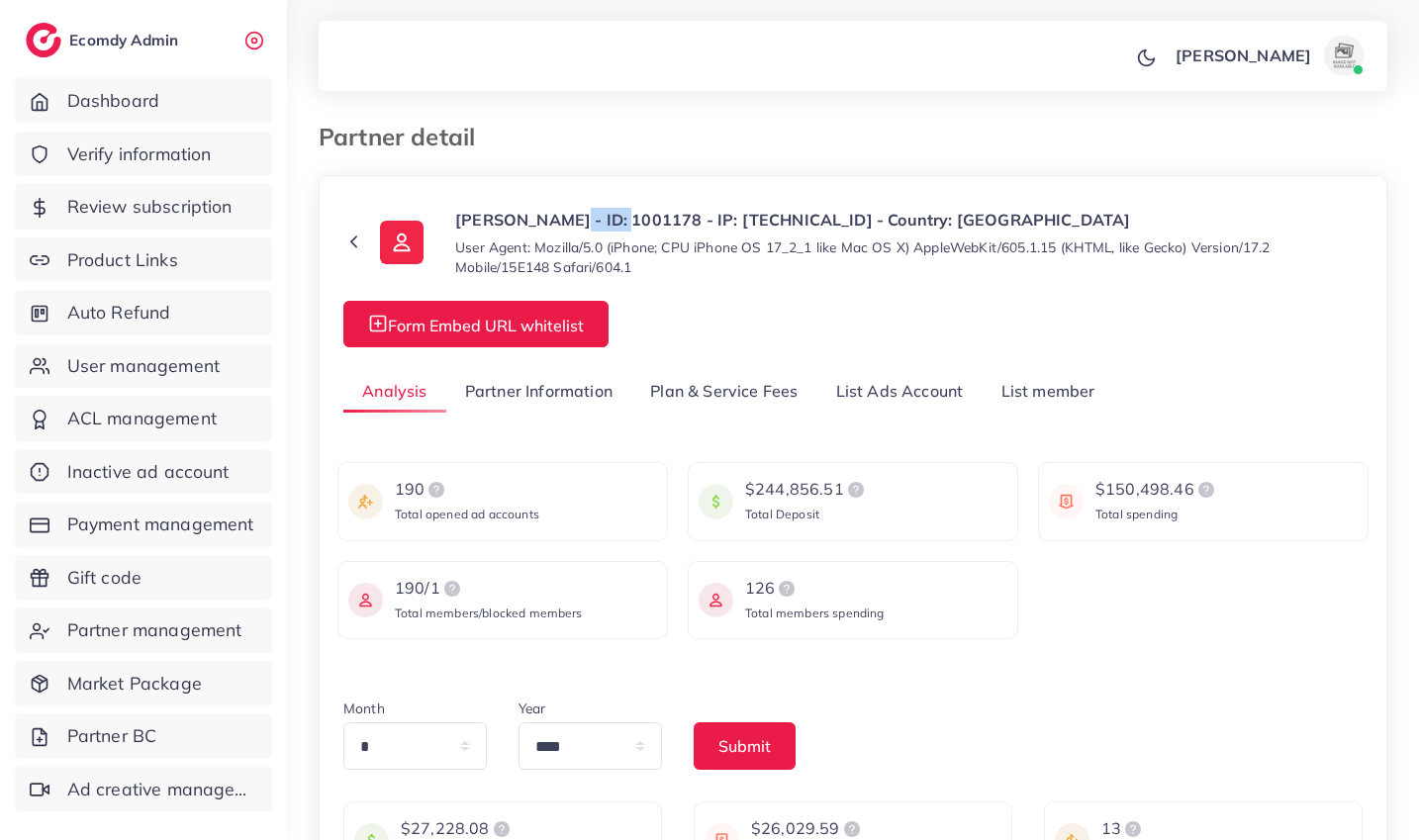 click on "Ayman - ID: 1001178 - IP: 213.204.107.28 - Country: Lebanon" at bounding box center [908, 220] 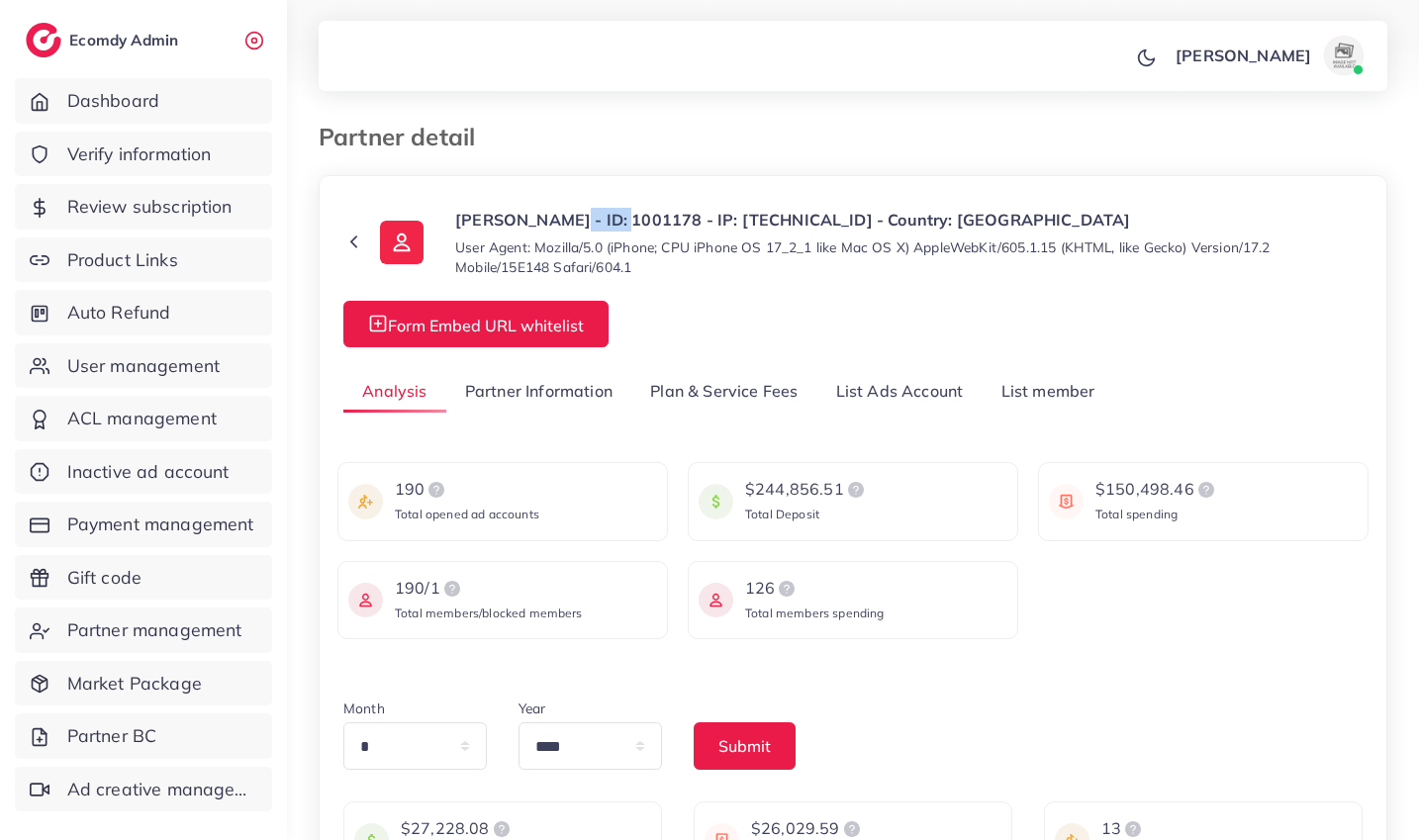 copy on "1001178" 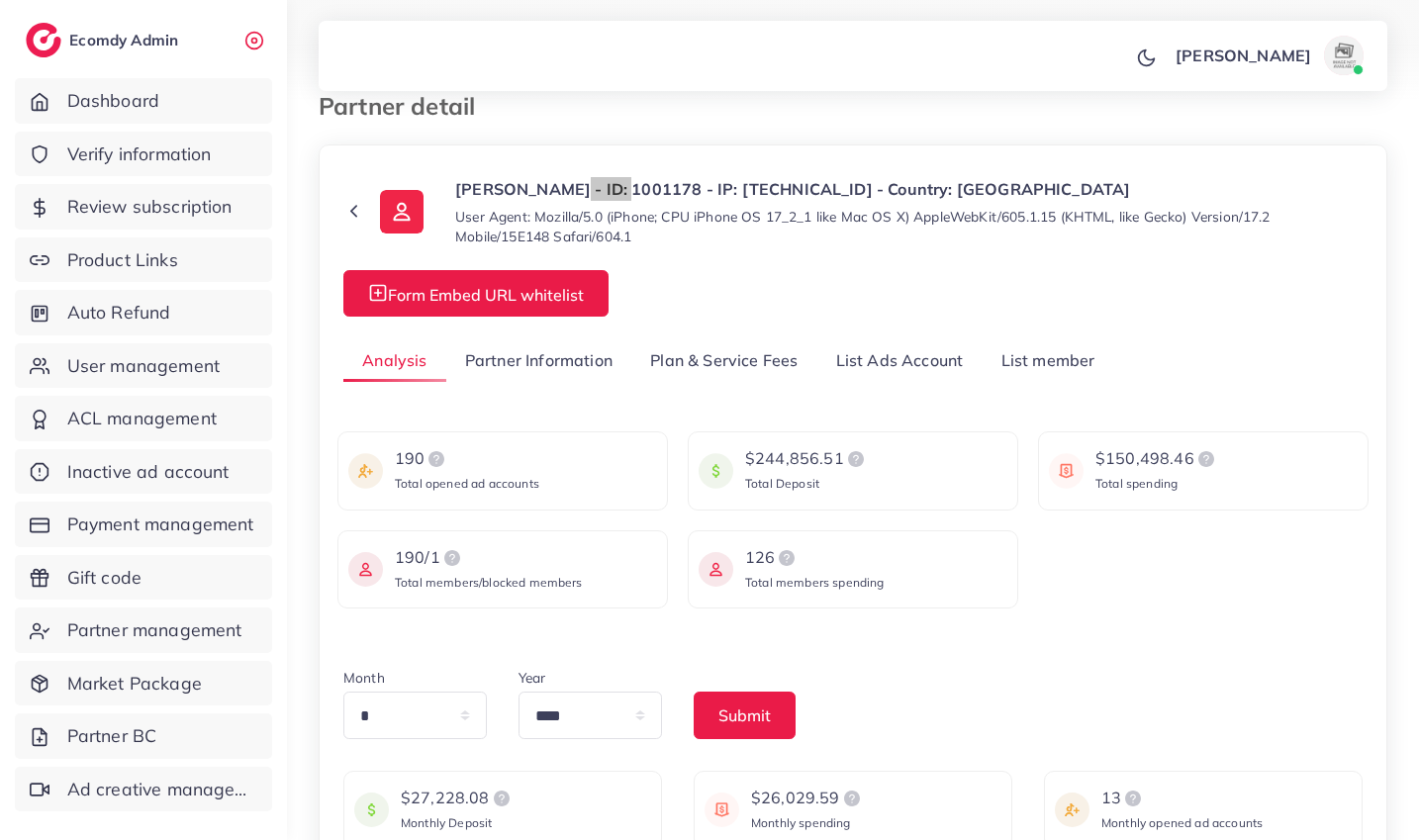 scroll, scrollTop: 0, scrollLeft: 0, axis: both 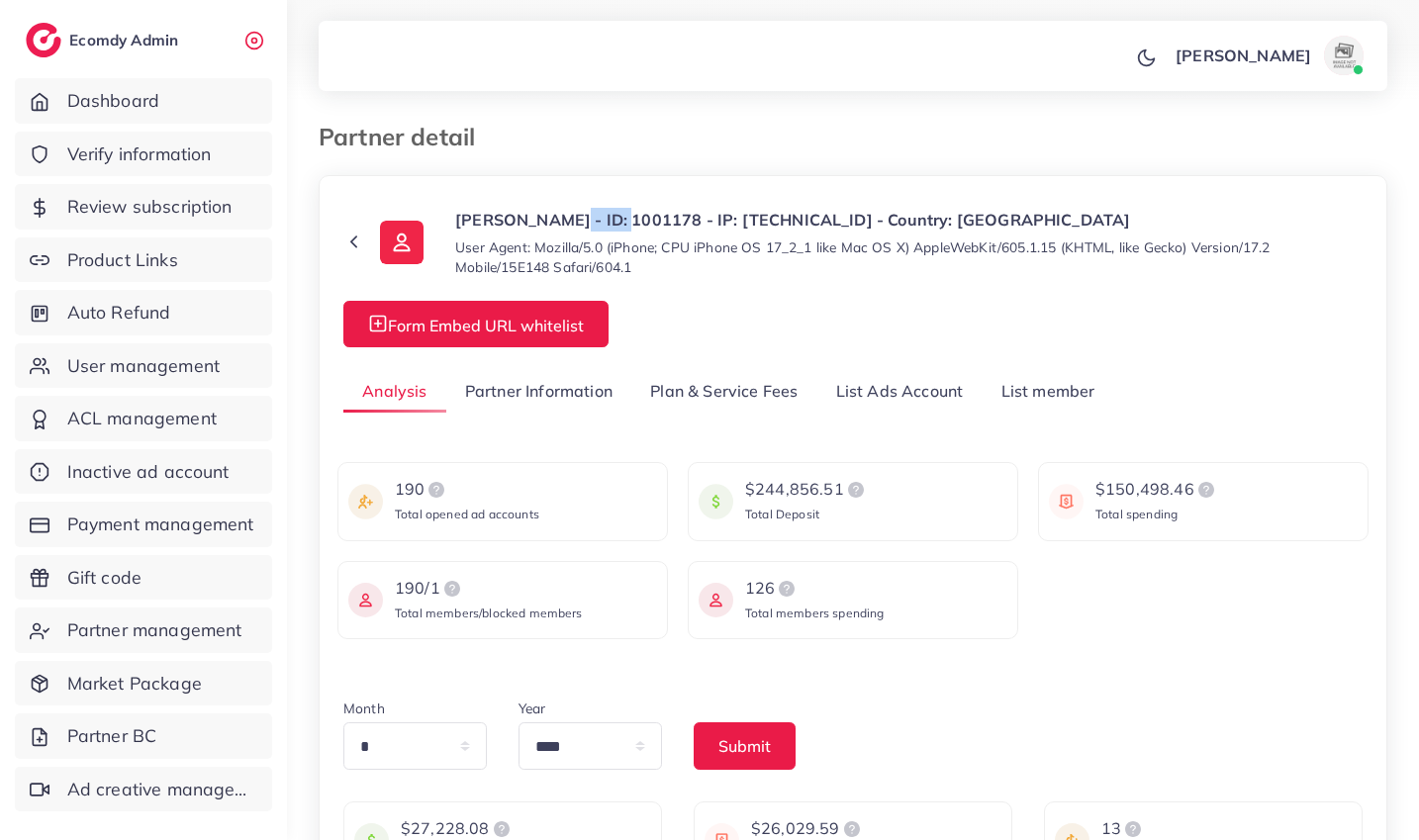 click on "List member" at bounding box center [1047, 392] 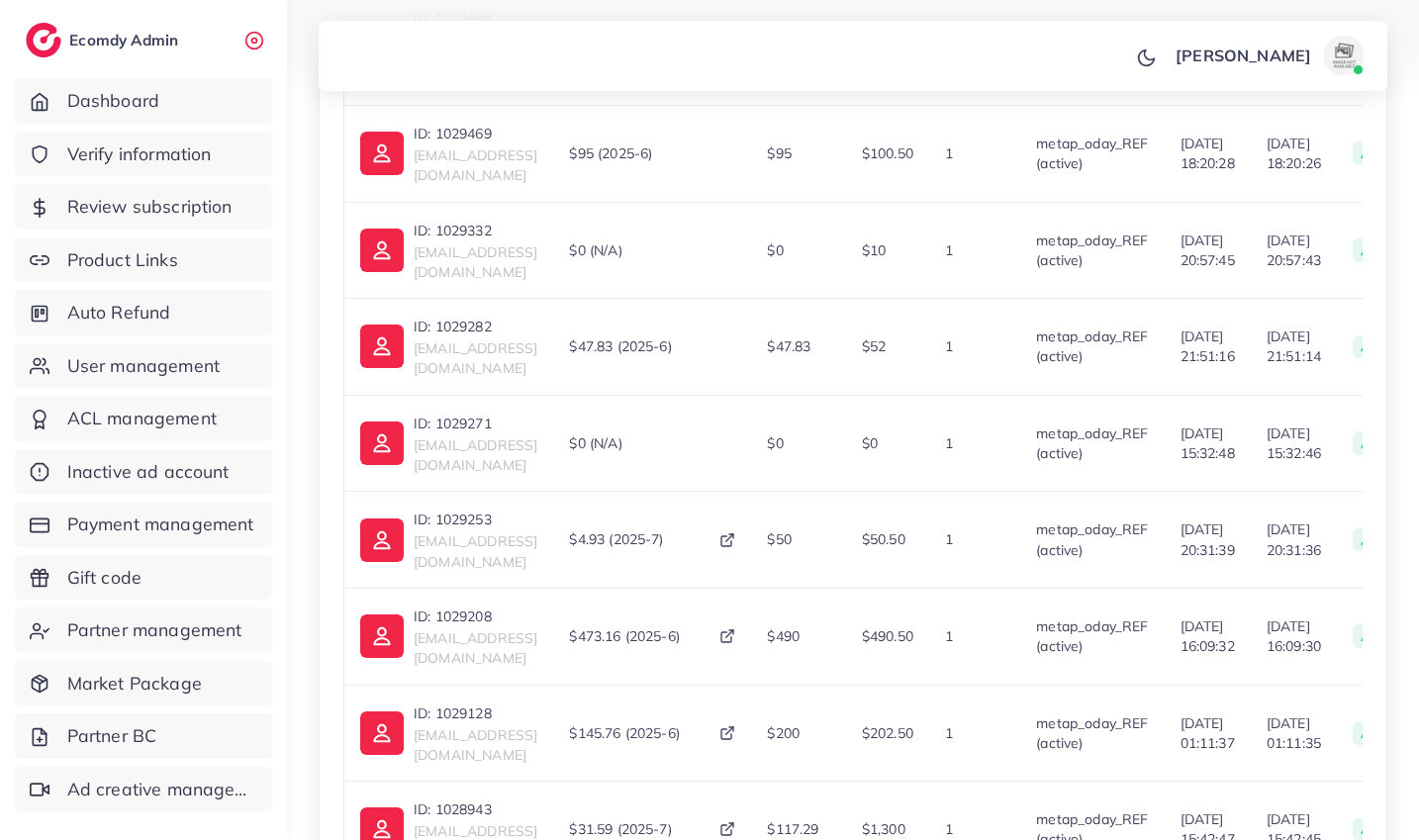 scroll, scrollTop: 1605, scrollLeft: 0, axis: vertical 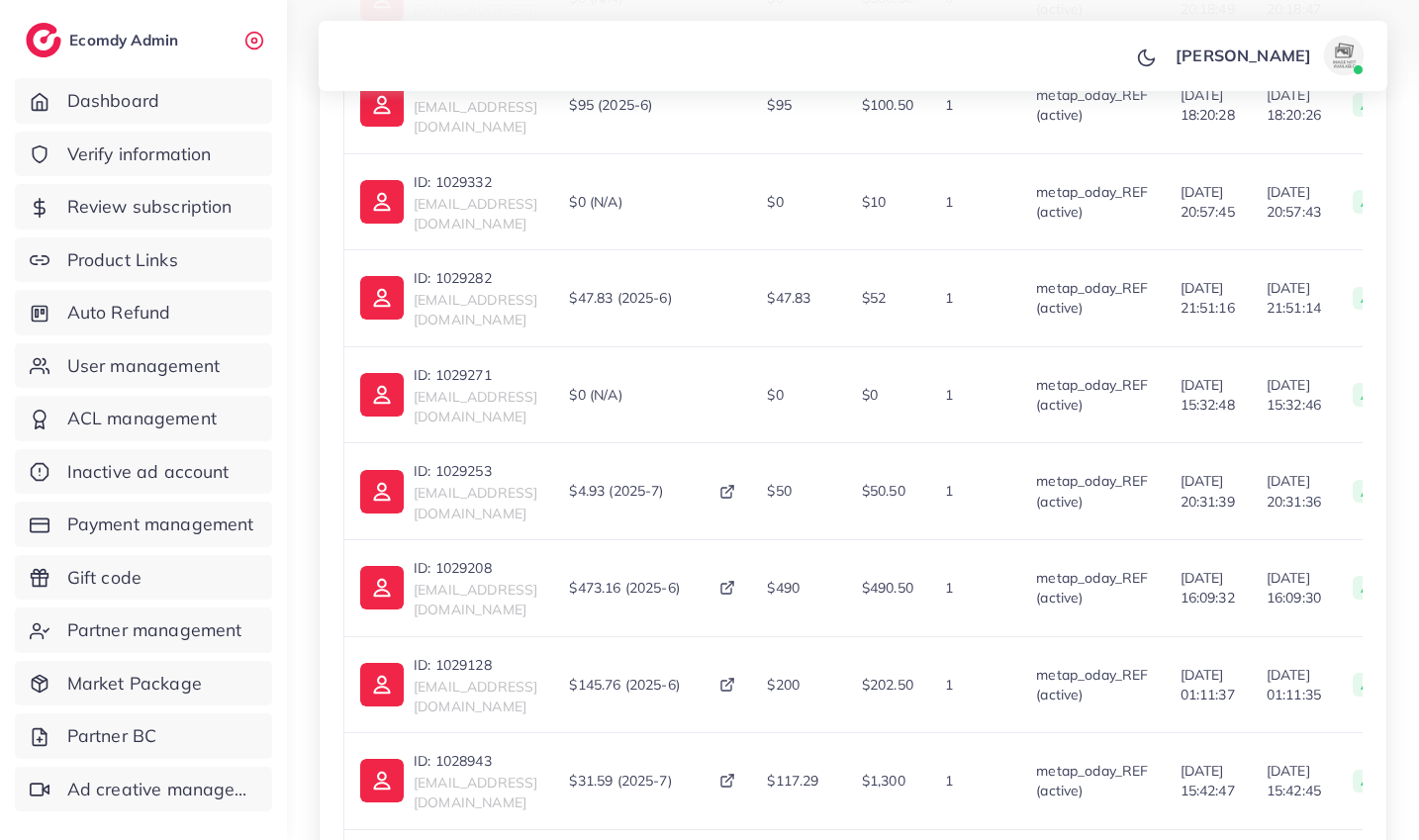 click on "10" at bounding box center [1297, 1057] 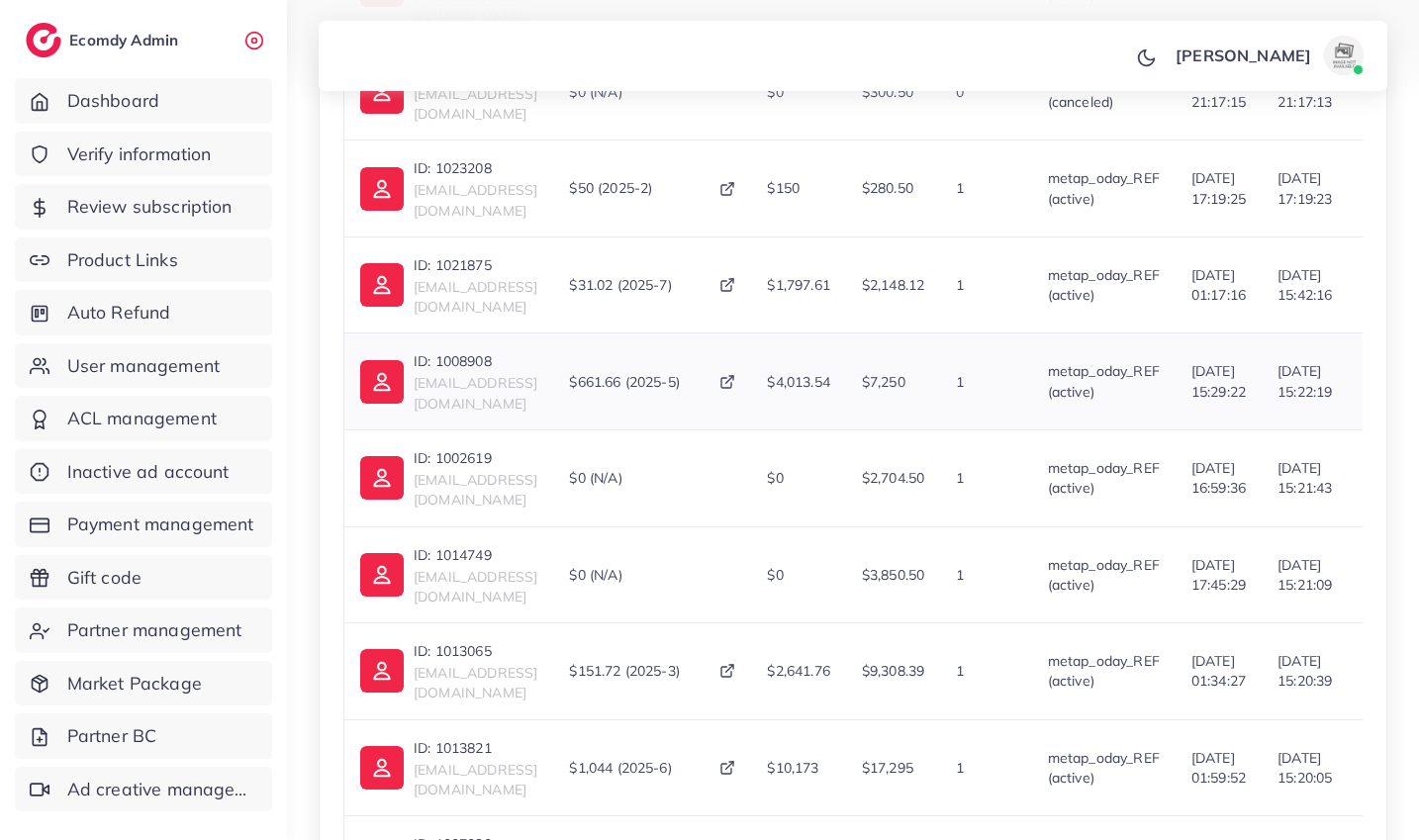 scroll, scrollTop: 753, scrollLeft: 0, axis: vertical 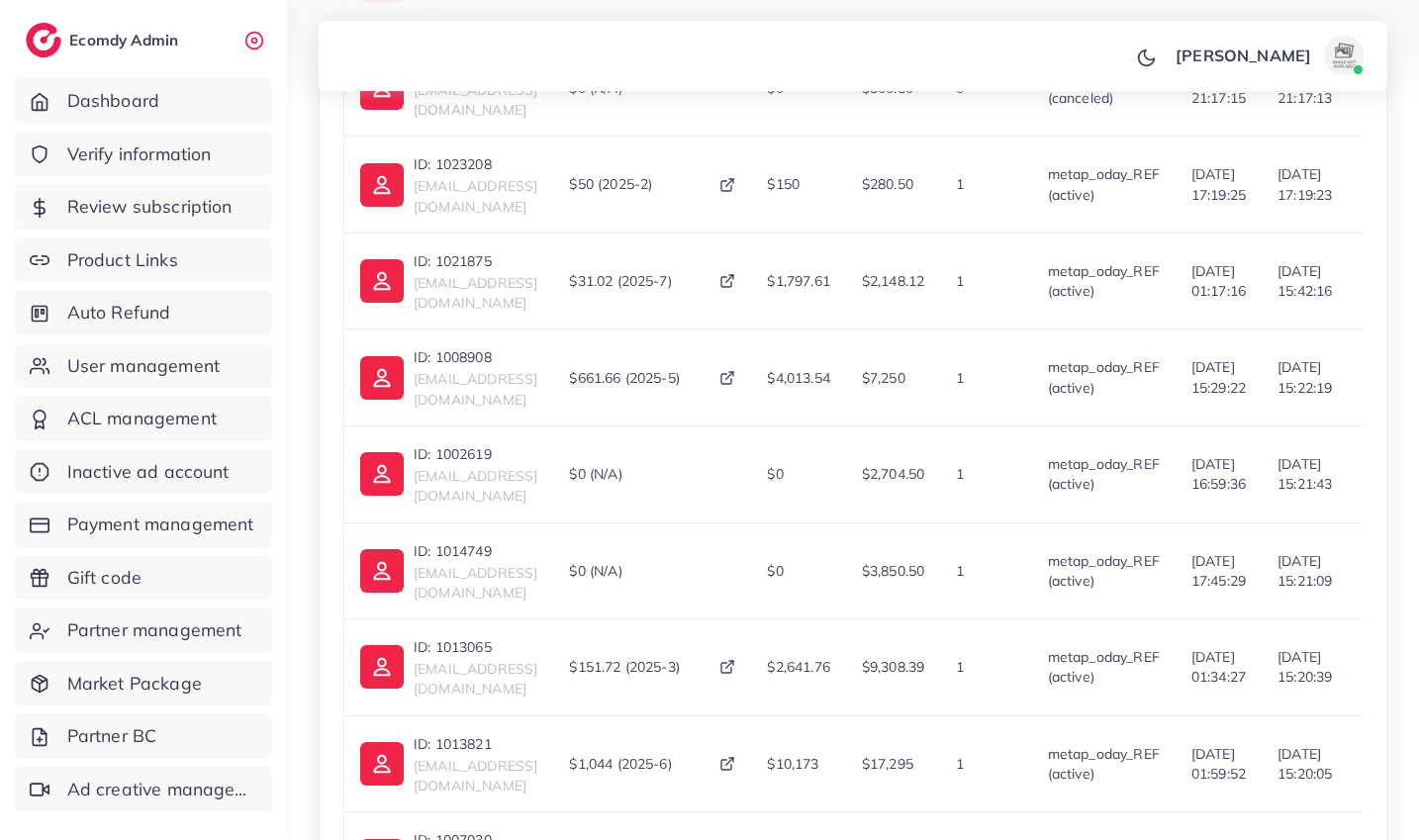 click on "9" at bounding box center [1255, 943] 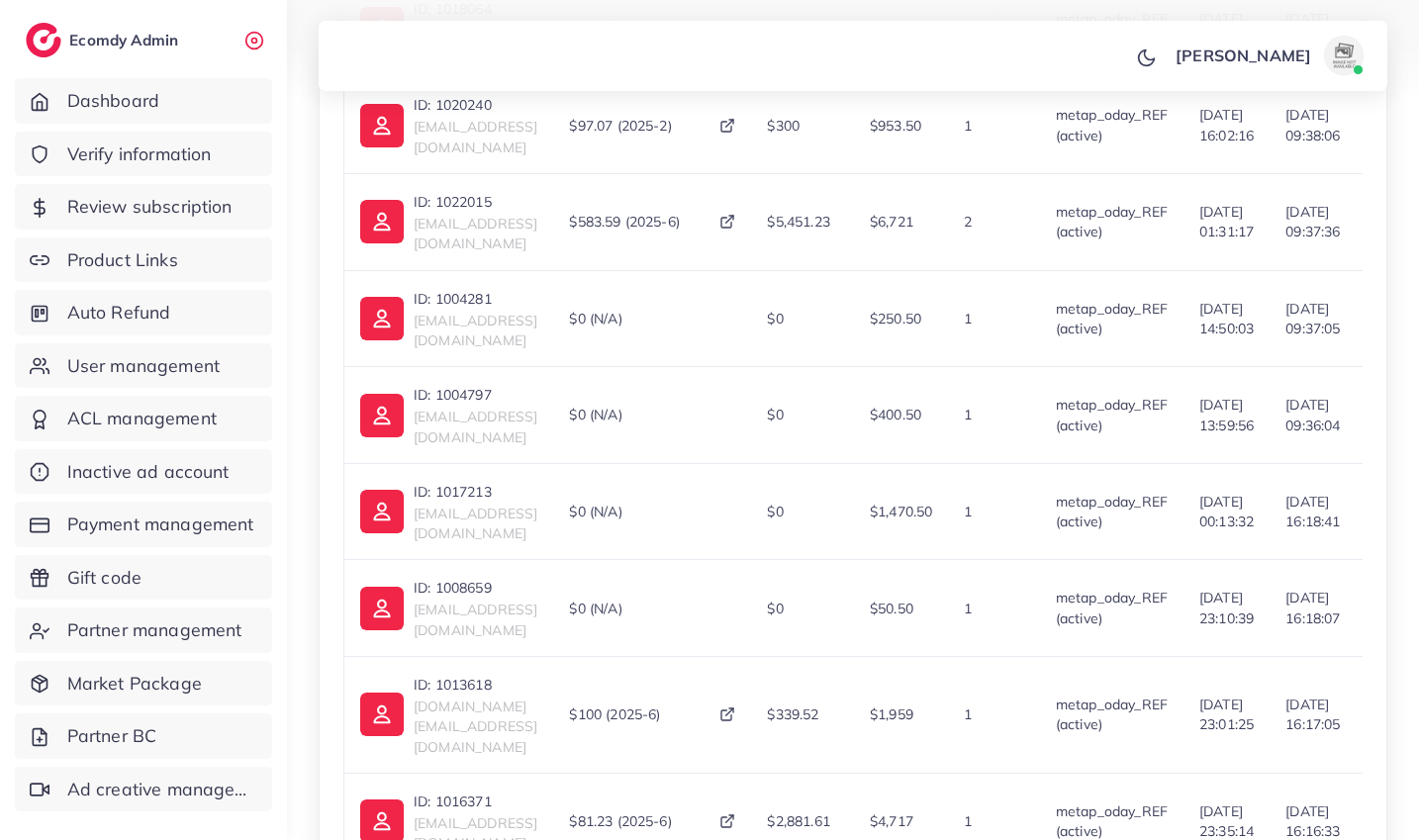 scroll, scrollTop: 1605, scrollLeft: 0, axis: vertical 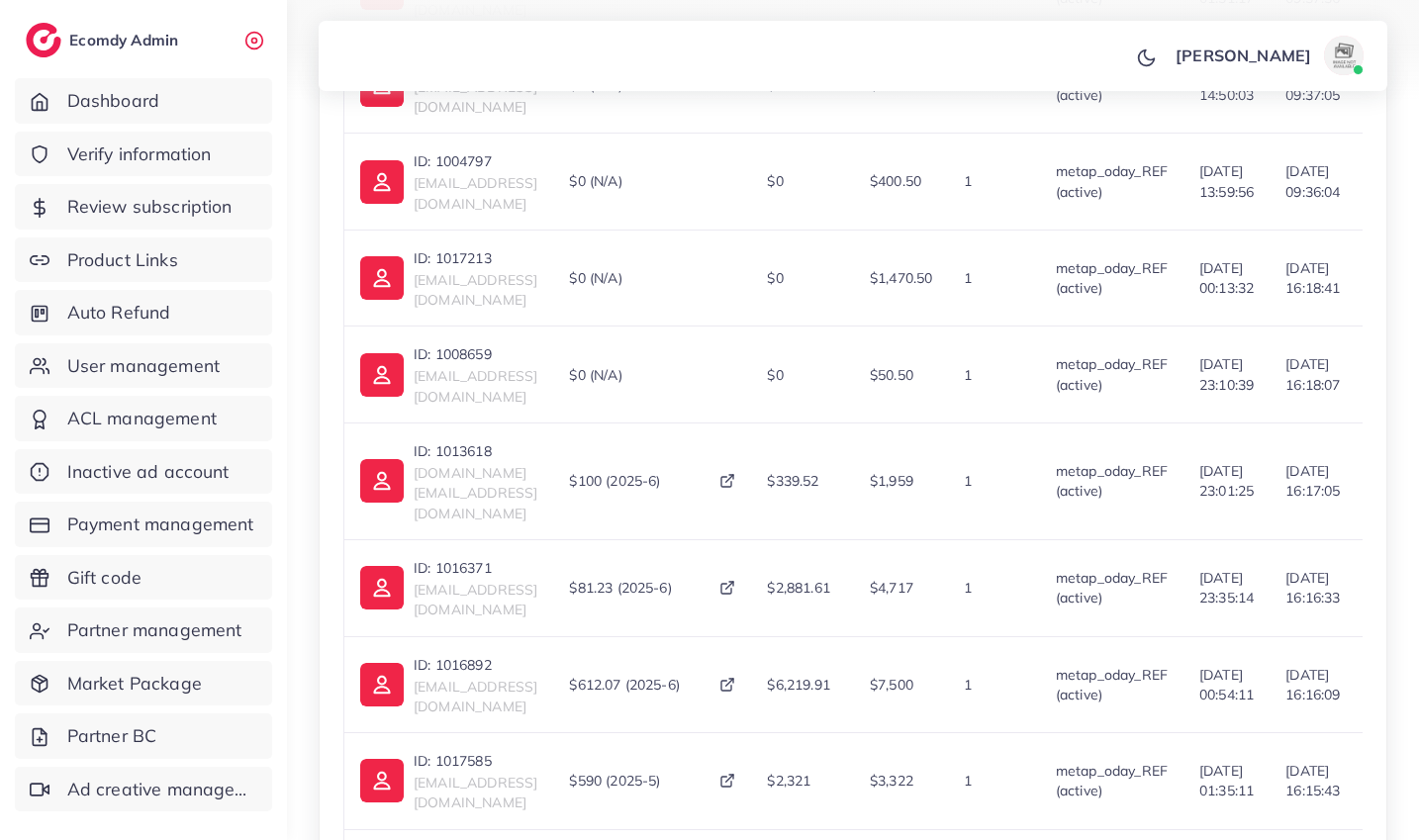 click on "8" at bounding box center (1218, 1057) 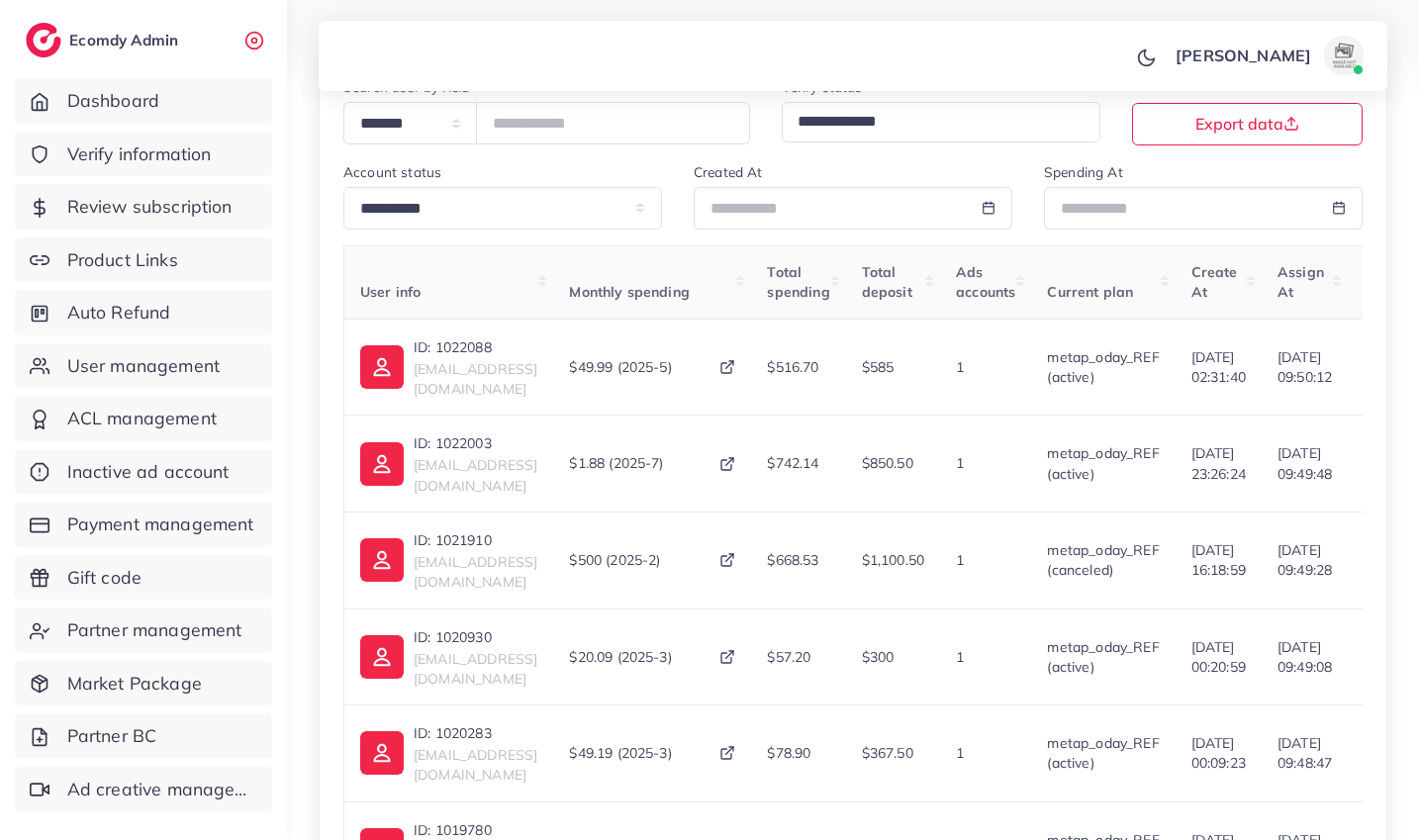 scroll, scrollTop: 1605, scrollLeft: 0, axis: vertical 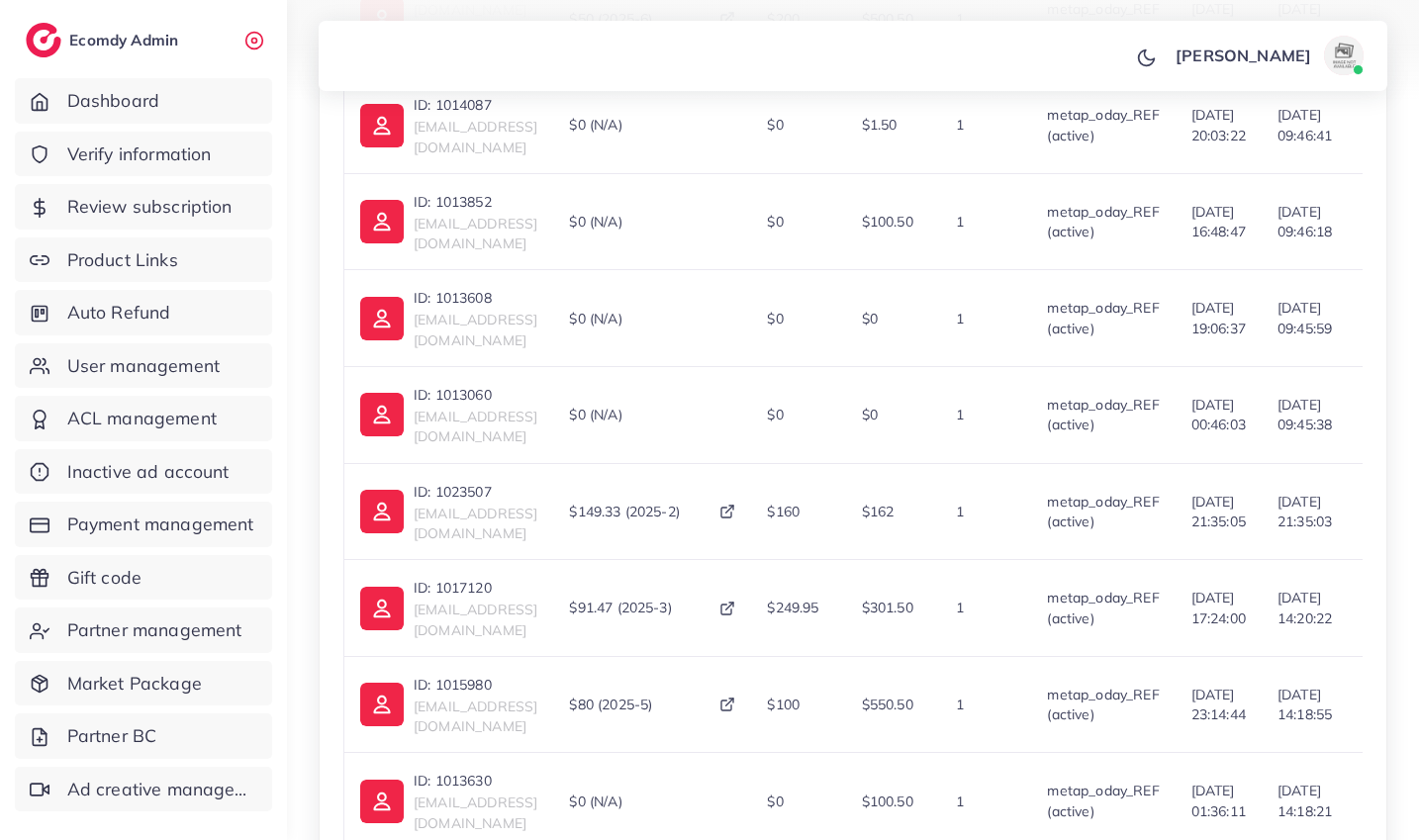 click on "7" at bounding box center [1182, 1076] 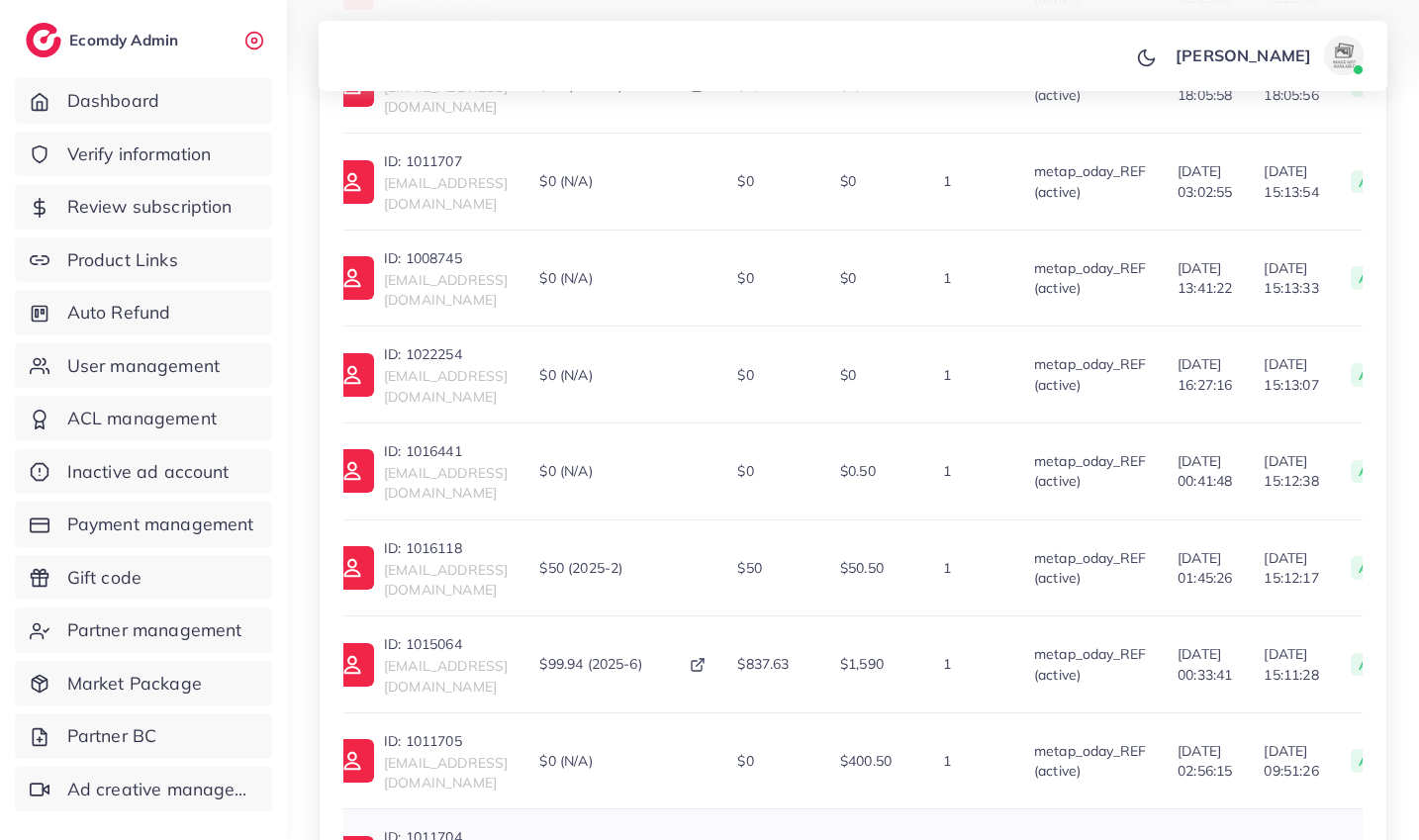 scroll, scrollTop: 0, scrollLeft: 0, axis: both 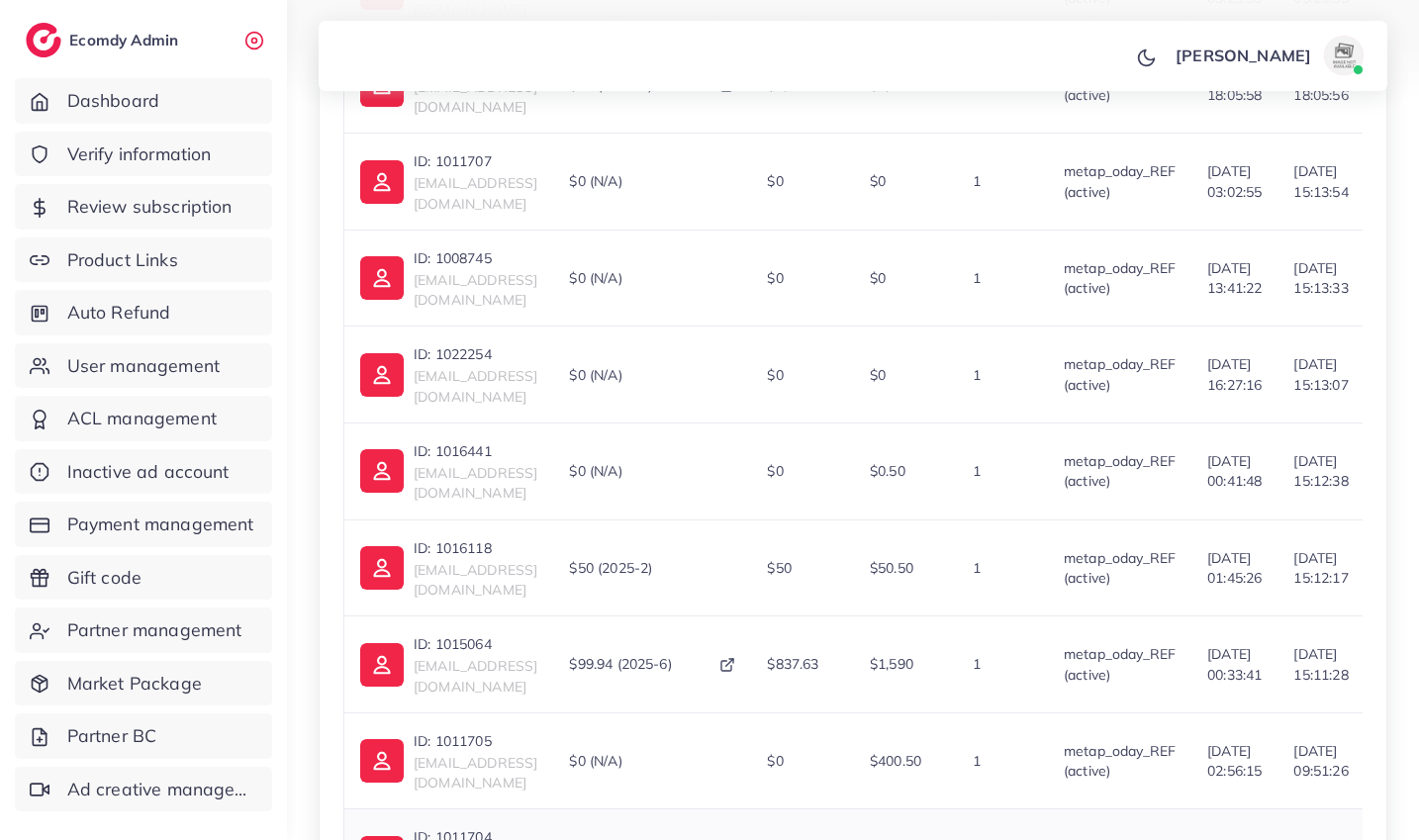 drag, startPoint x: 500, startPoint y: 485, endPoint x: 434, endPoint y: 494, distance: 66.61081 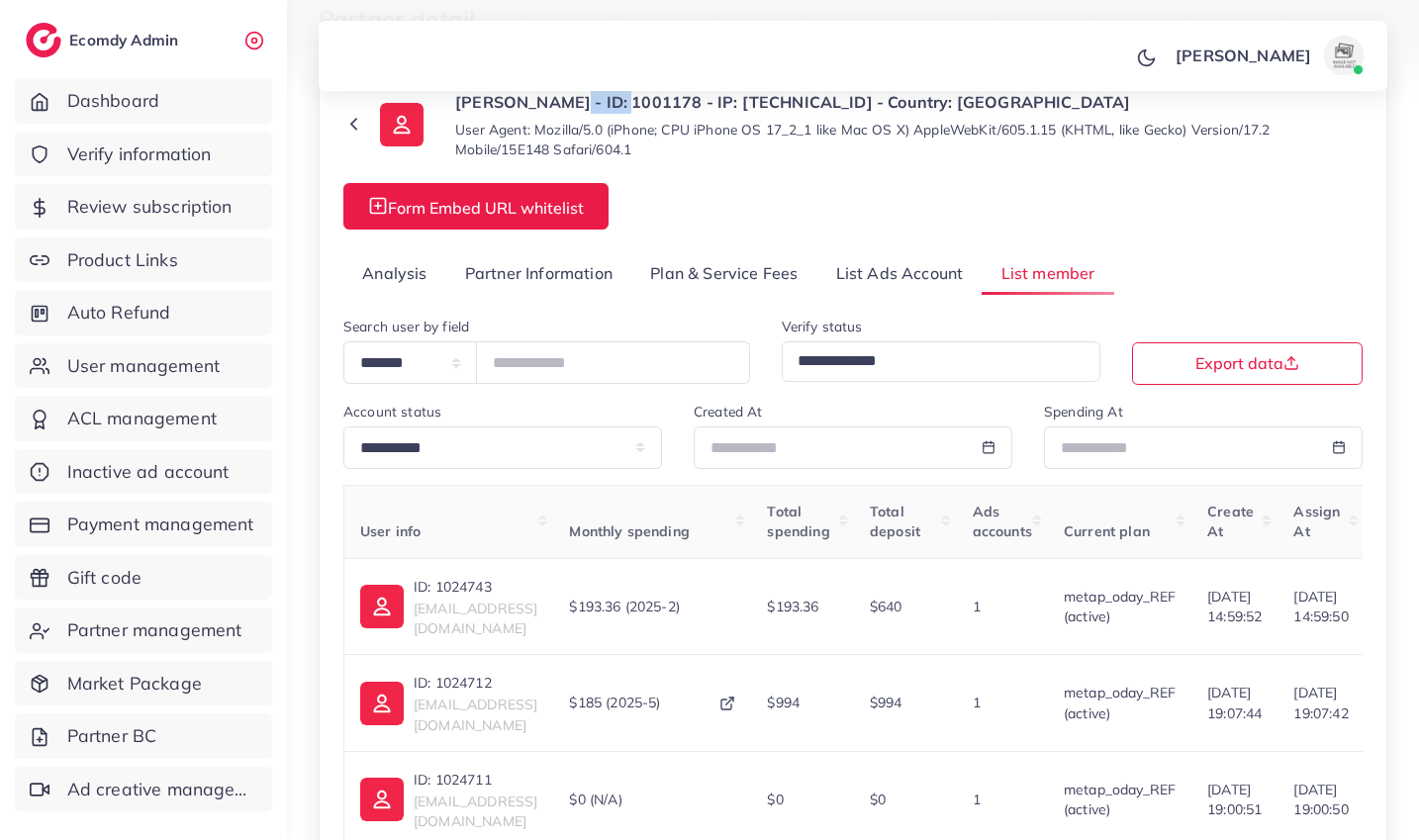 scroll, scrollTop: 120, scrollLeft: 0, axis: vertical 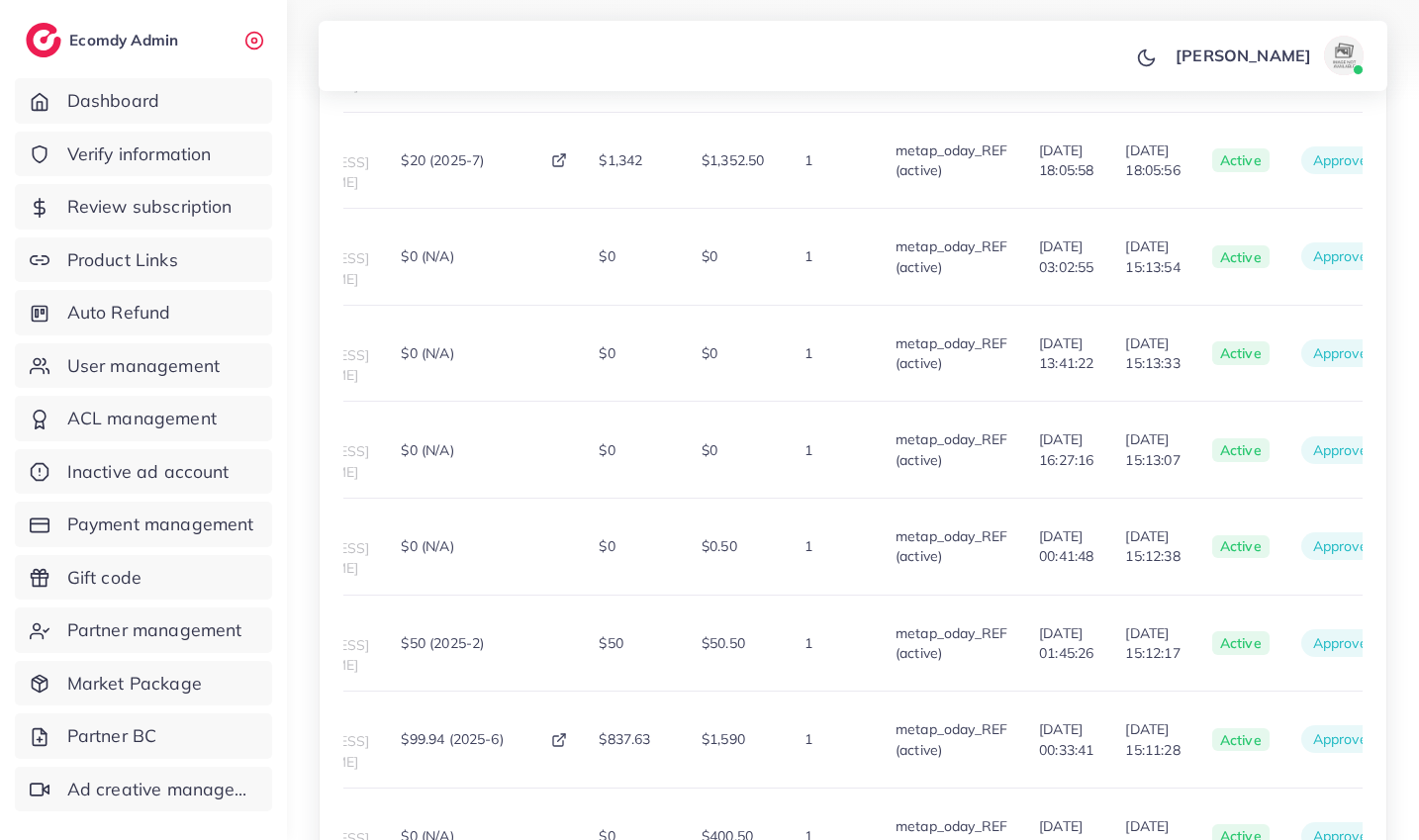 click on "1" at bounding box center [1070, 1112] 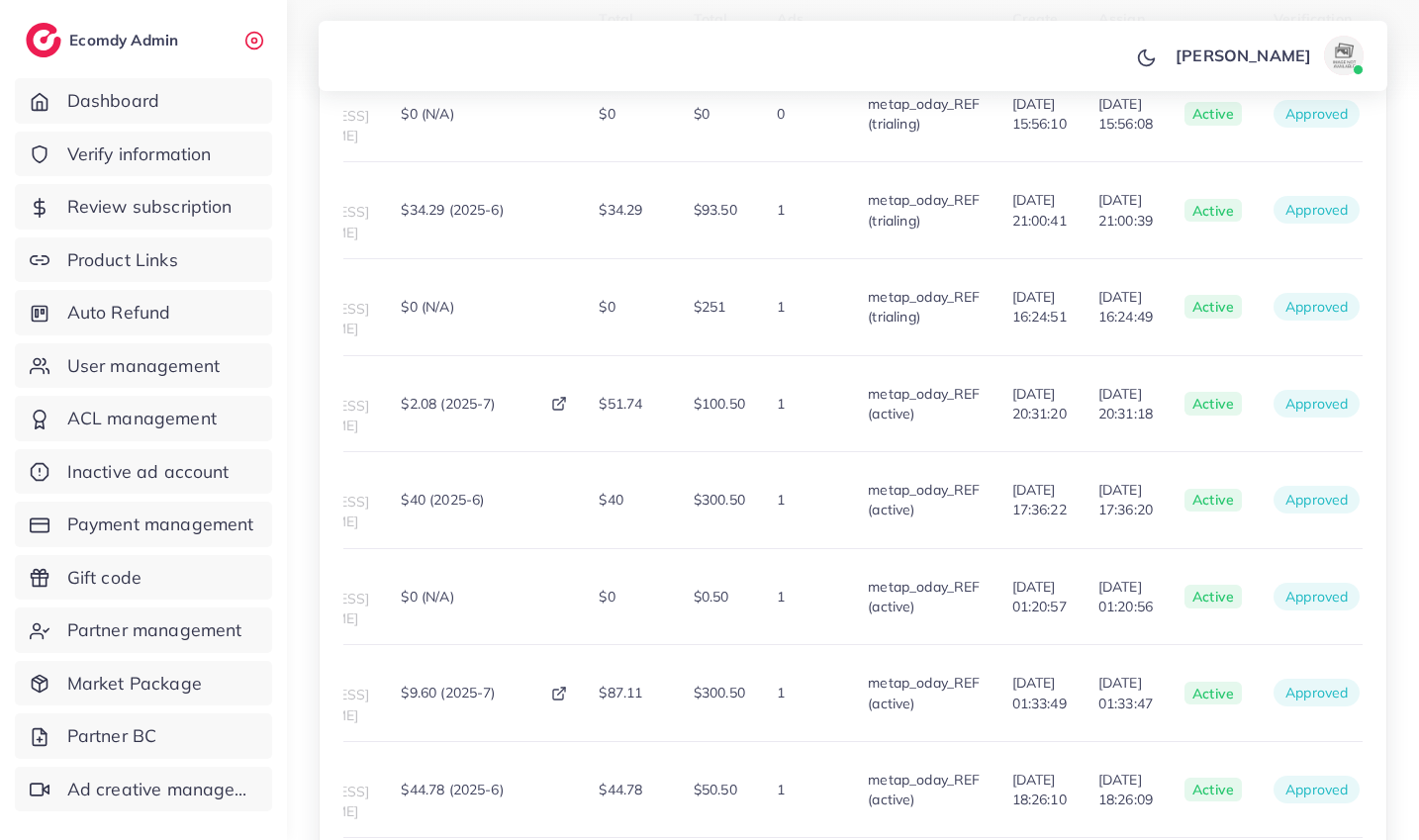 scroll, scrollTop: 0, scrollLeft: 0, axis: both 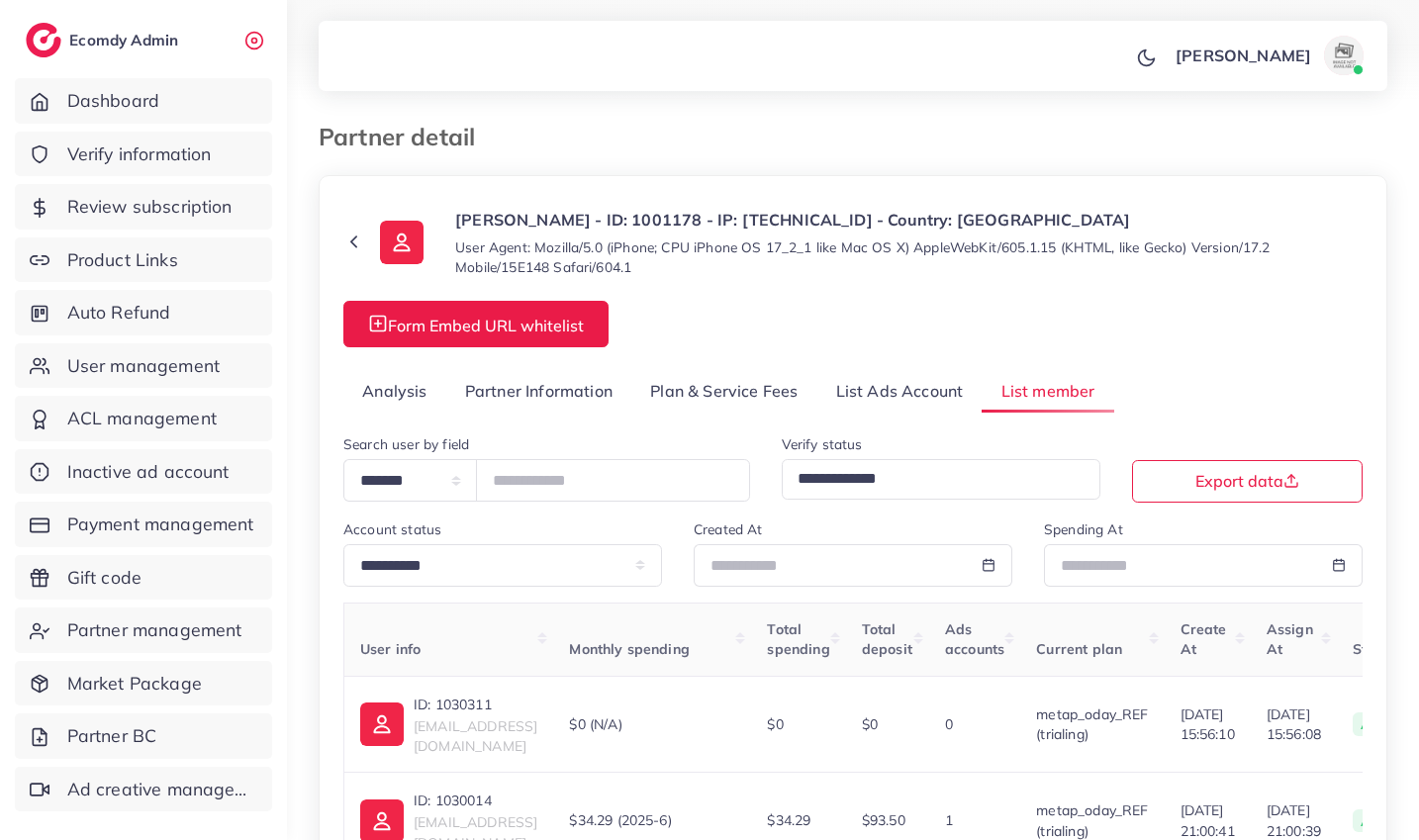 click on "Partner Information" at bounding box center (538, 392) 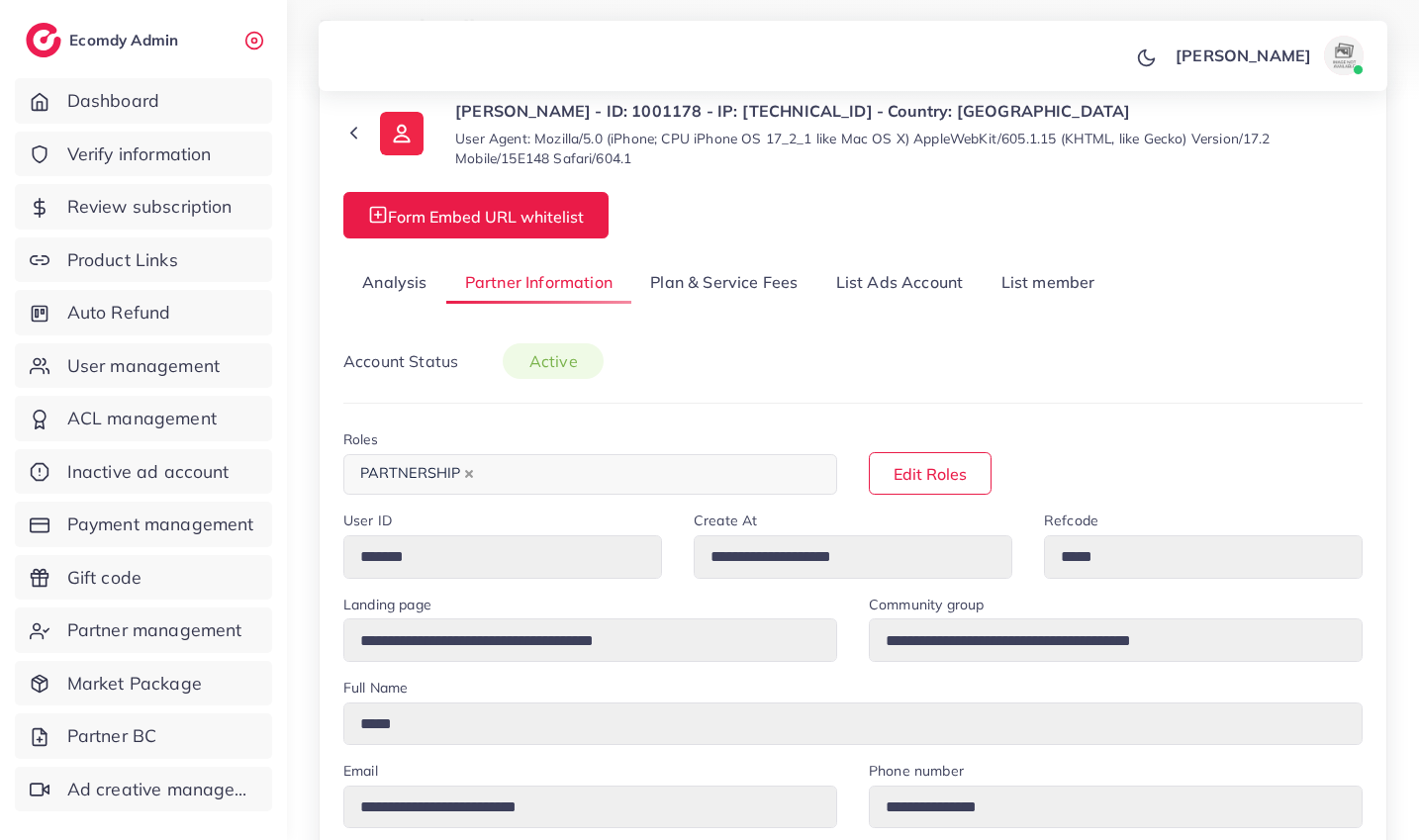 scroll, scrollTop: 0, scrollLeft: 0, axis: both 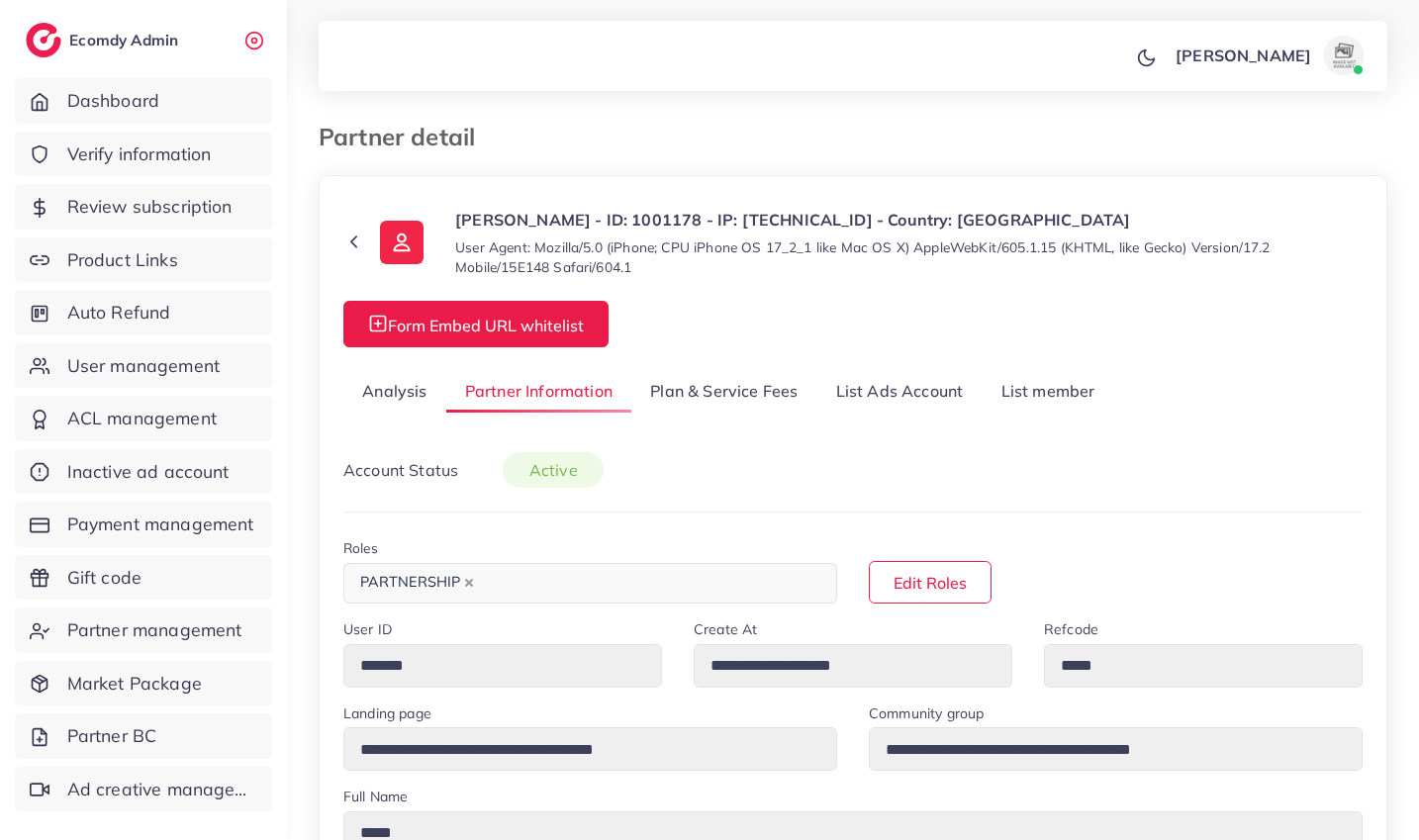 click on "List member" at bounding box center [1047, 392] 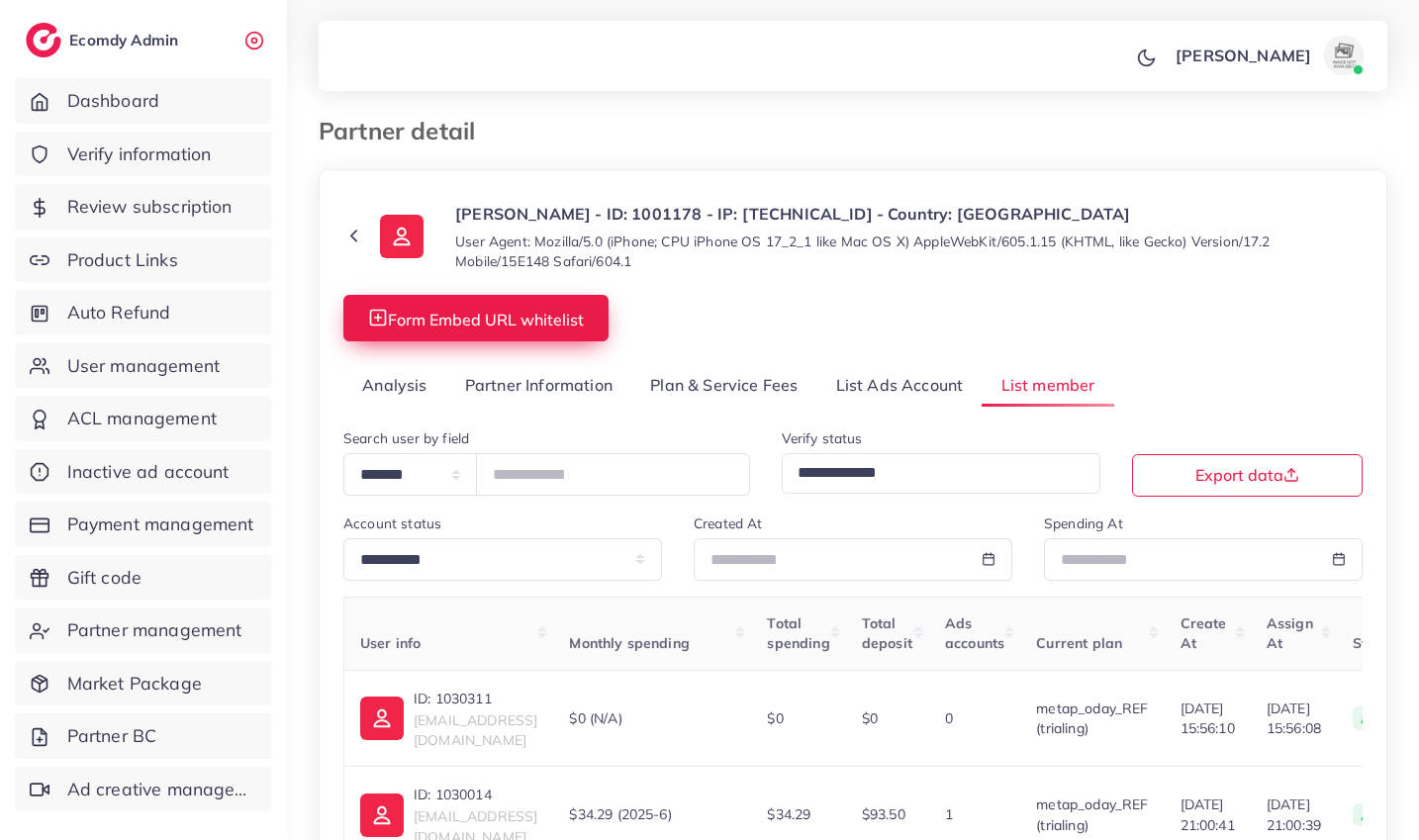 scroll, scrollTop: 0, scrollLeft: 0, axis: both 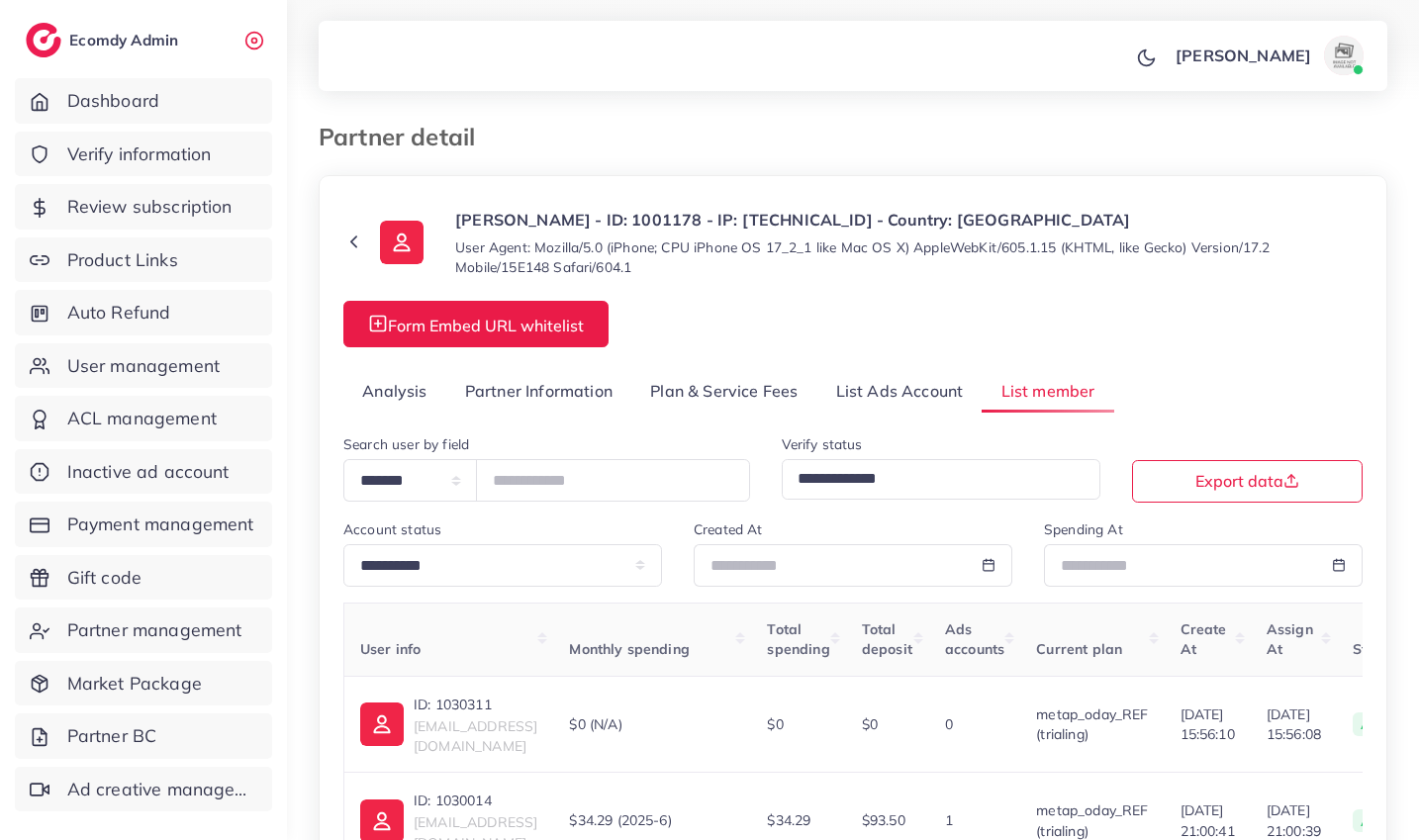 click on "Analysis" at bounding box center (395, 392) 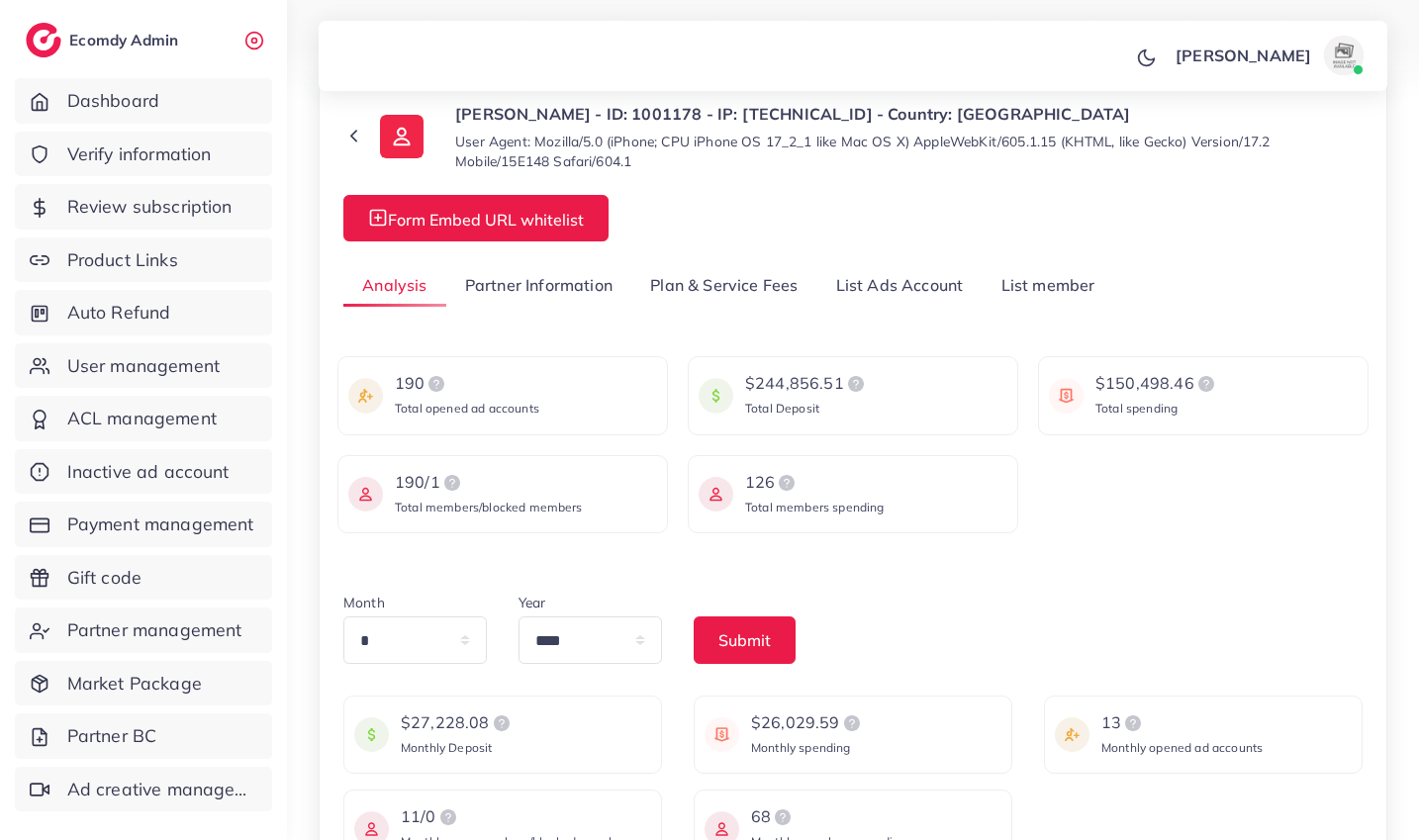 scroll, scrollTop: 103, scrollLeft: 0, axis: vertical 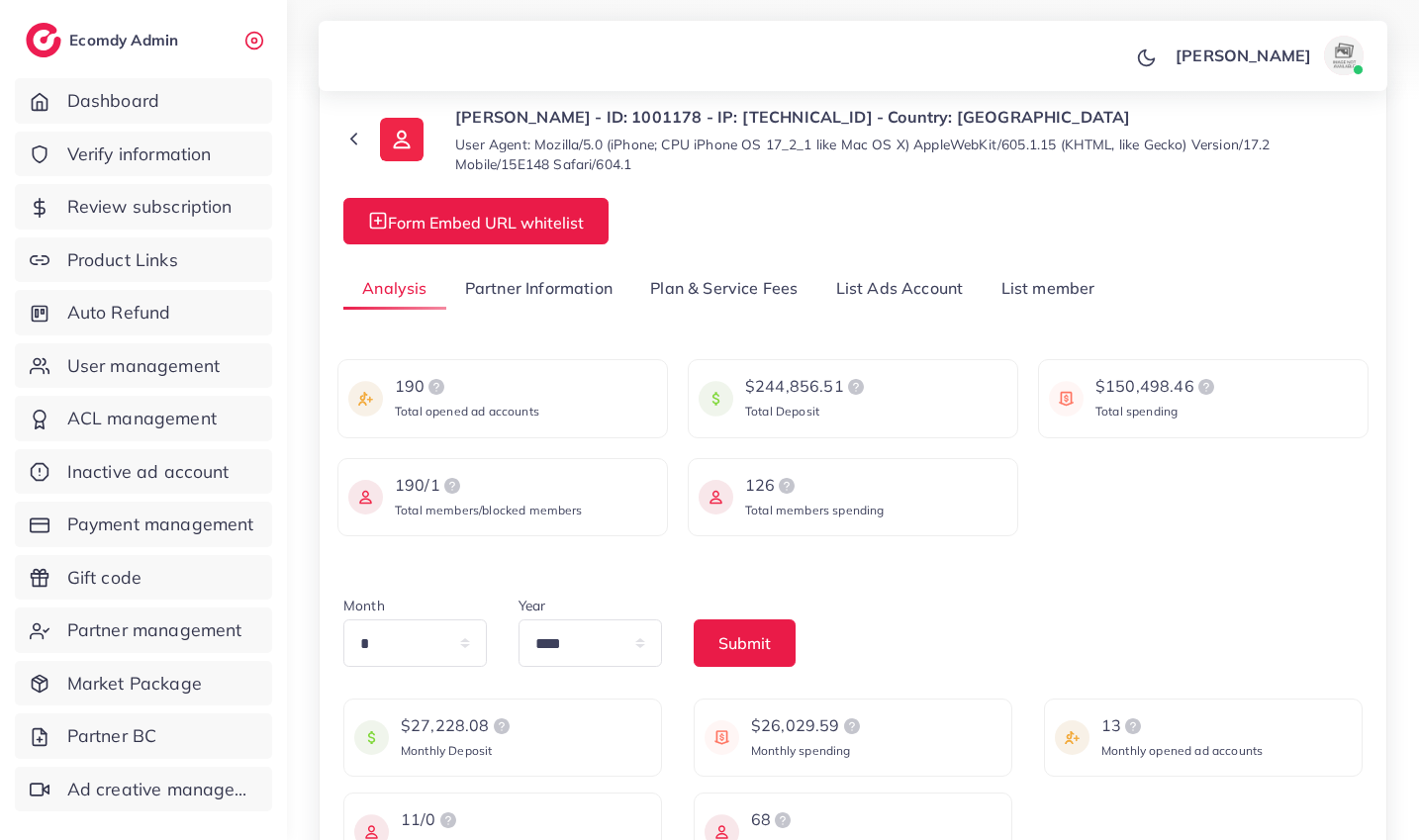click on "Partner Information" at bounding box center (538, 289) 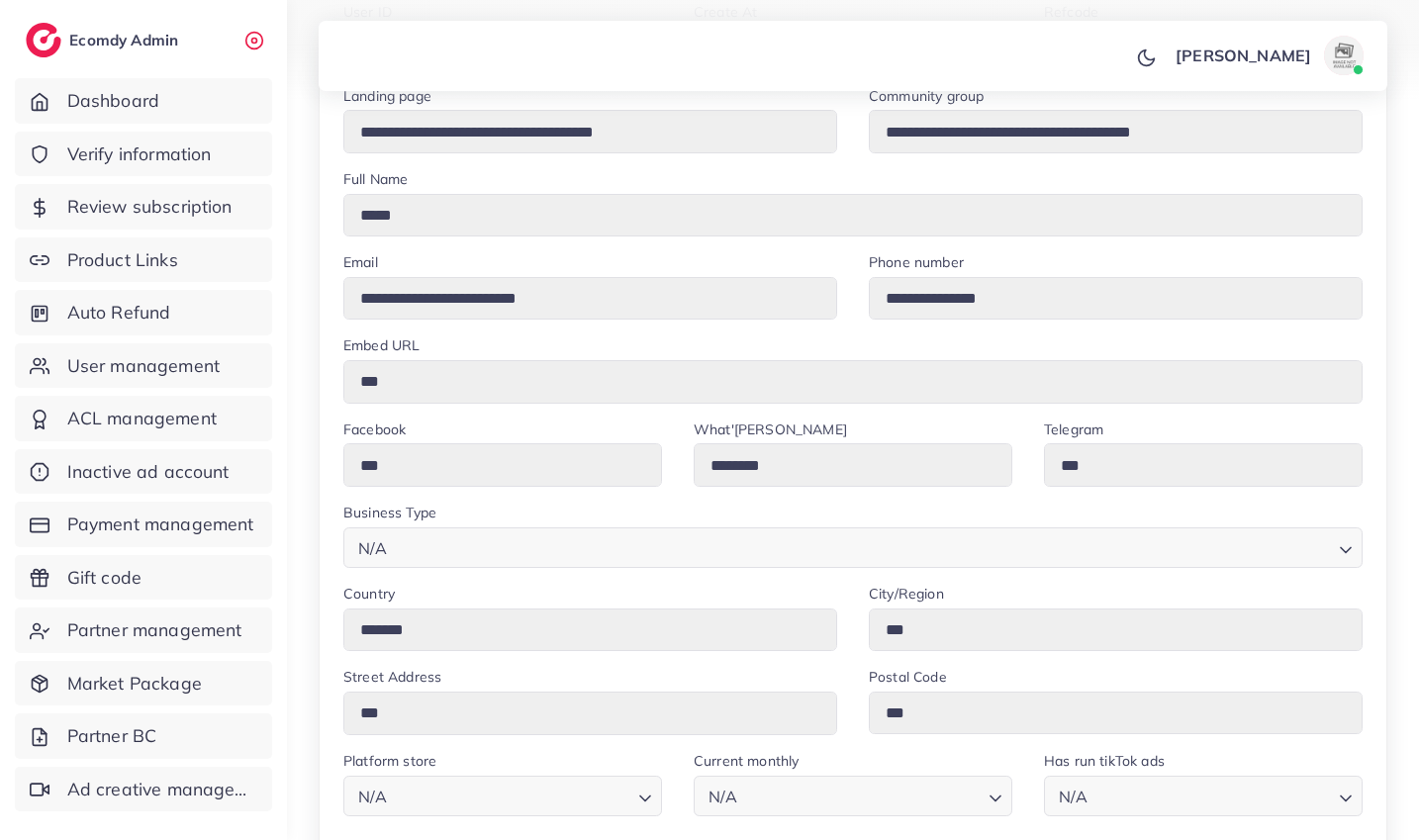 scroll, scrollTop: 426, scrollLeft: 0, axis: vertical 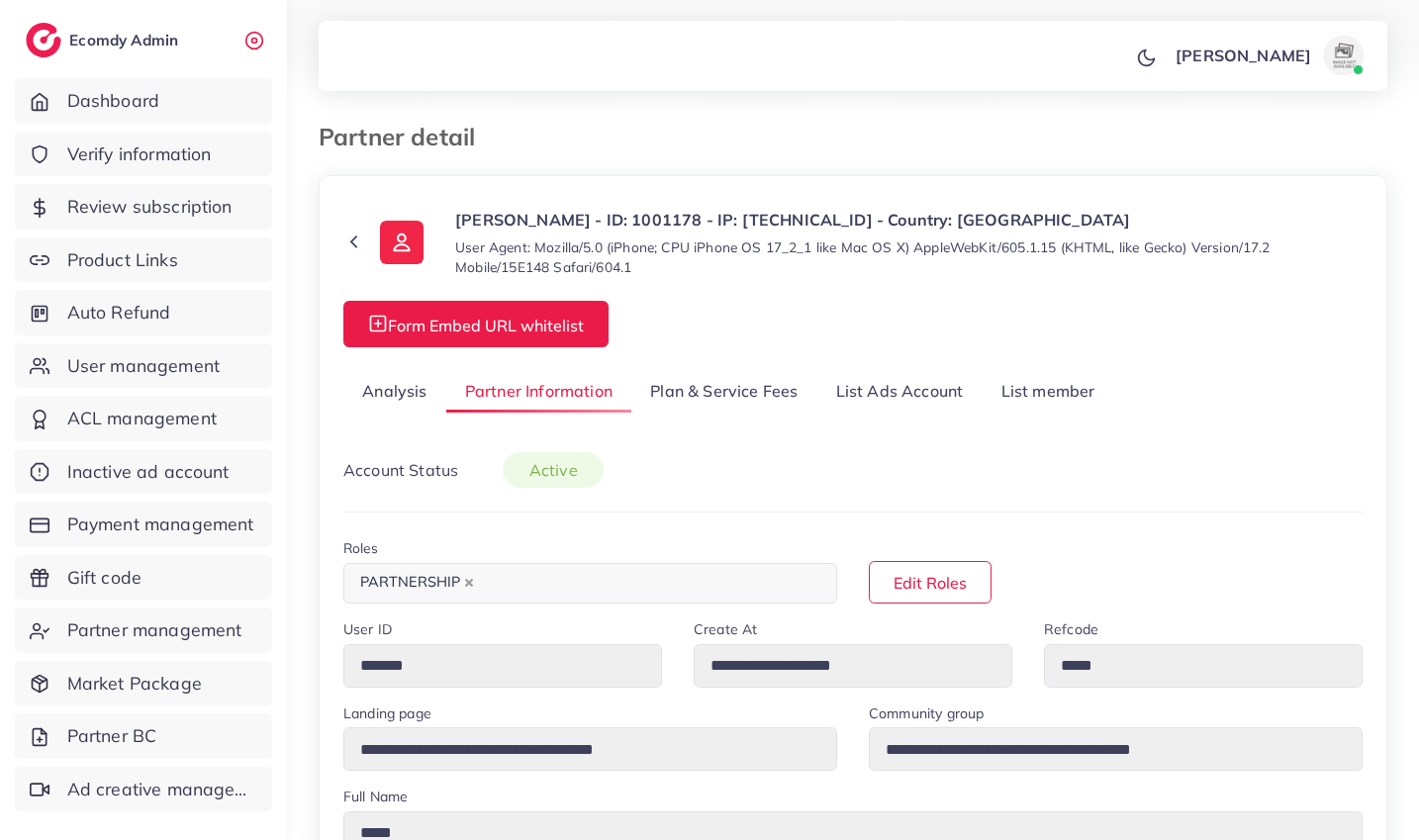 click on "List Ads Account" at bounding box center (899, 392) 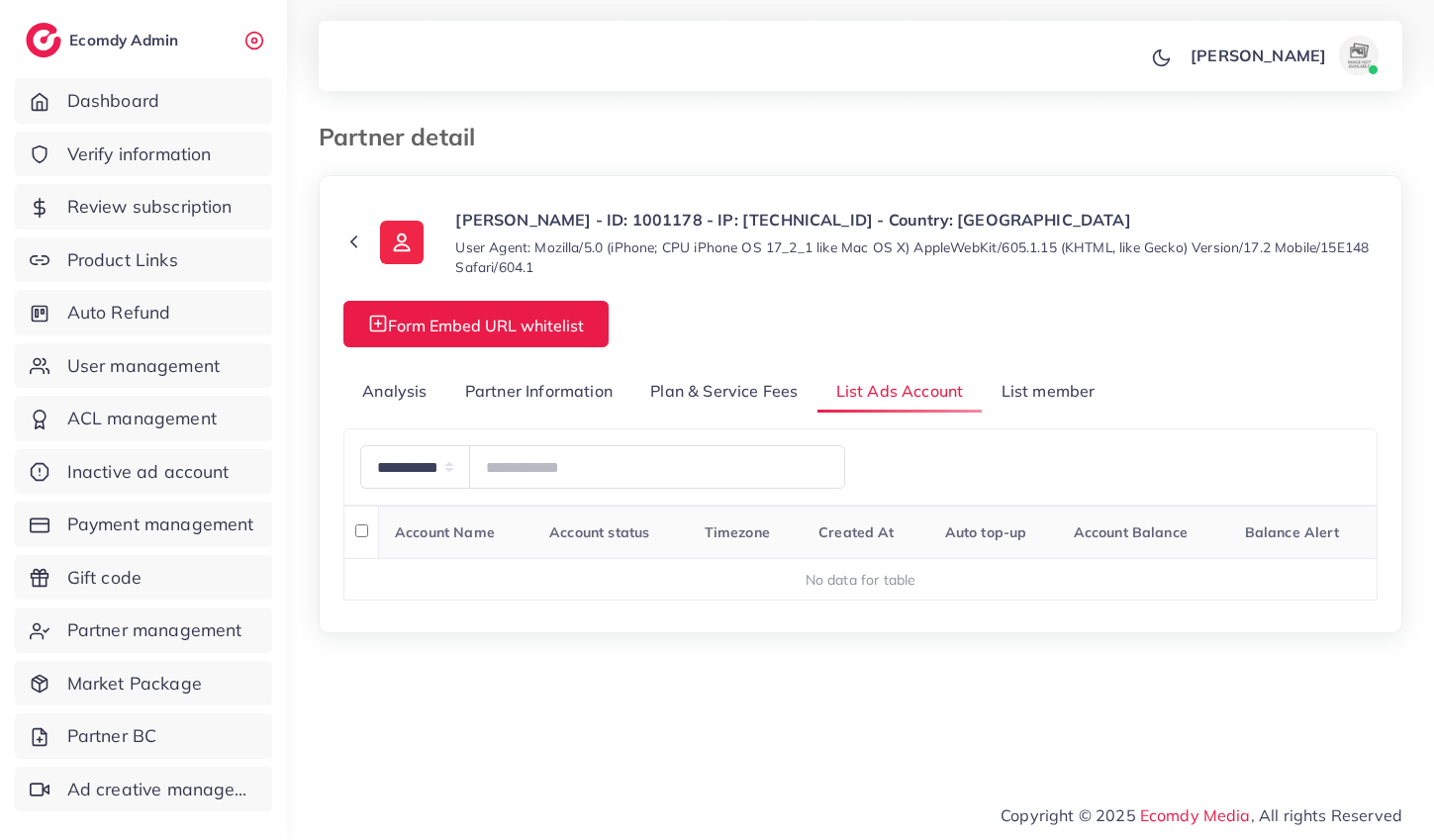 click on "List member" at bounding box center (1047, 392) 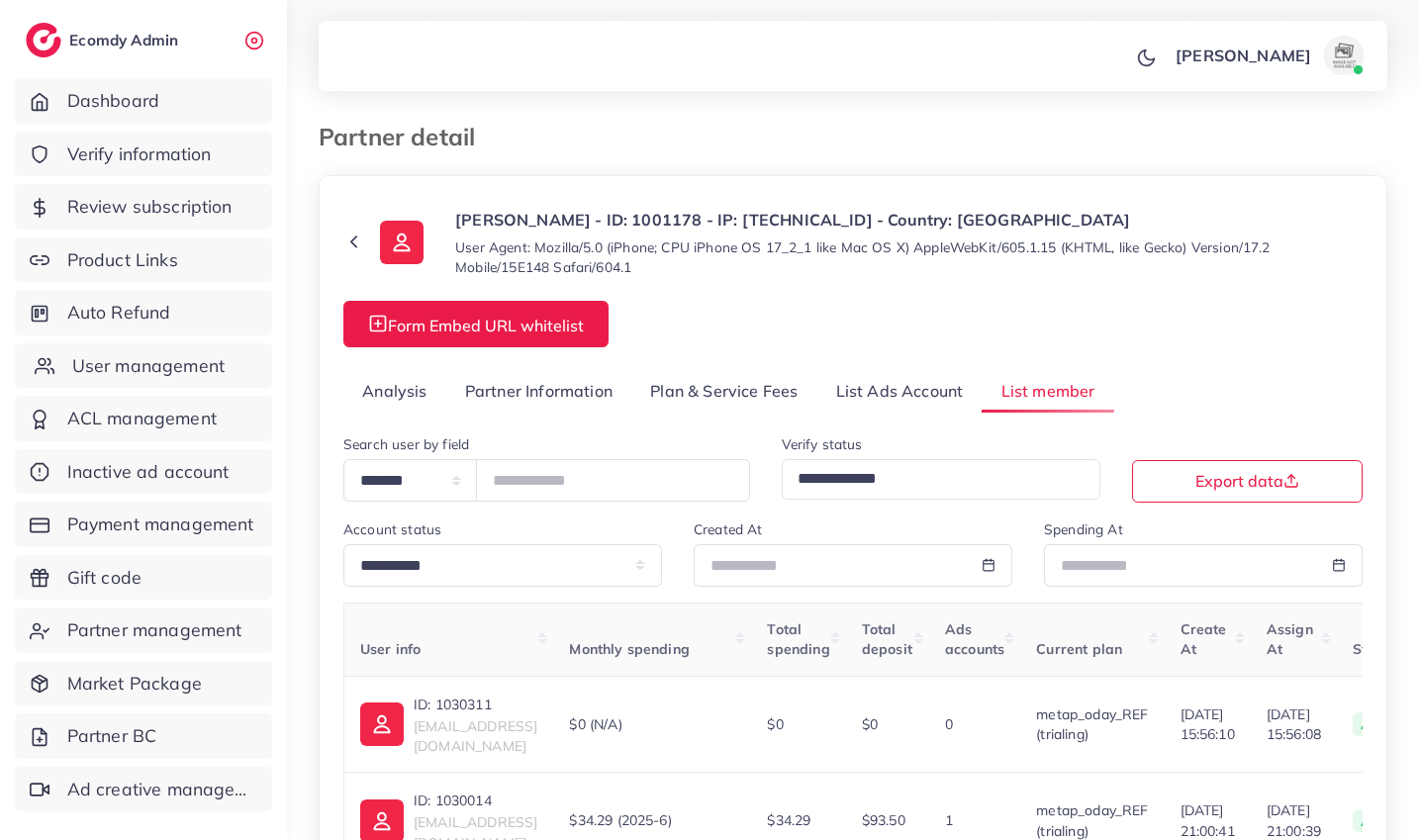 click on "User management" at bounding box center (148, 366) 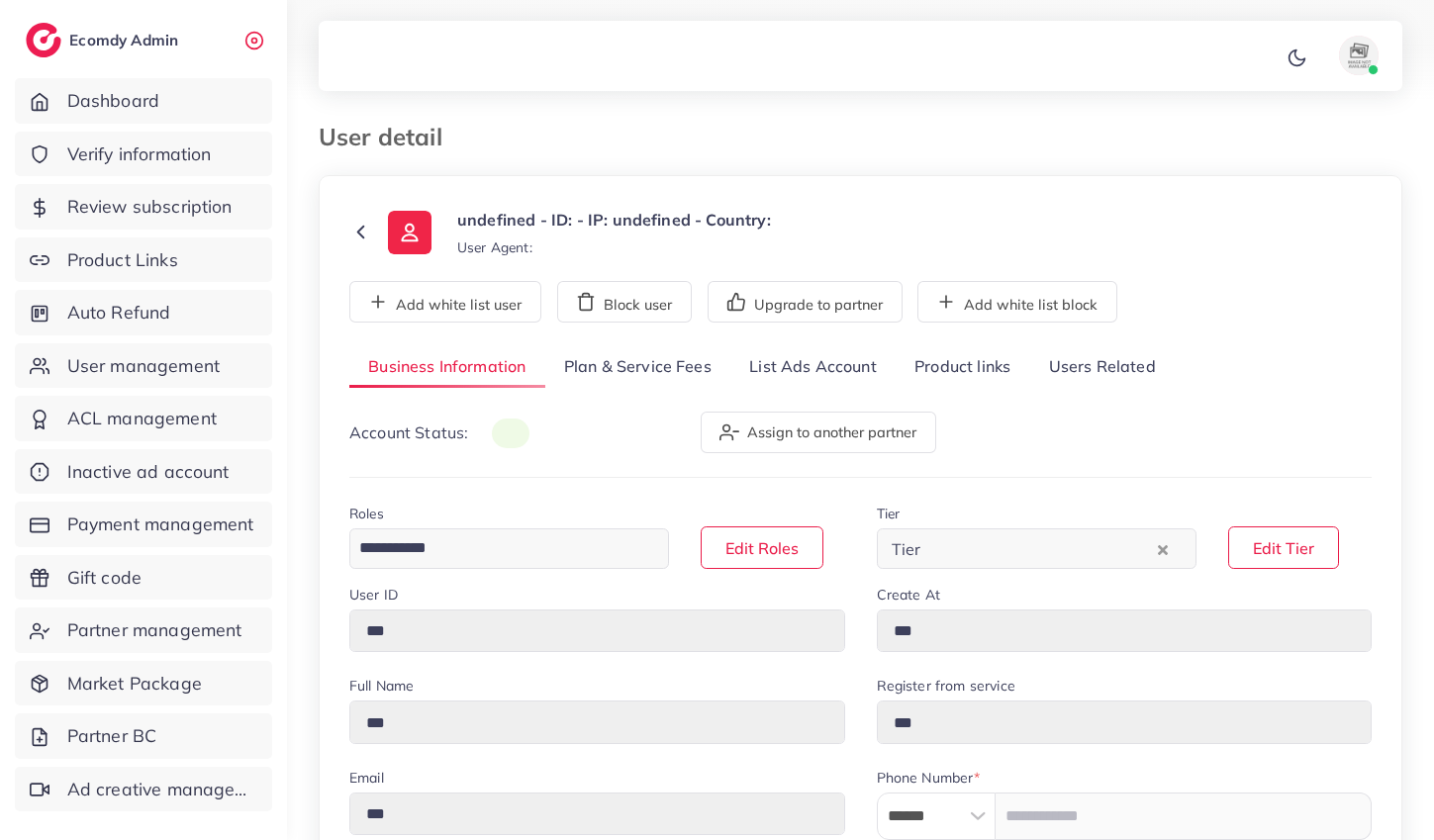 scroll, scrollTop: 0, scrollLeft: 0, axis: both 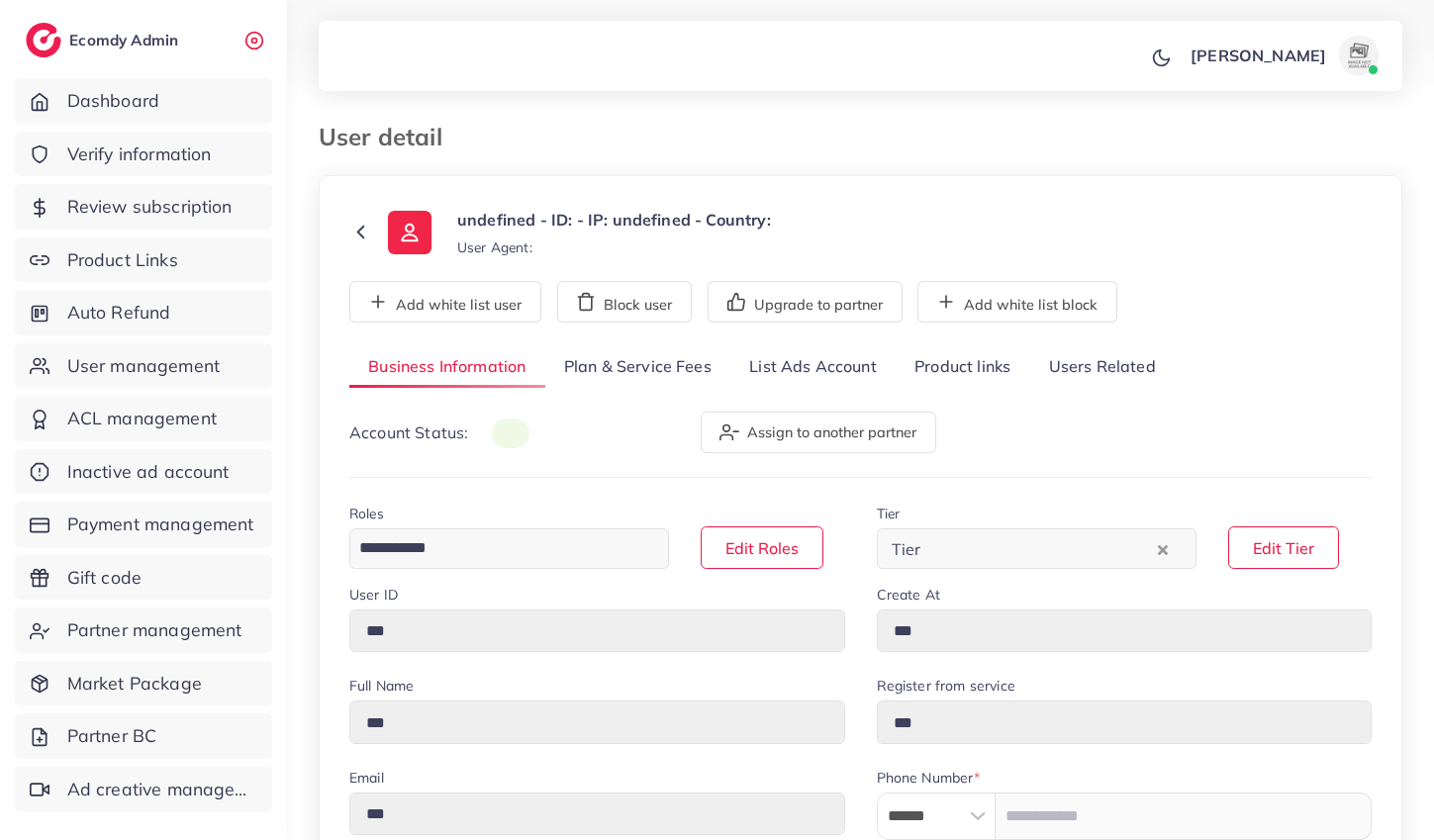 type on "*******" 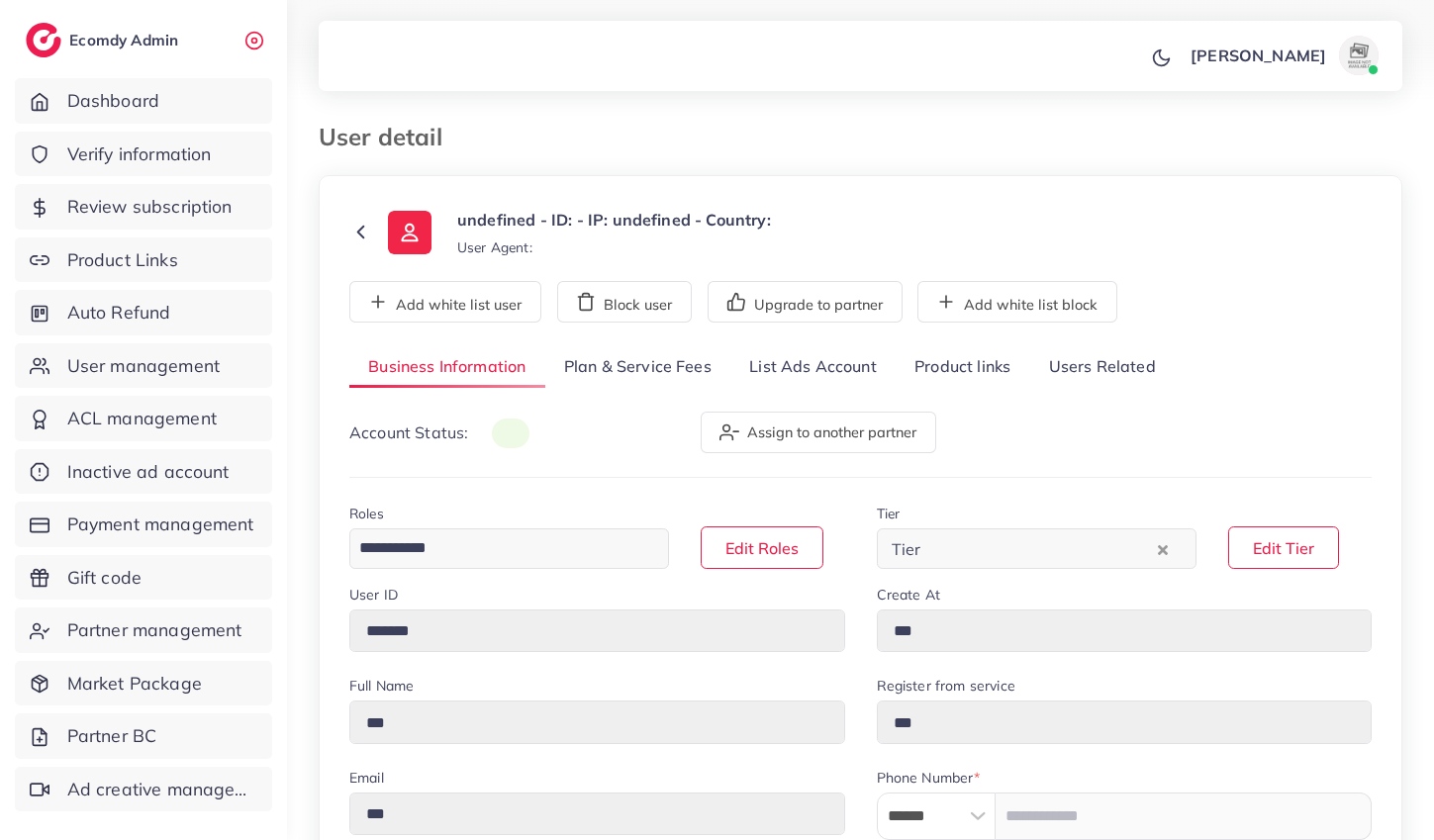 type on "**********" 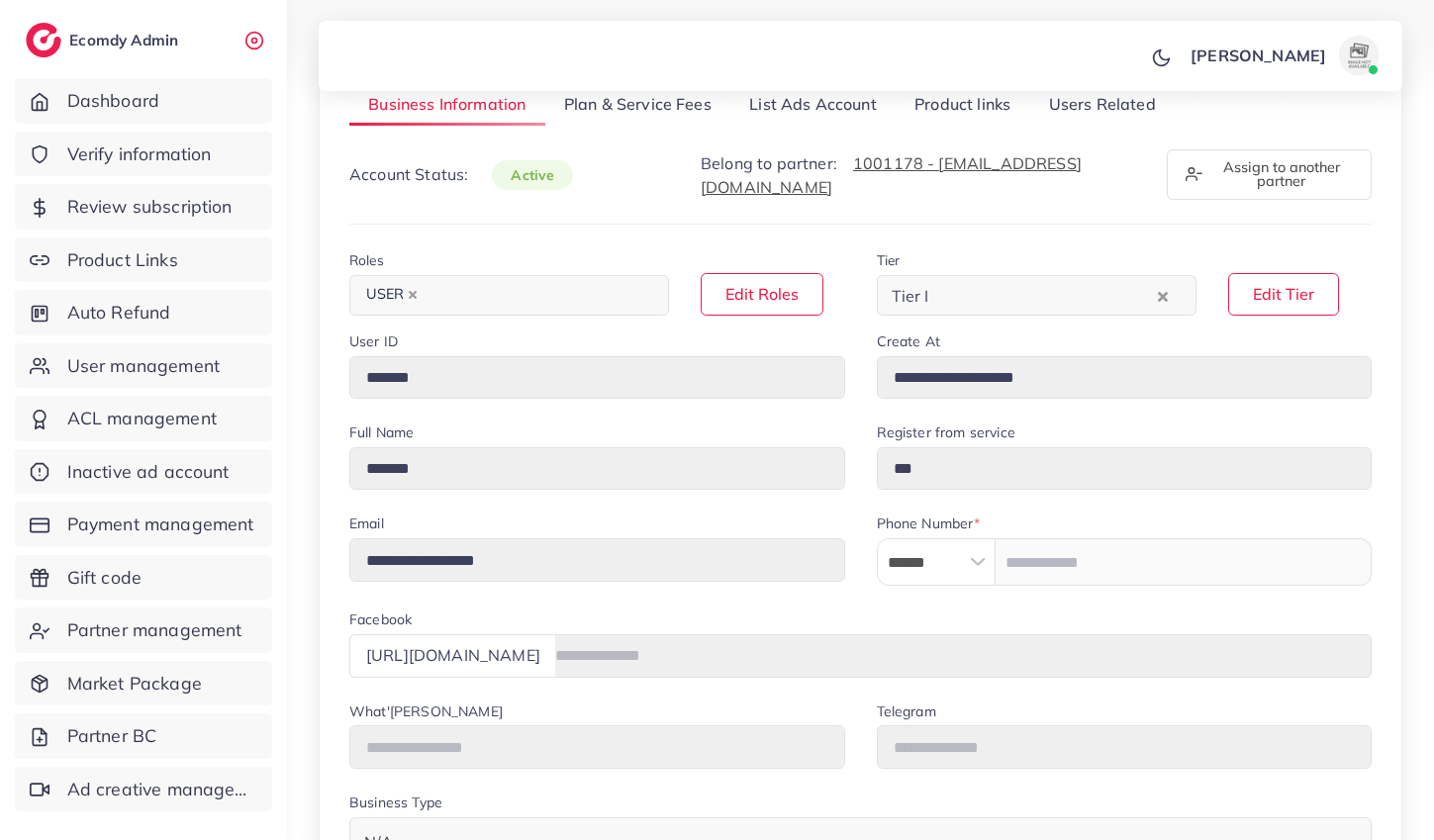 scroll, scrollTop: 0, scrollLeft: 0, axis: both 